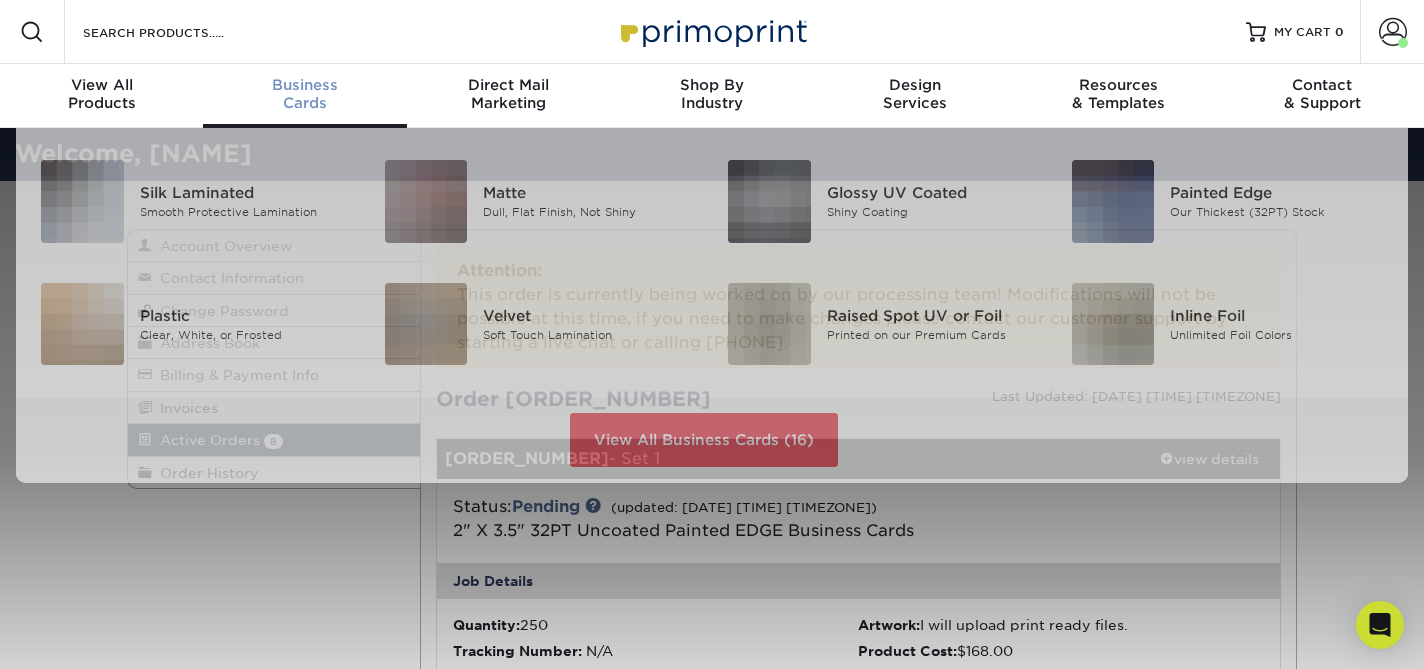 scroll, scrollTop: 0, scrollLeft: 0, axis: both 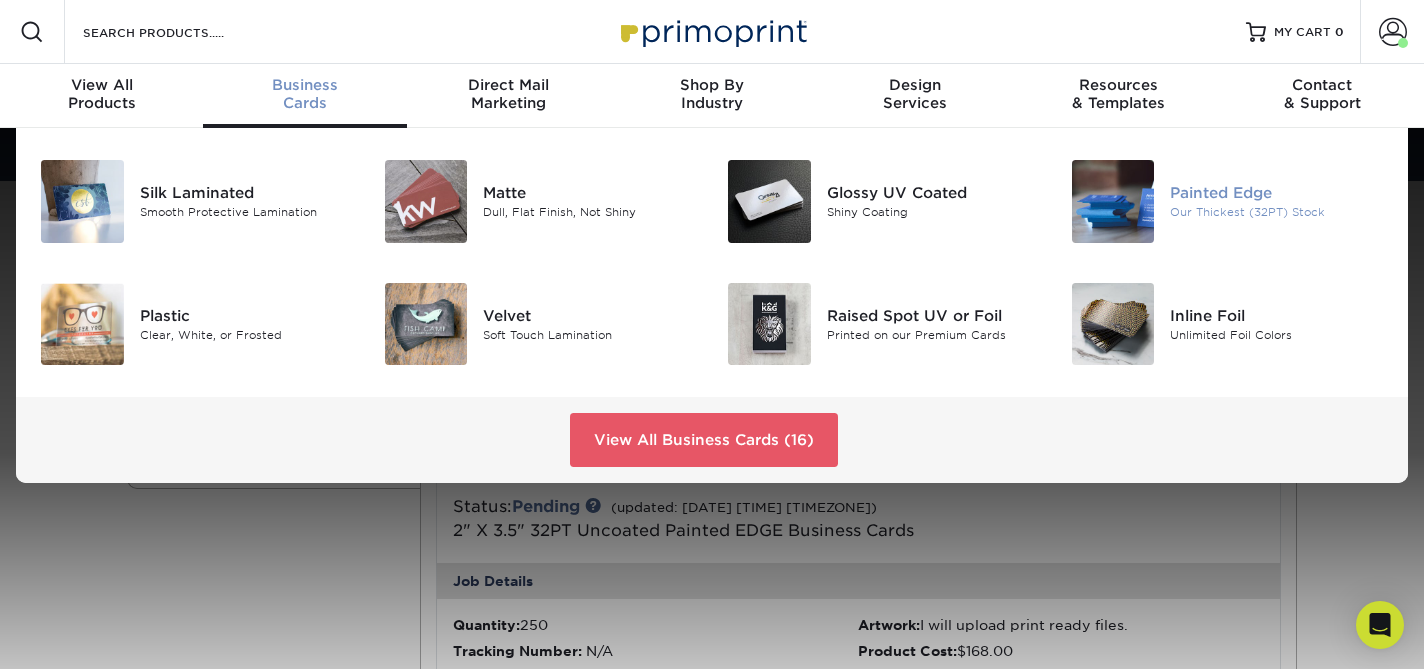 click on "Painted Edge" at bounding box center [1277, 193] 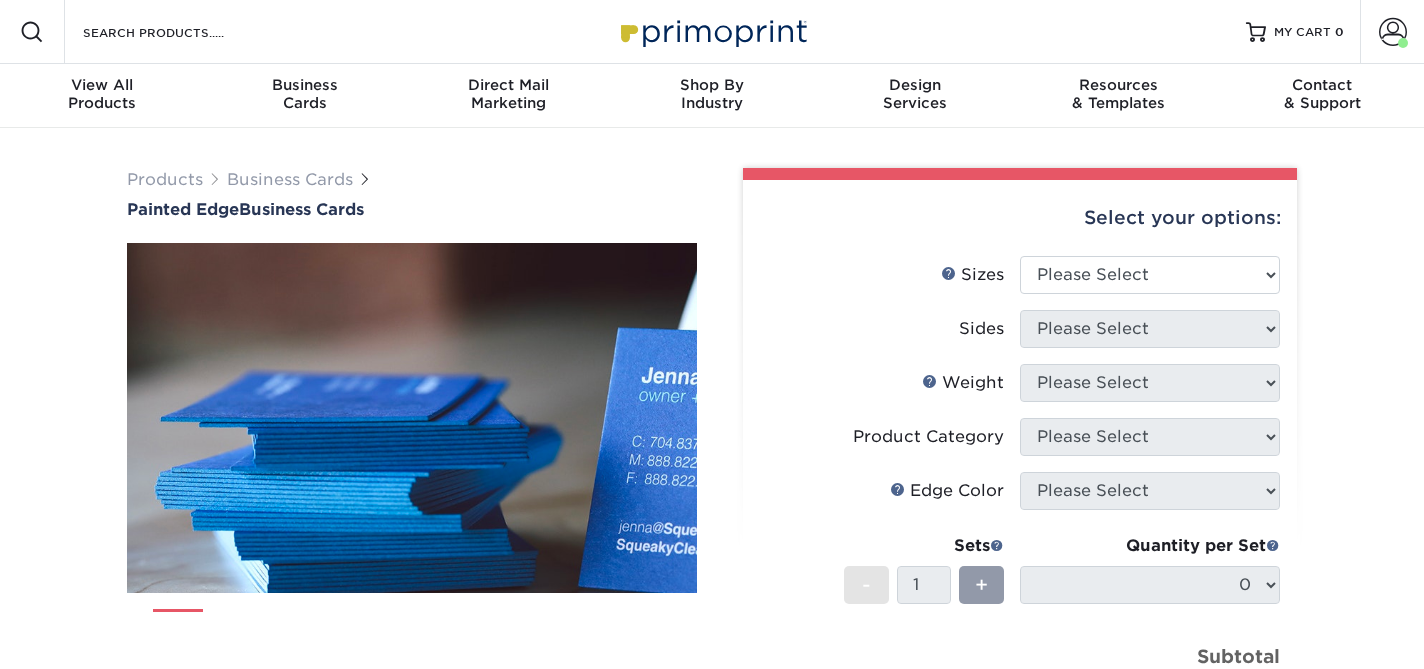 scroll, scrollTop: 0, scrollLeft: 0, axis: both 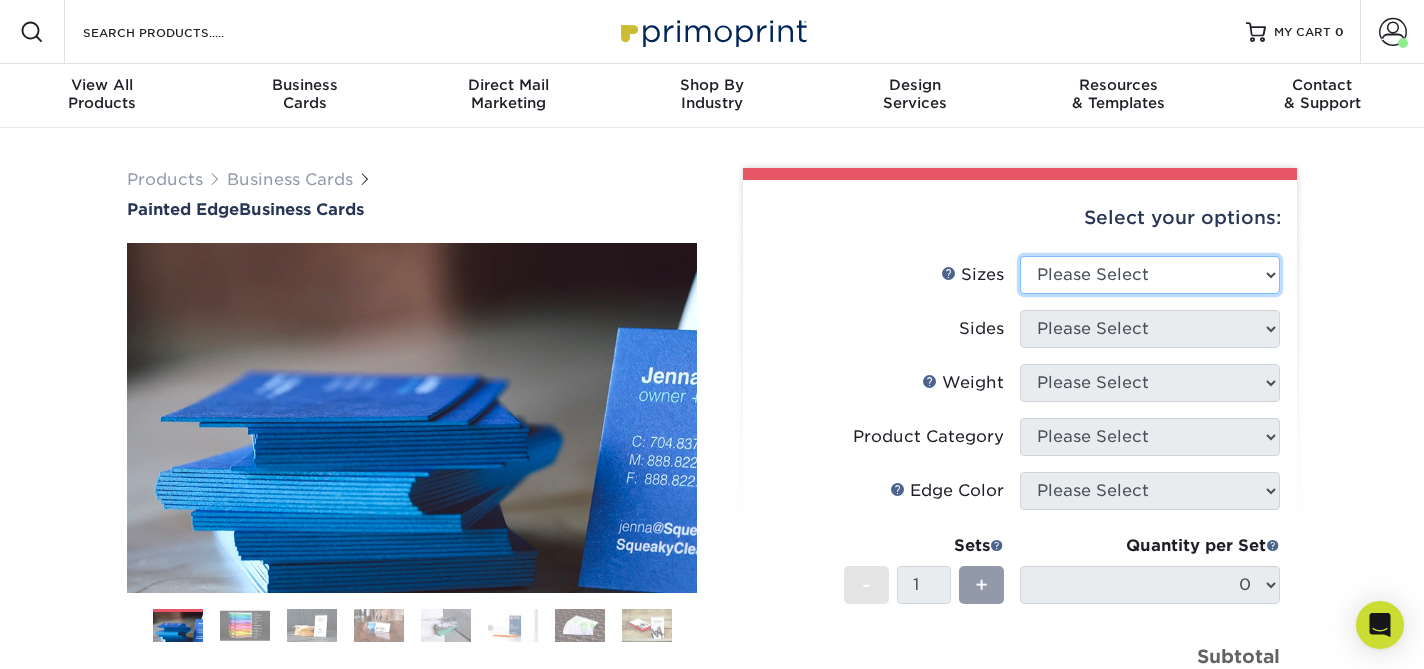 click on "Please Select
2" x 3.5" - Standard
2.125" x 3.375" - European
2.5" x 2.5" - Square" at bounding box center (1150, 275) 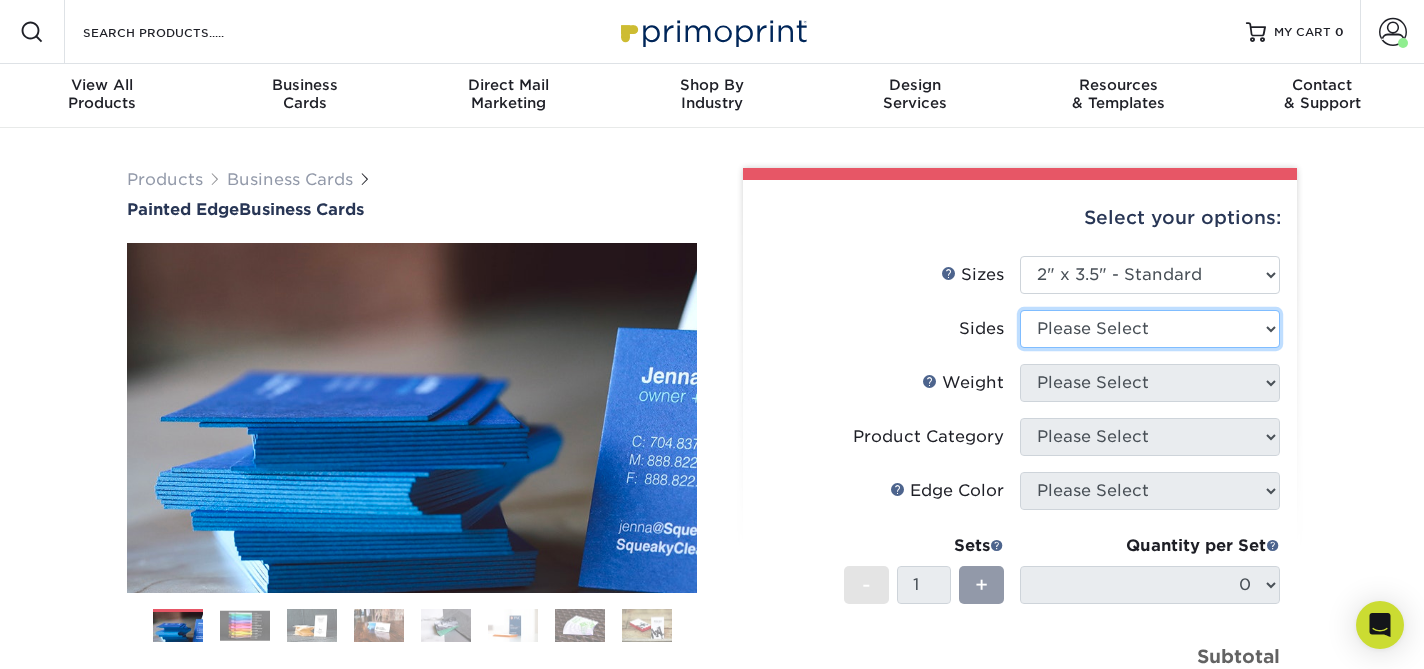 click on "Please Select Print Both Sides Print Front Only" at bounding box center [1150, 329] 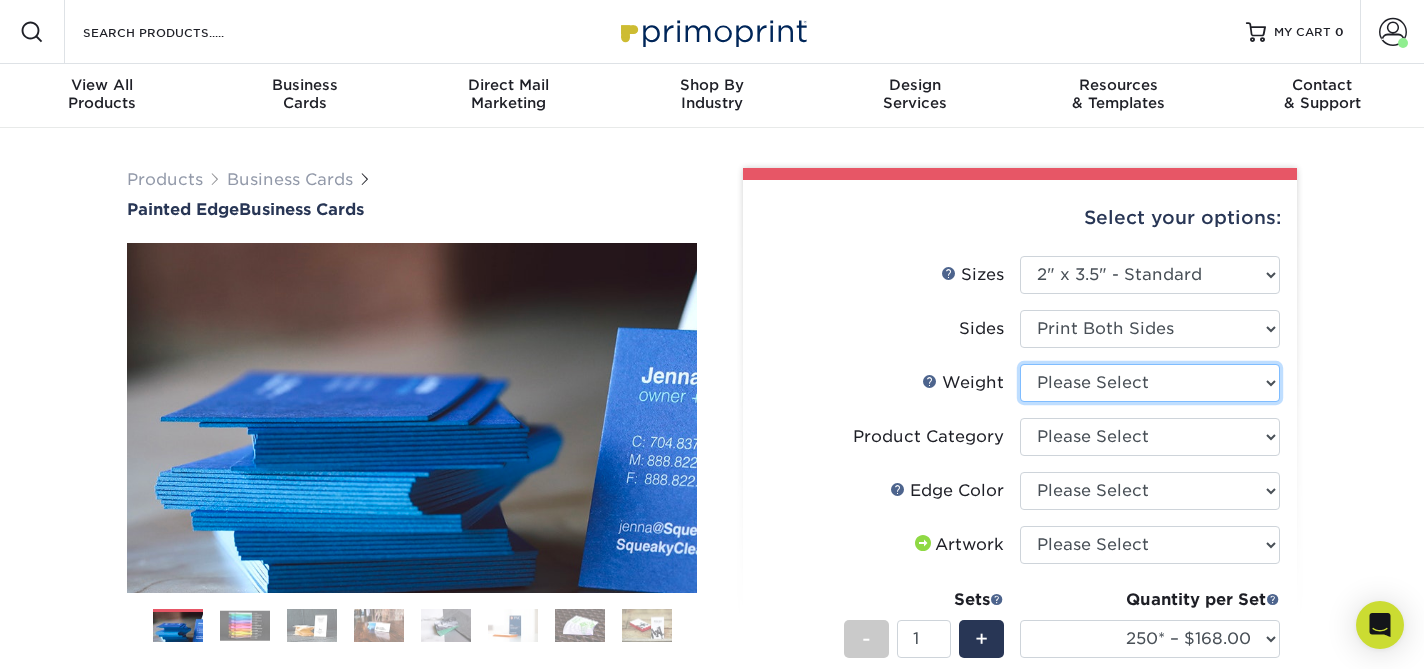 click on "Please Select 32PTUC" at bounding box center (1150, 383) 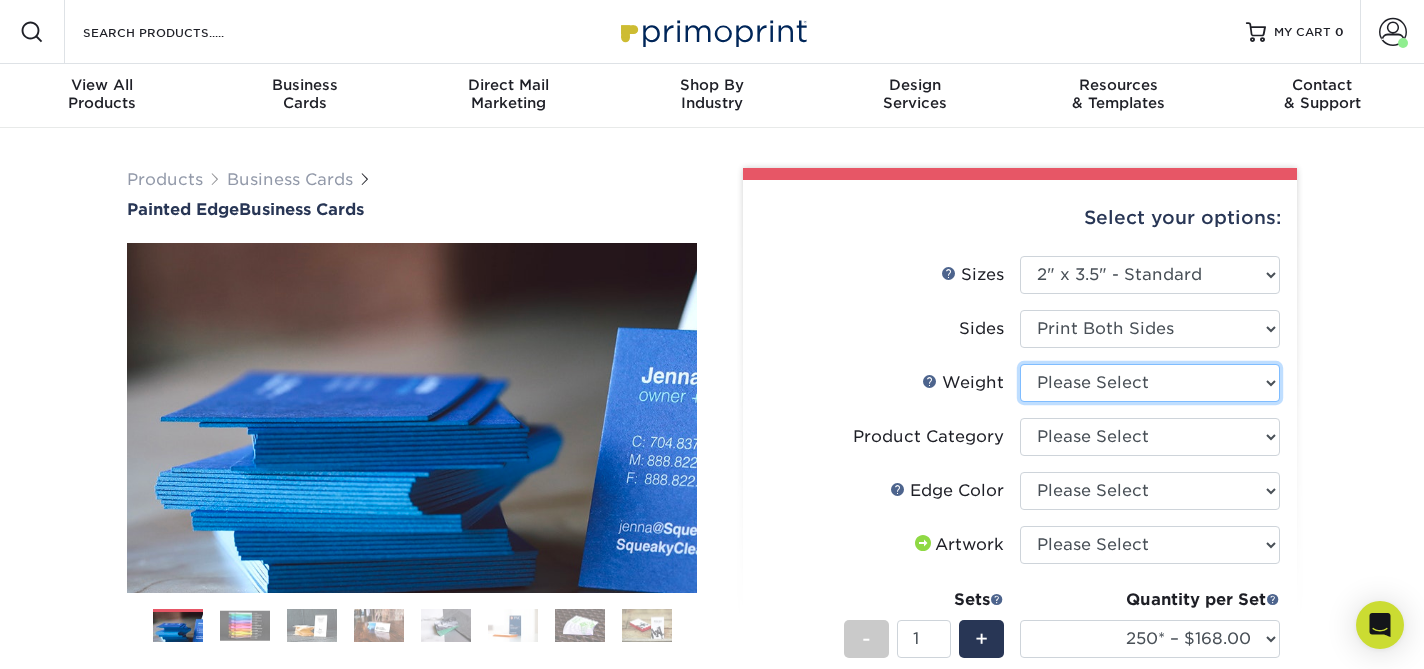 select on "32PTUC" 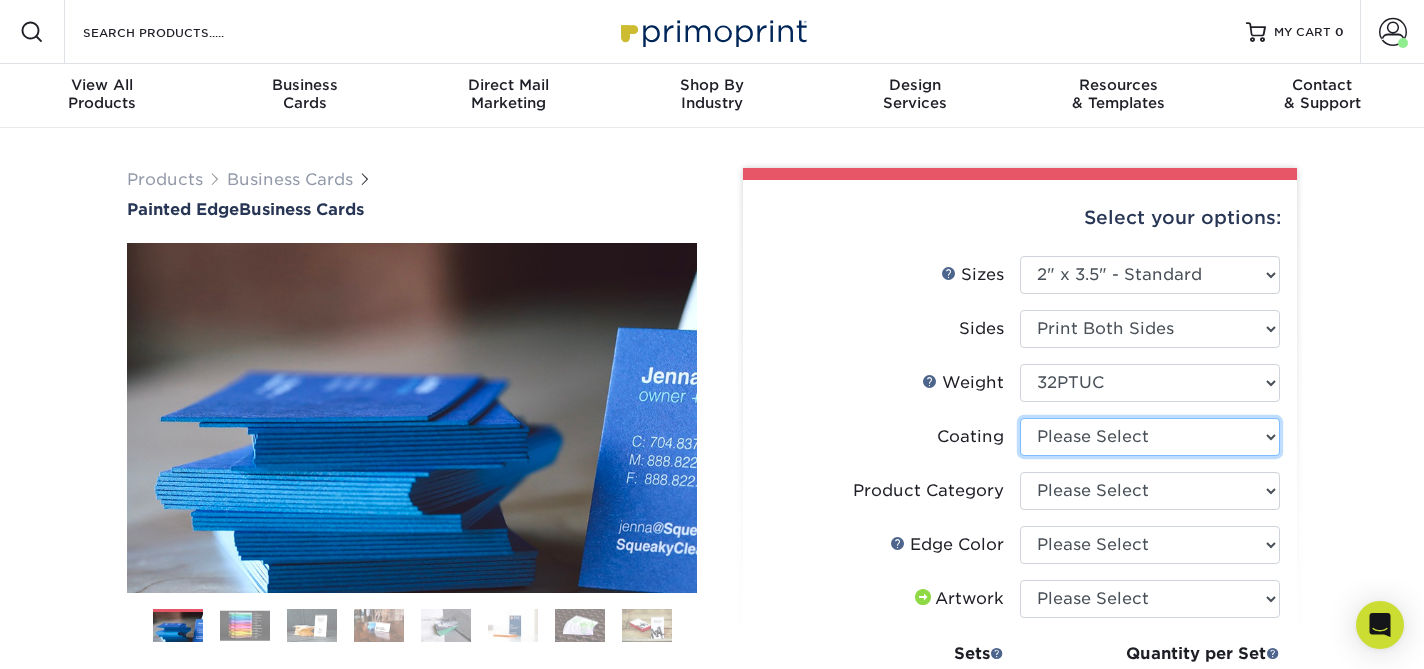 click at bounding box center (1150, 437) 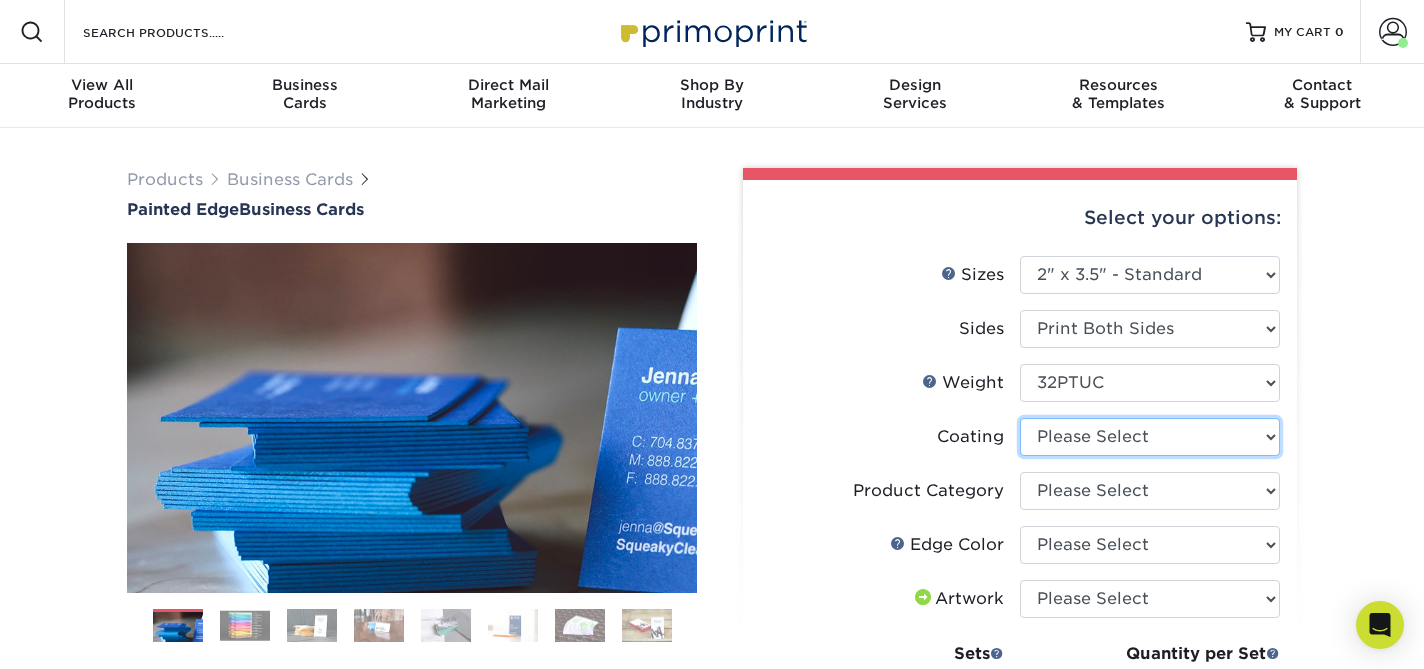select on "3e7618de-abca-4bda-9f97-8b9129e913d8" 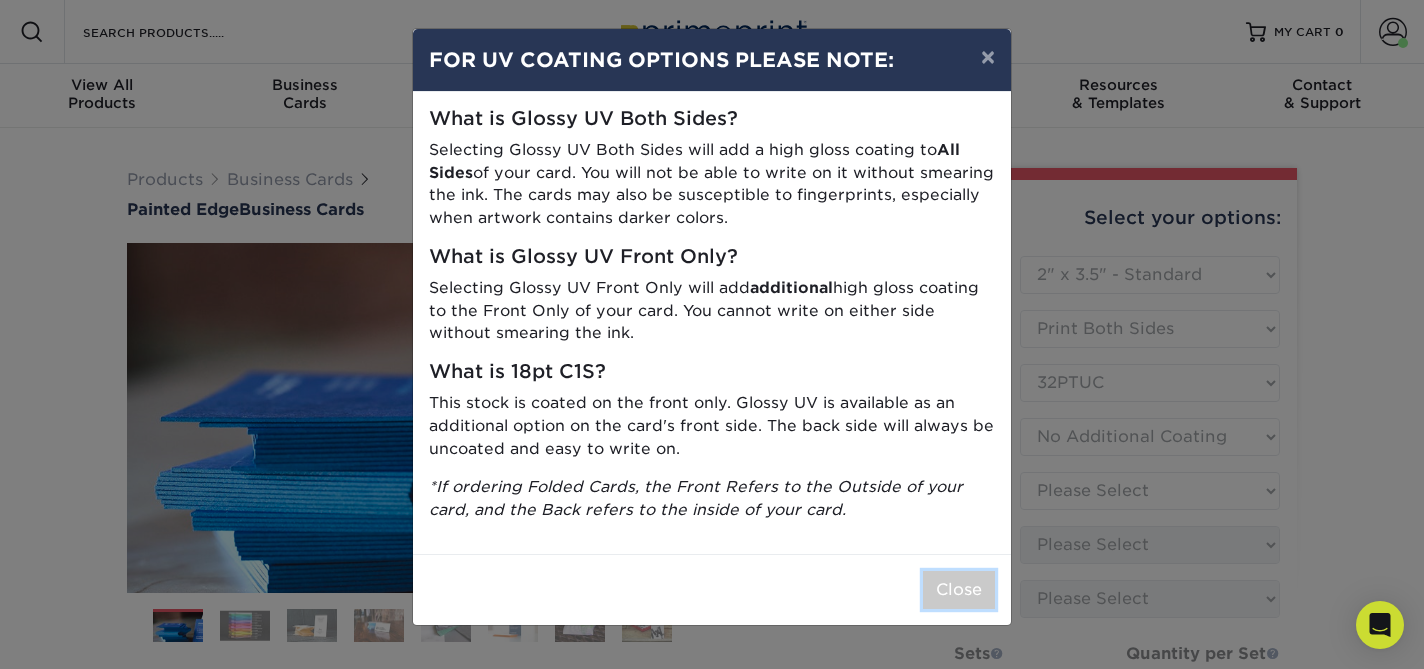 click on "Close" at bounding box center [959, 590] 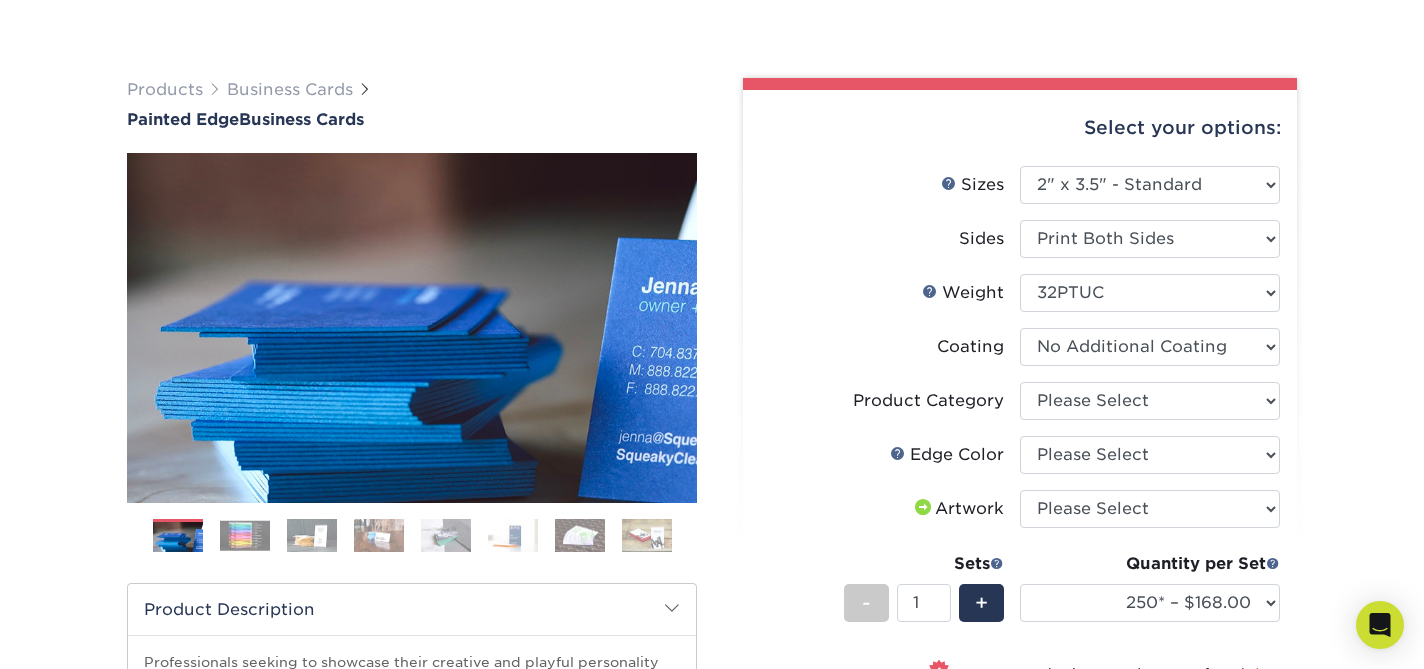 scroll, scrollTop: 115, scrollLeft: 0, axis: vertical 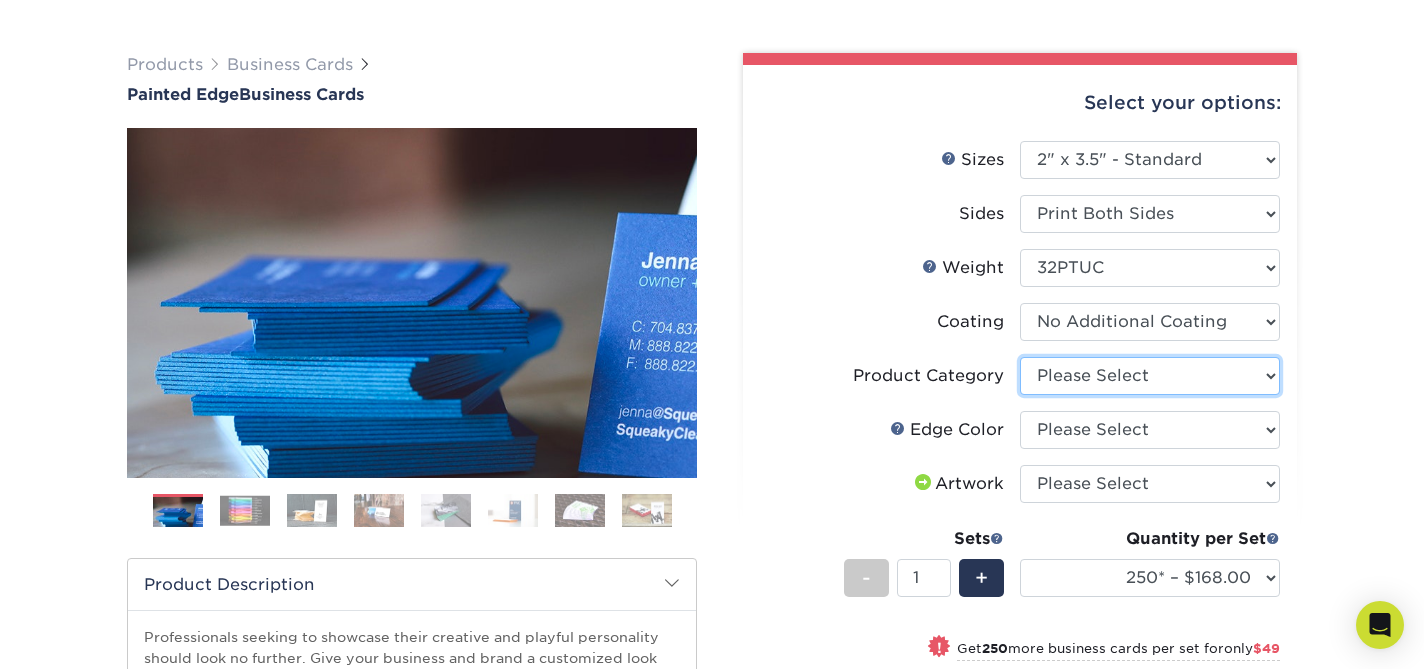 click on "Please Select Business Cards" at bounding box center (1150, 376) 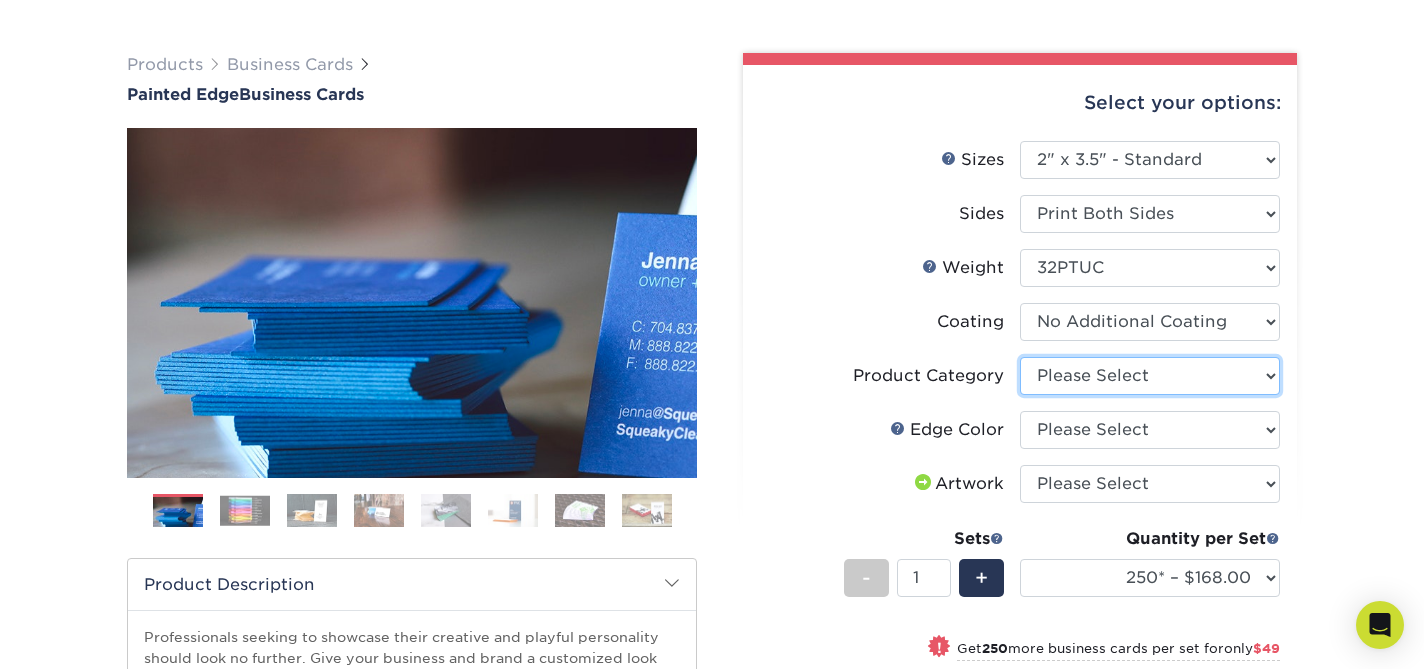 select on "3b5148f1-0588-4f88-a218-97bcfdce65c1" 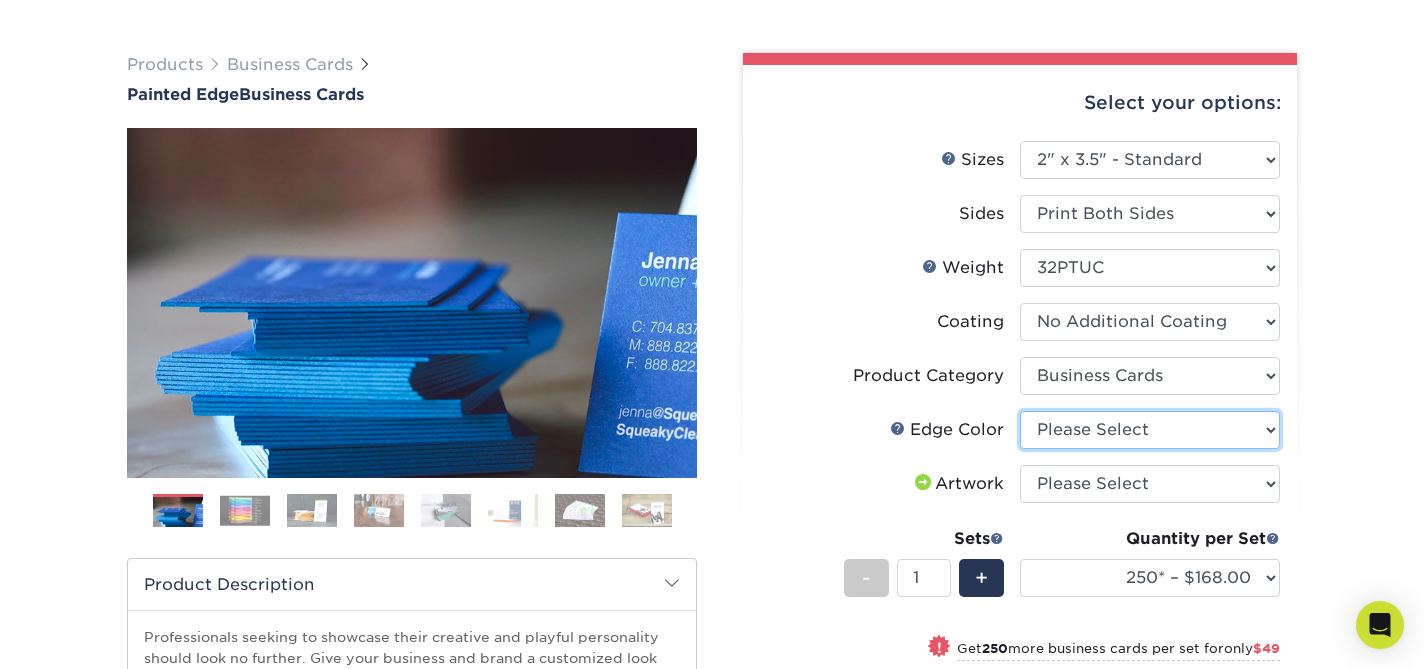 click on "Please Select Charcoal Black Brown Blue Pearlescent Blue Pearlescent Gold Pearlescent Green Pearlescent Pink Pearlescent Orange Pearlescent Purple Pearlescent Yellow Orange Pink Purple Red Turquoise White (Not Painted) Yellow" at bounding box center [1150, 430] 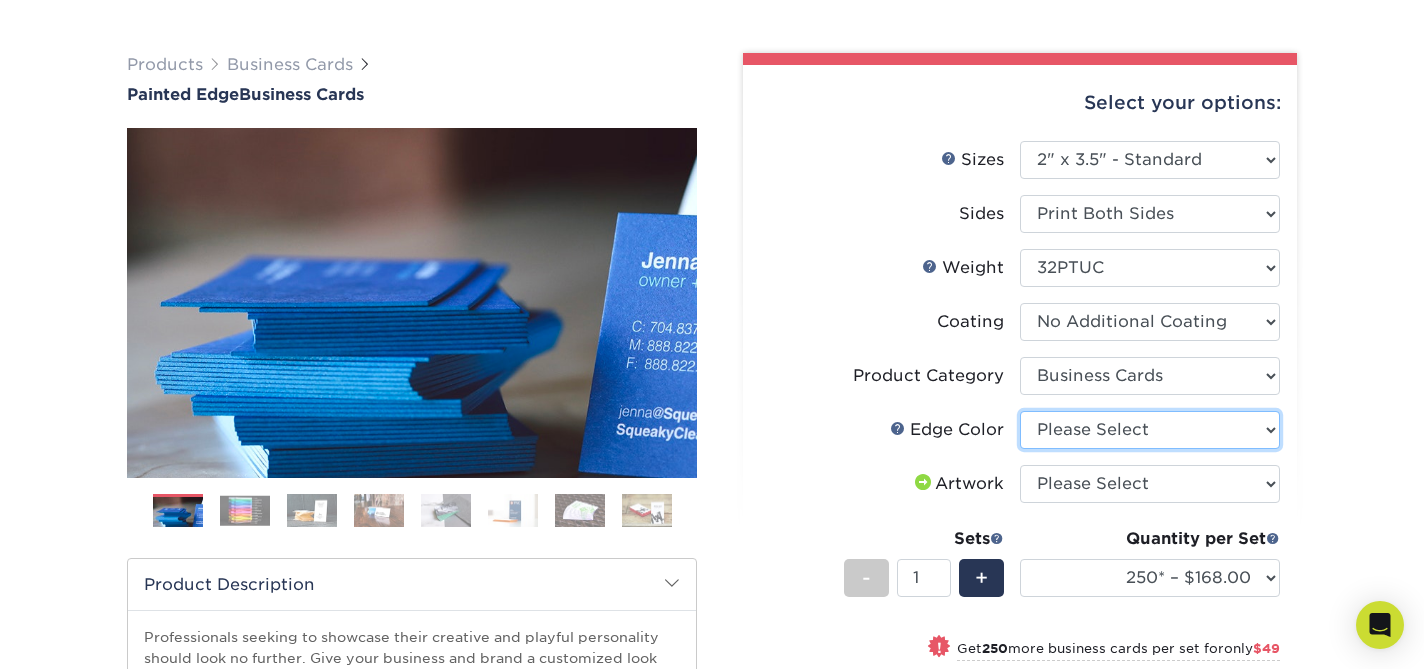 select on "1d2dc4a6-caa7-4e97-9ffb-823980241cde" 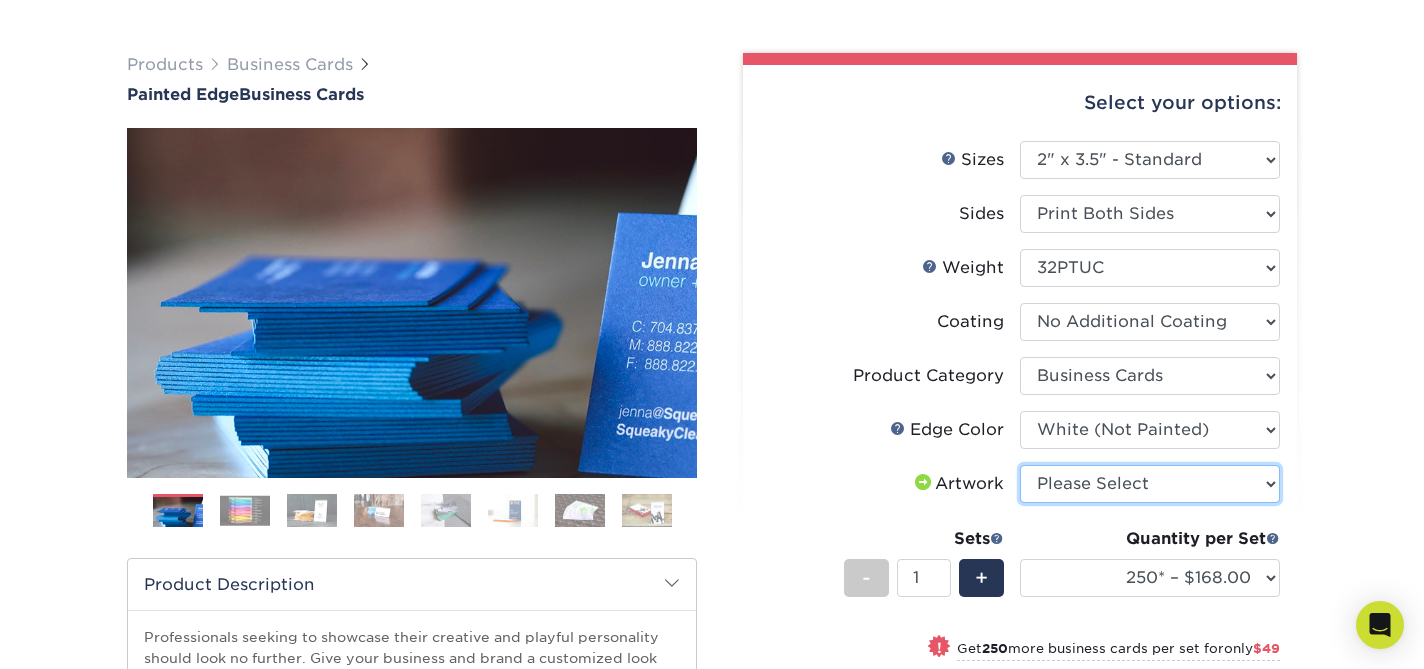 click on "Please Select I will upload files I need a design - $100" at bounding box center (1150, 484) 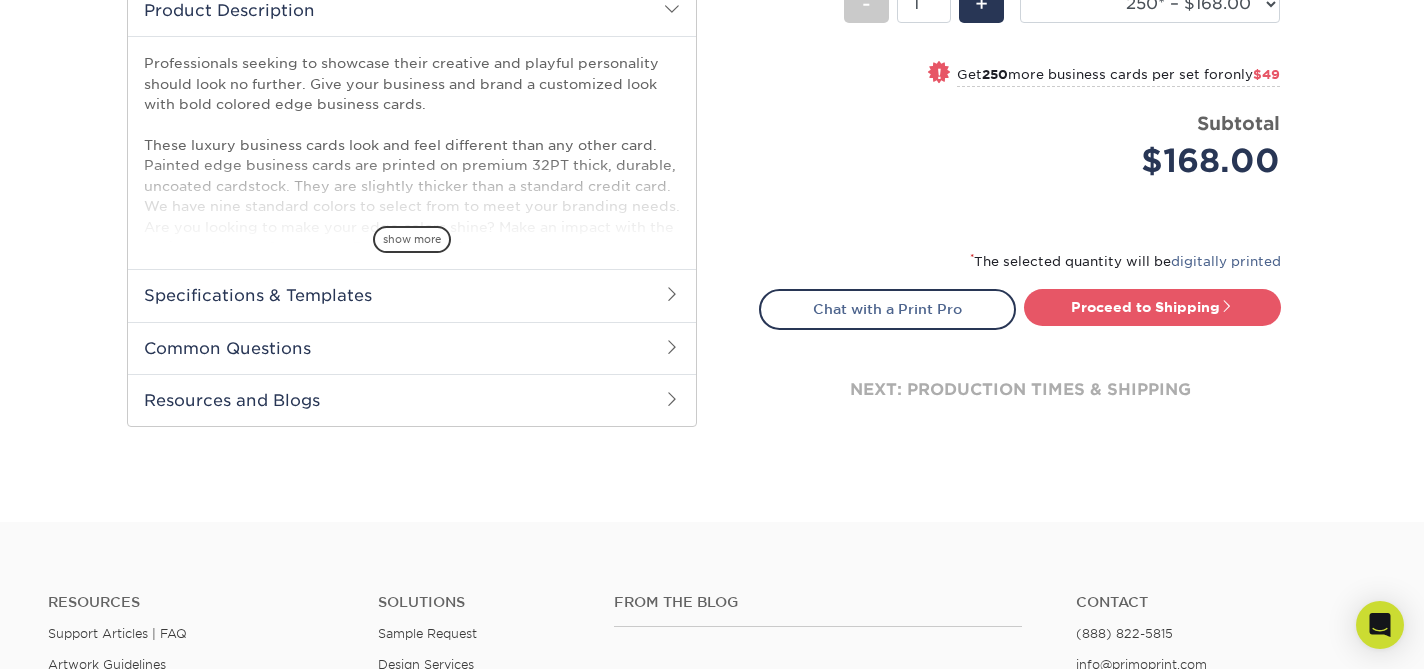 scroll, scrollTop: 713, scrollLeft: 0, axis: vertical 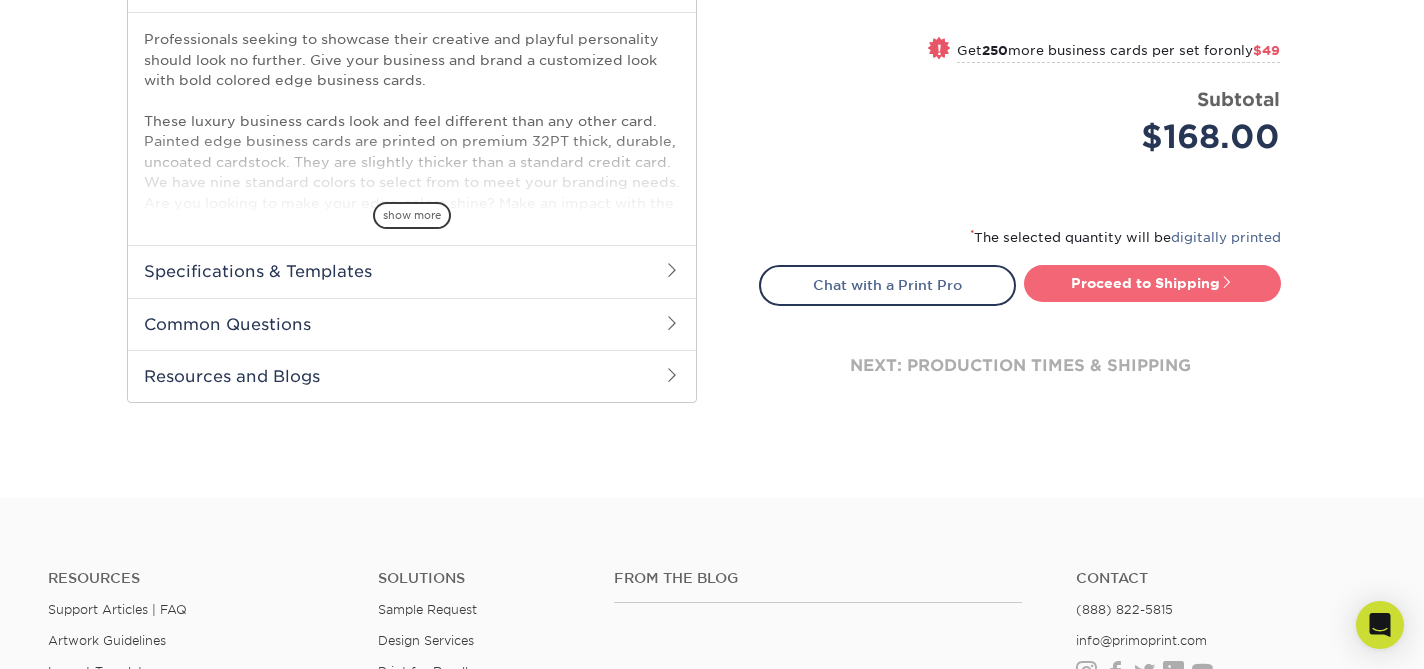click on "Proceed to Shipping" at bounding box center (1152, 283) 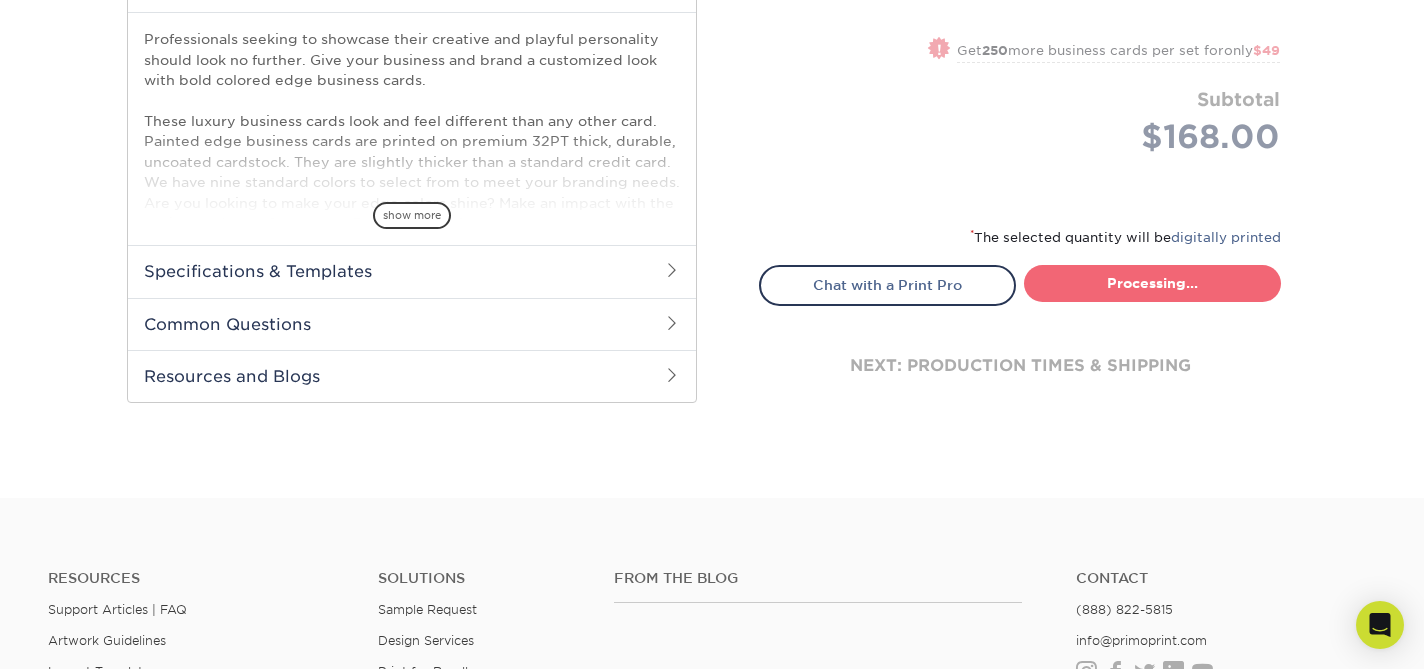 select on "b1d50ed3-fc81-464d-a1d8-d1915fbce704" 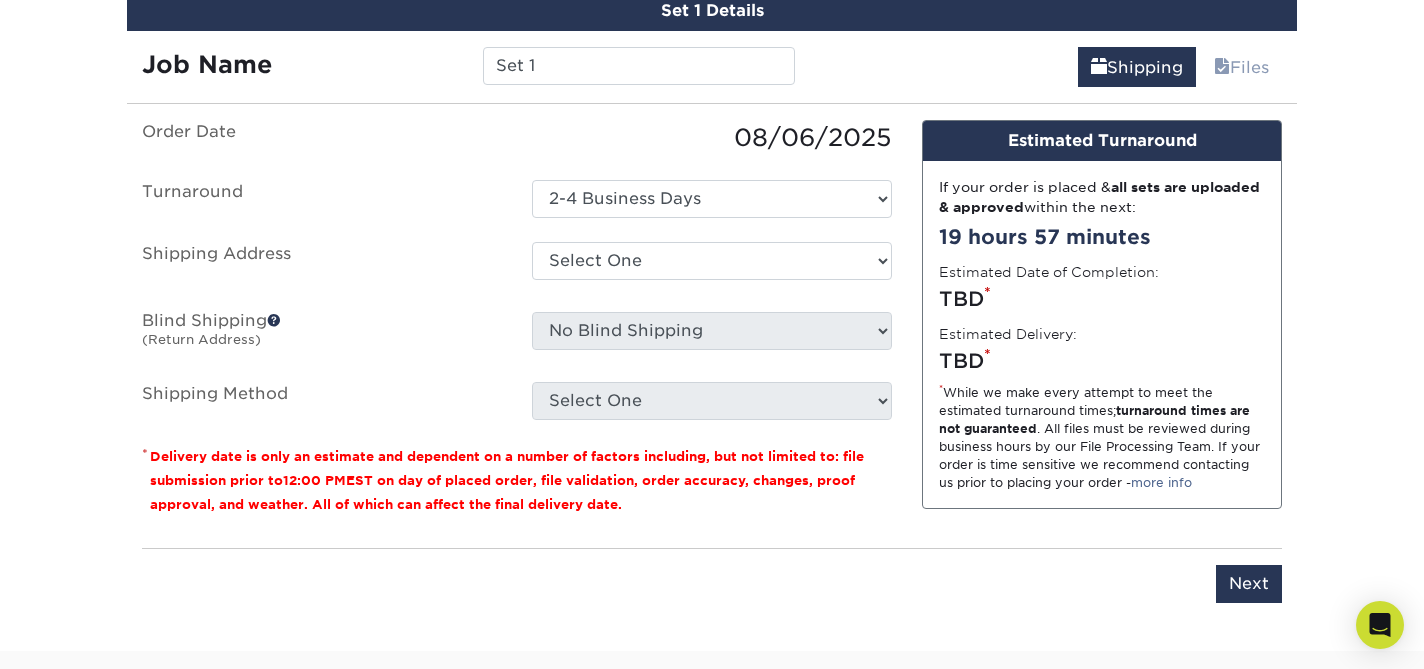 scroll, scrollTop: 1198, scrollLeft: 0, axis: vertical 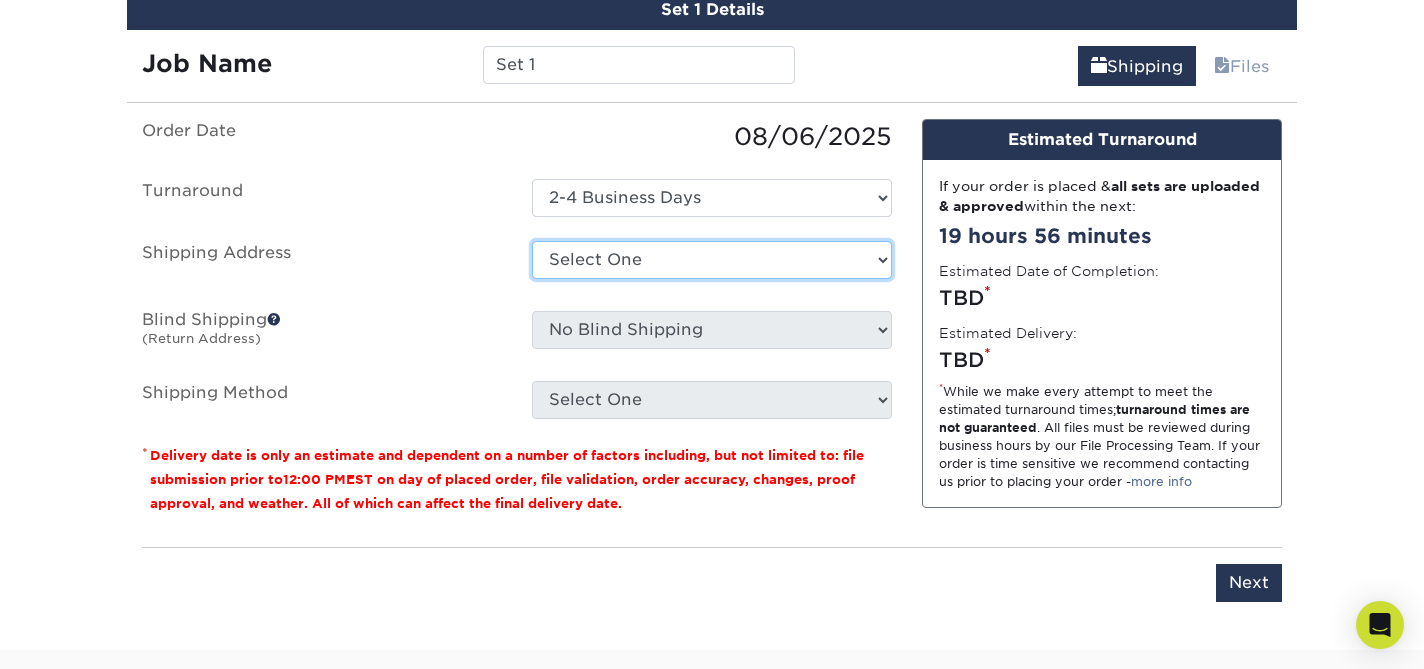 click on "Select One
ASPEN FRAME STORE
ASPEN STORE
AUSTIN STORE
BOSTON STORE
DALLAS STORE
FILLMORE STORE
FRAME CULVER OFFICE
FRAME LA OFFICE
GEORGETOWN STORE
HOUSTON STORE
MADISON STORE
MALIBU STORE
MEATPACKING STORE
PALM BEACH STORE
PALO ALTO STORE
SCOTTSDALE FRAME STORE
SOHO STORE
+ Add New Address" at bounding box center [712, 260] 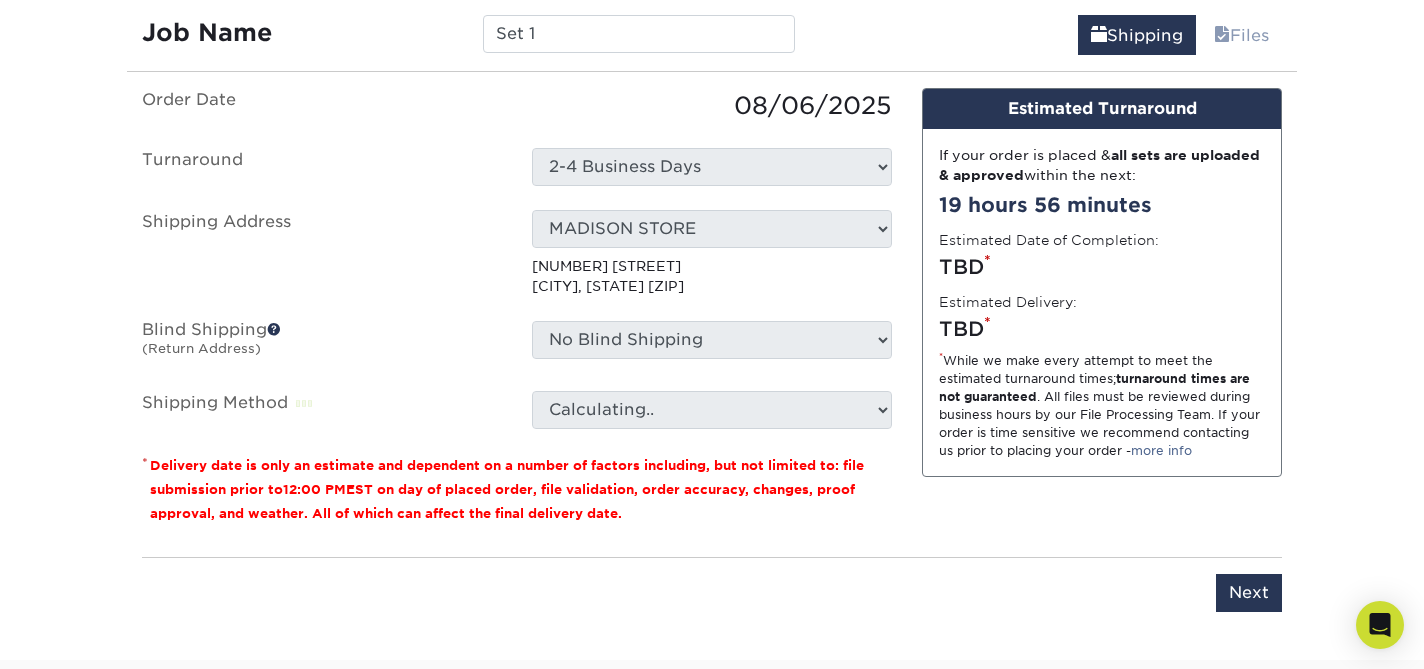 scroll, scrollTop: 1231, scrollLeft: 0, axis: vertical 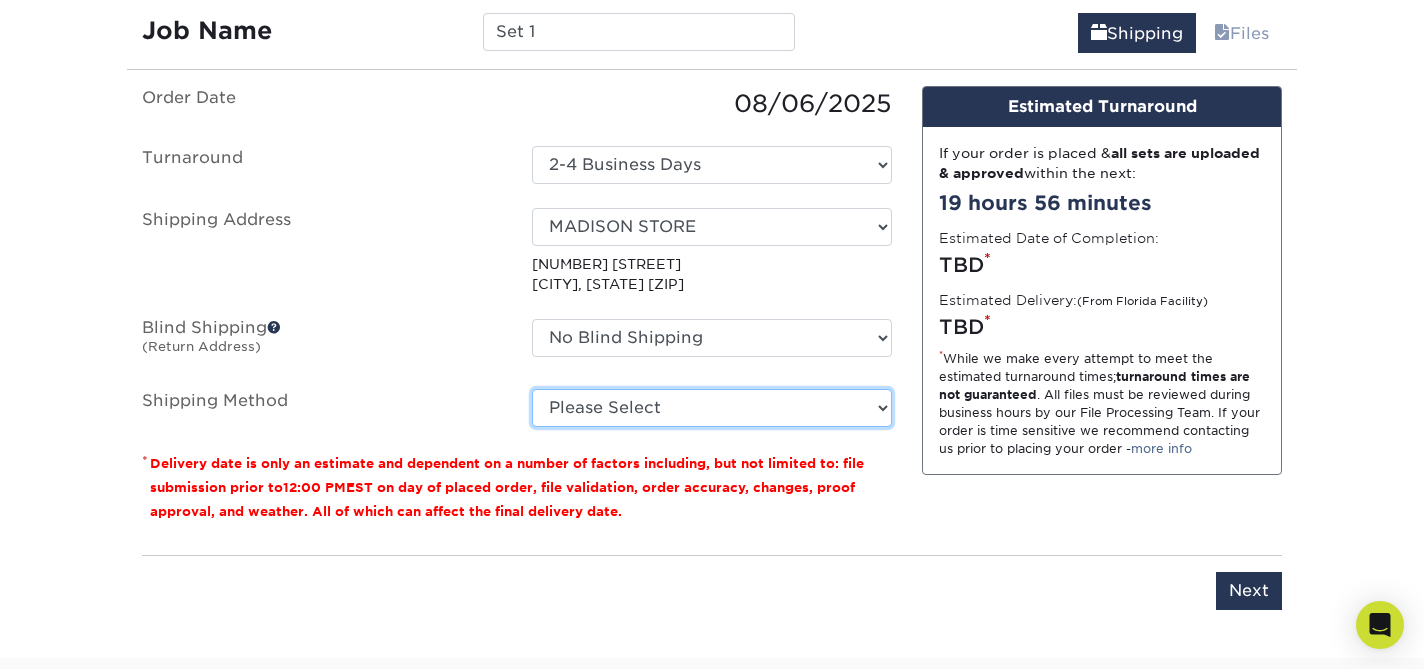 click on "Please Select Ground Shipping (+$7.84) 3 Day Shipping Service (+$17.30) 2 Day Air Shipping (+$18.31) Next Day Shipping by 5pm (+$30.06) Next Day Shipping by 12 noon (+$33.12) Next Day Air Early A.M. (+$170.21)" at bounding box center (712, 408) 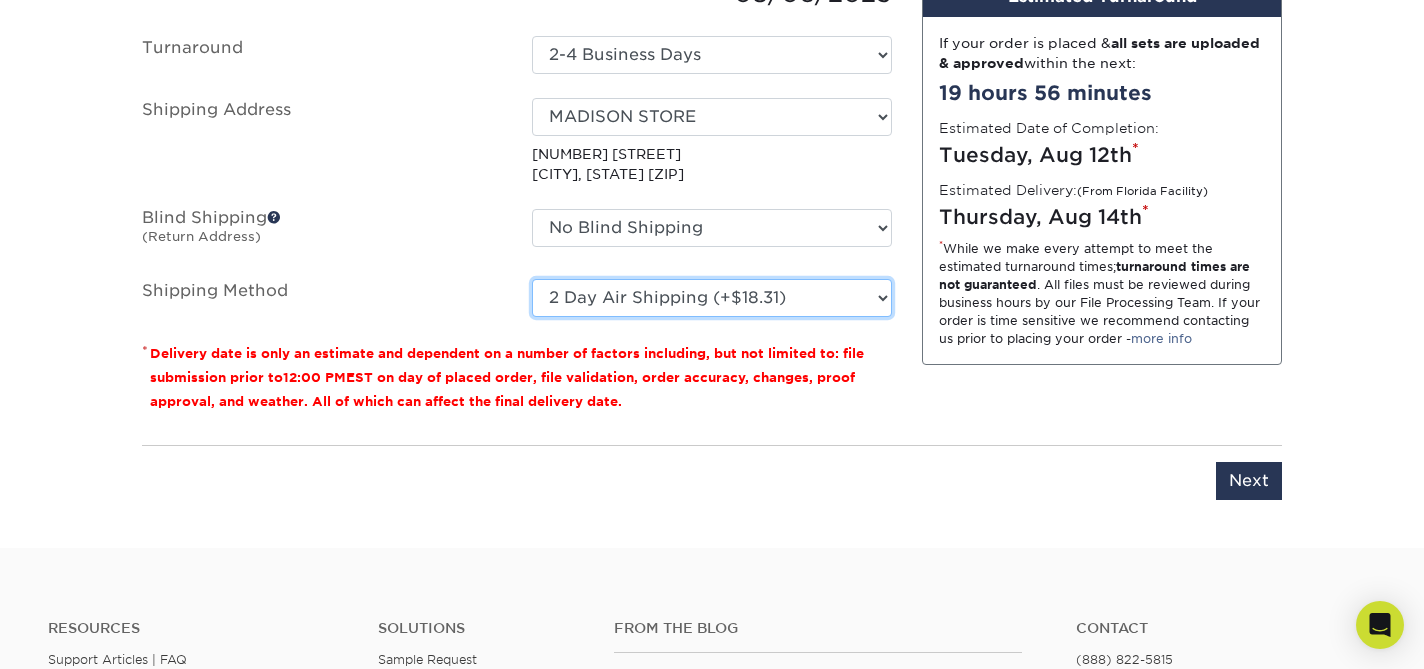 scroll, scrollTop: 1369, scrollLeft: 0, axis: vertical 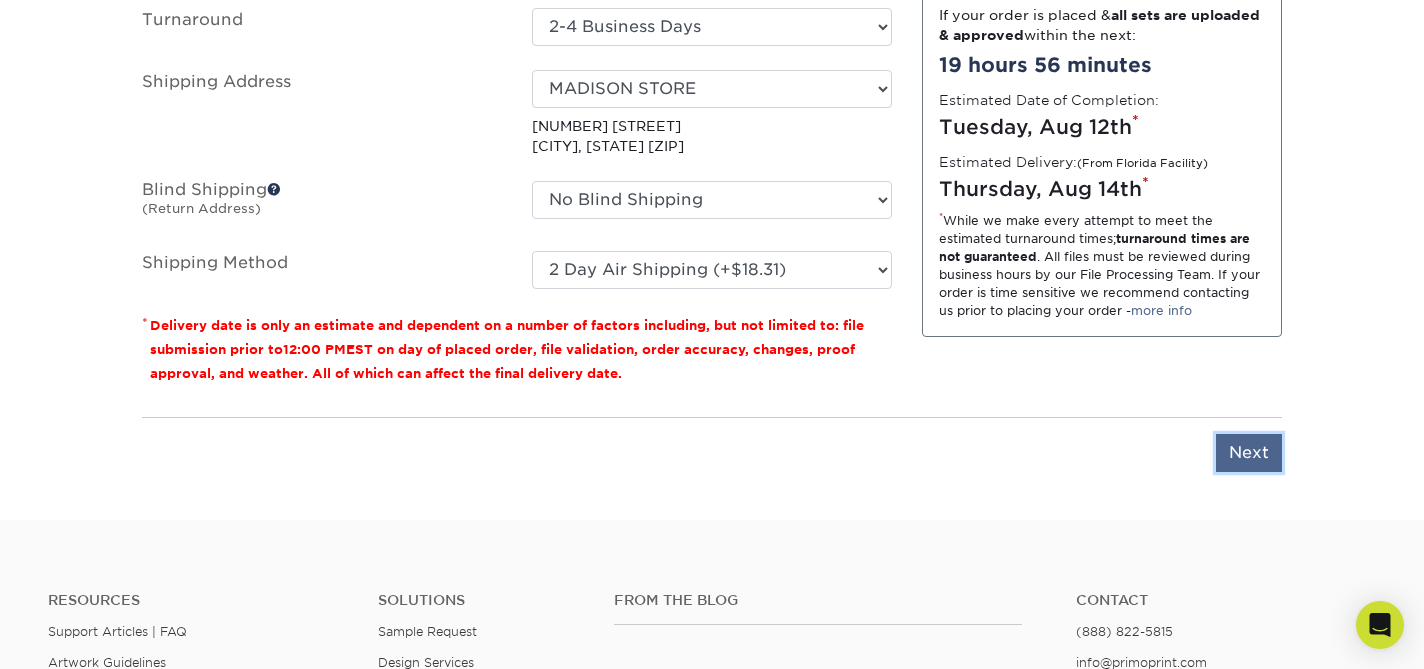 click on "Next" at bounding box center (1249, 453) 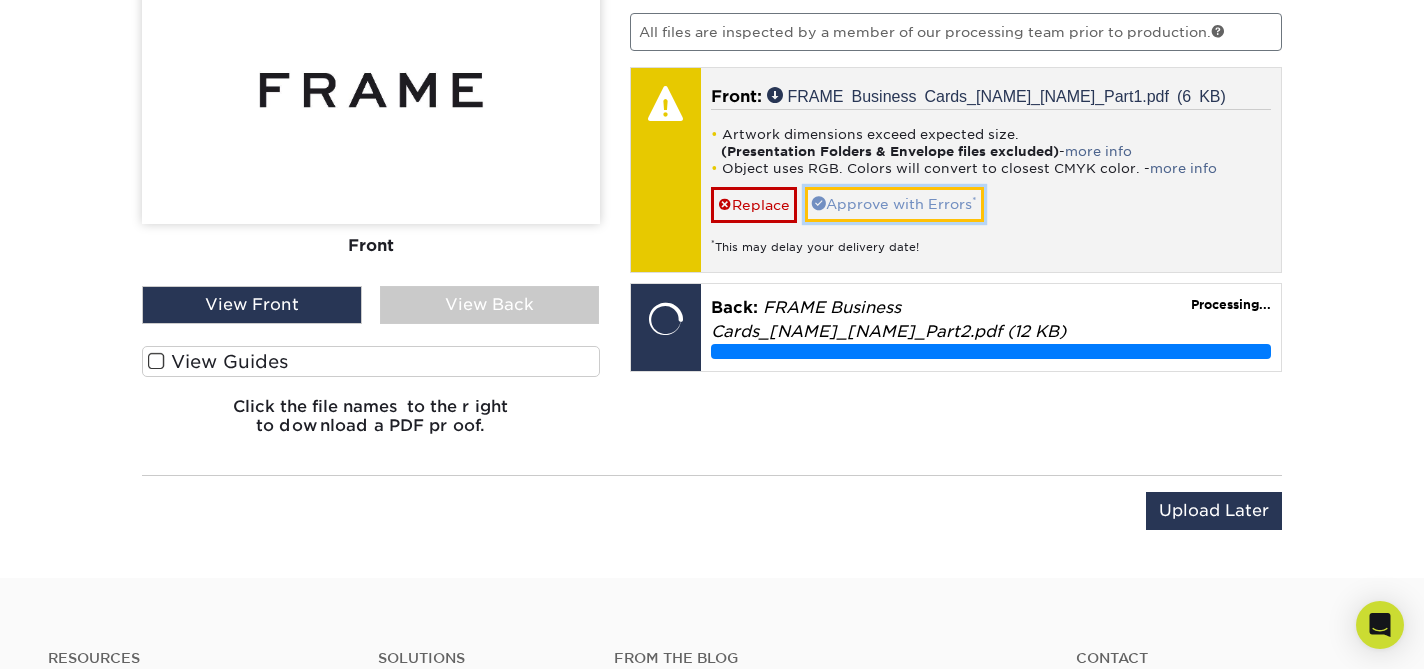 click on "Approve with Errors *" at bounding box center (894, 204) 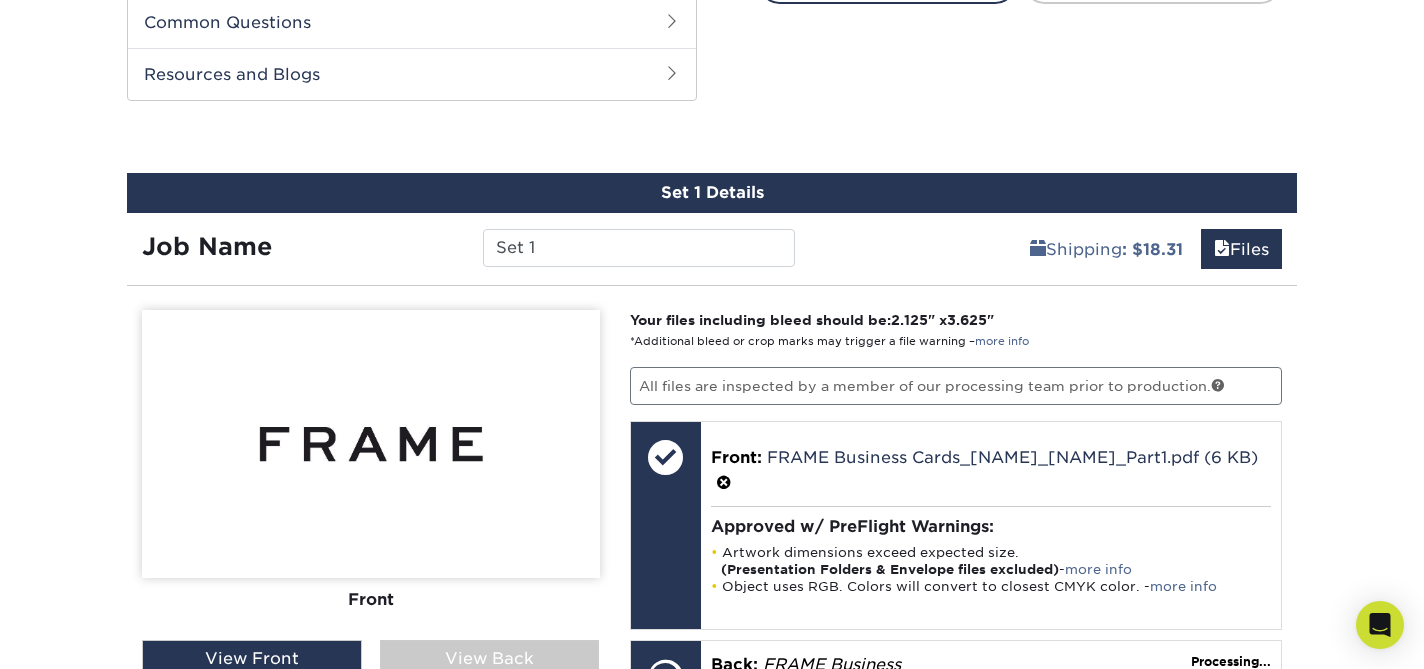 scroll, scrollTop: 1257, scrollLeft: 0, axis: vertical 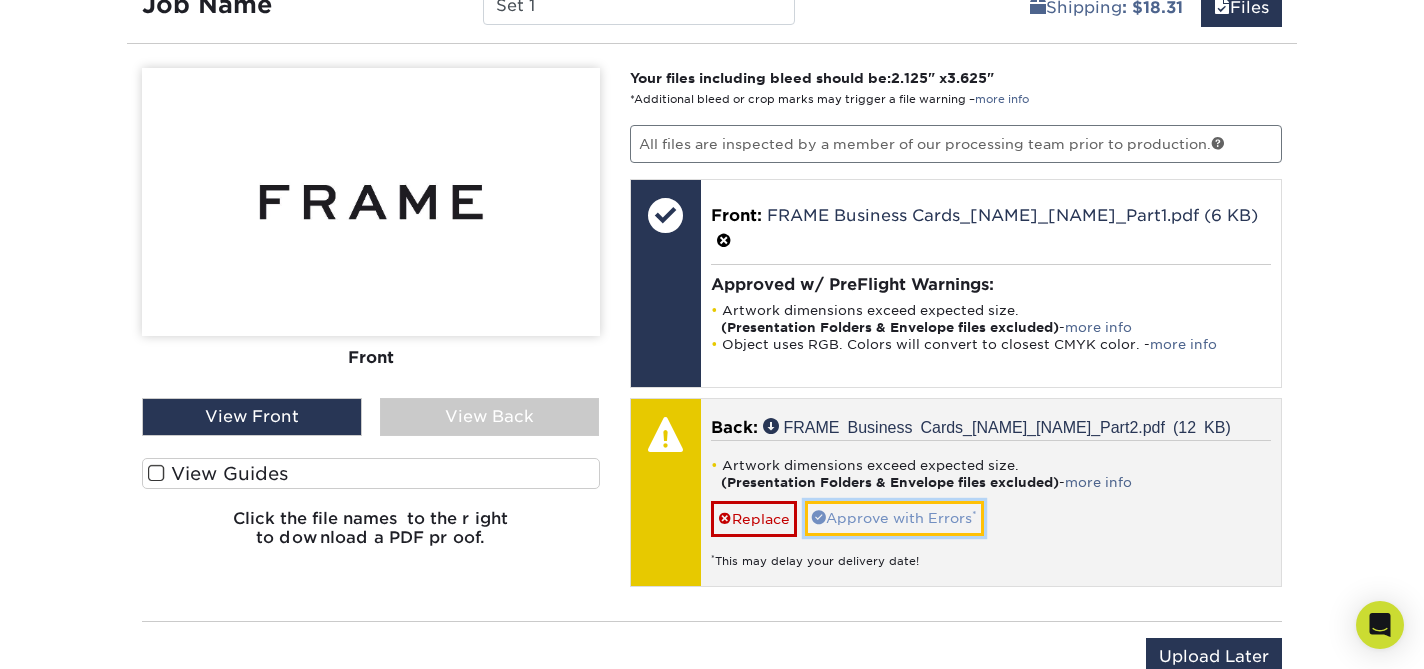click on "Approve with Errors *" at bounding box center (894, 518) 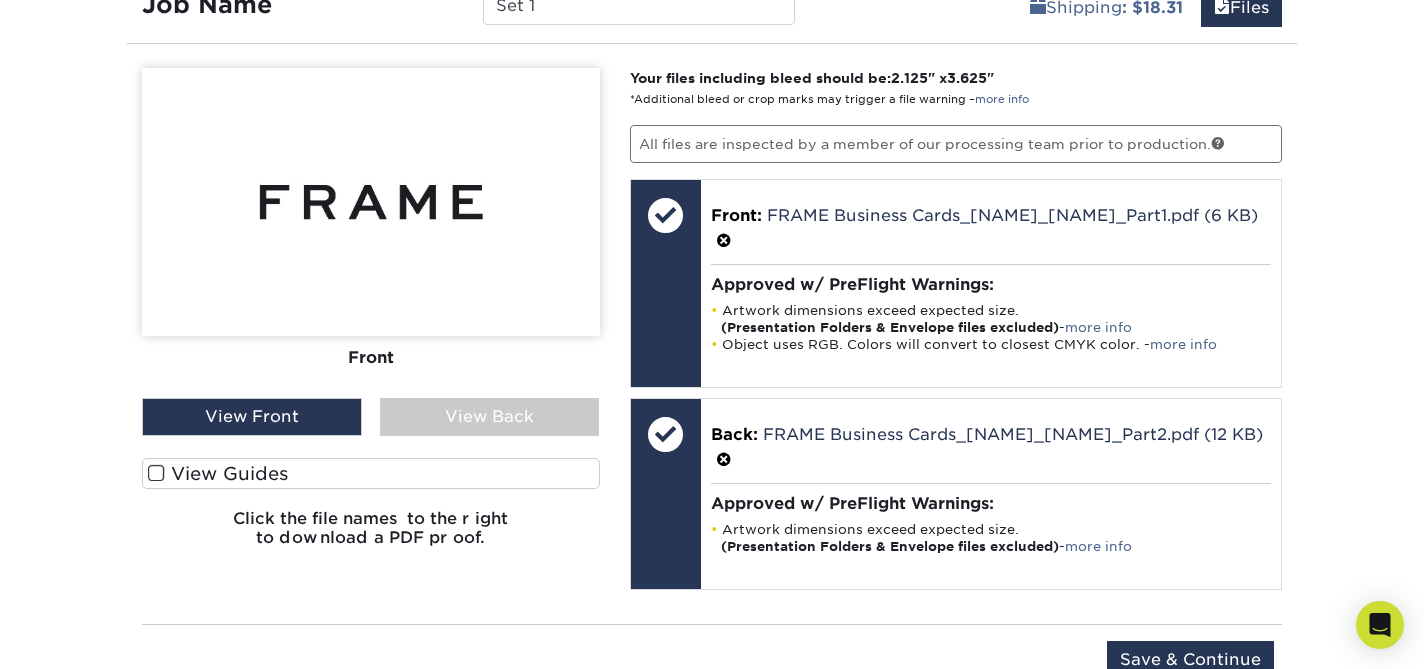 click on "View Back" at bounding box center (490, 417) 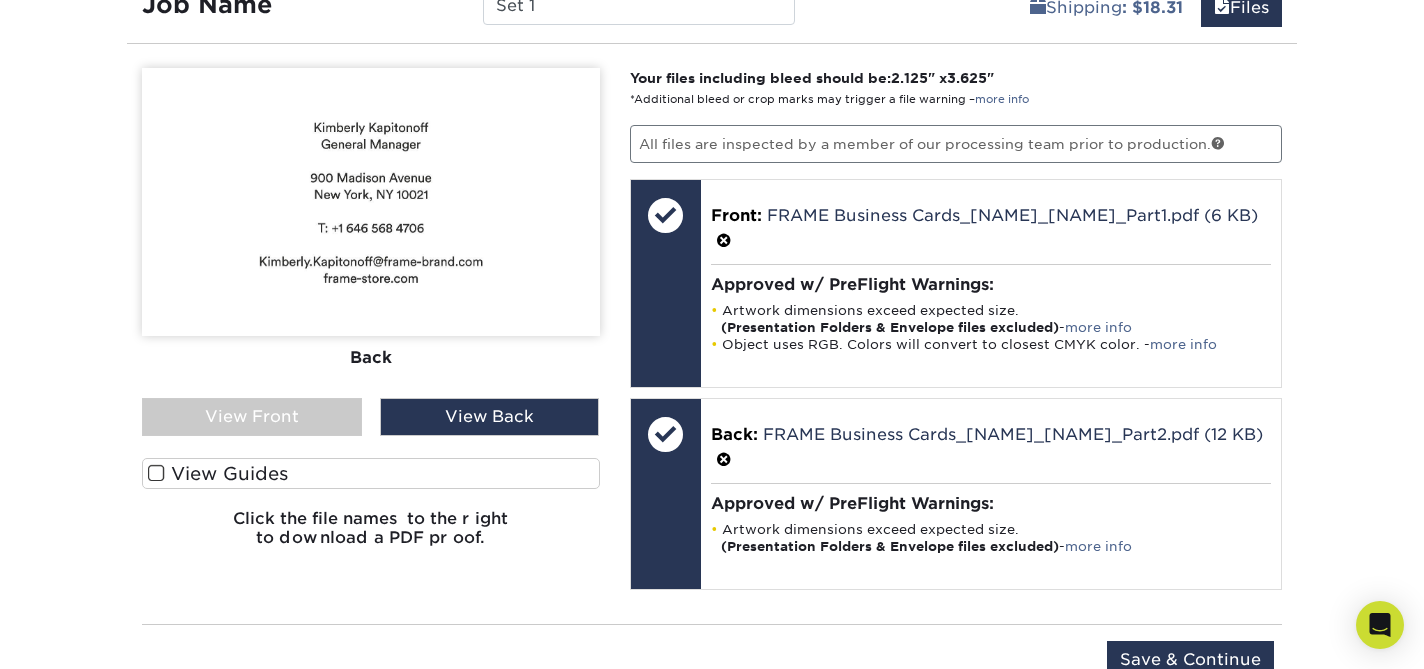 click on "View Guides" at bounding box center (371, 473) 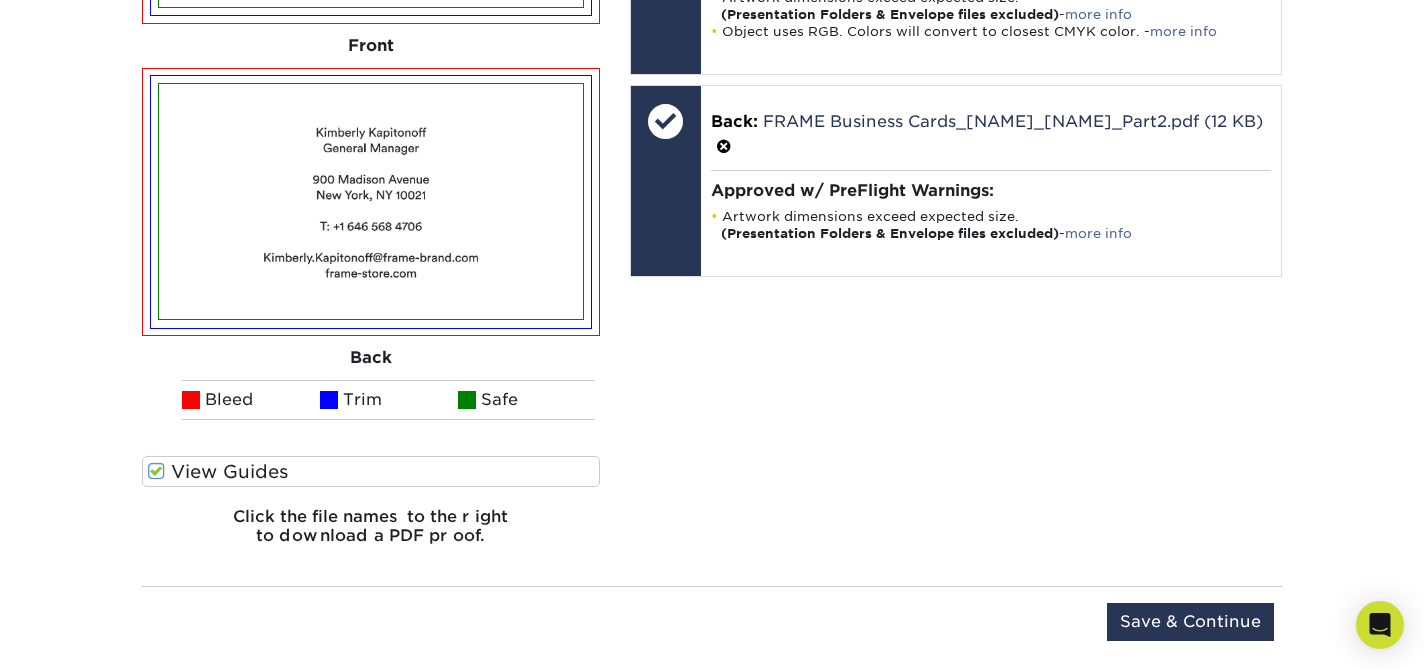 scroll, scrollTop: 1582, scrollLeft: 0, axis: vertical 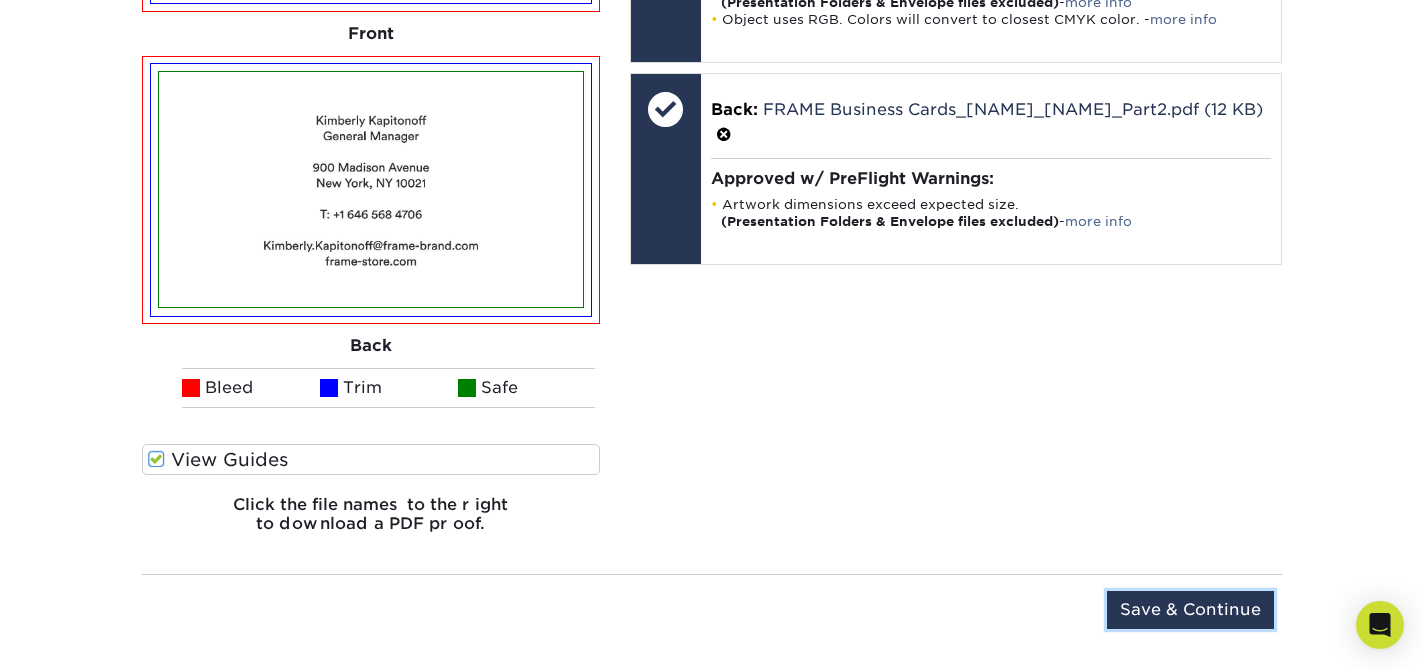 drag, startPoint x: 1211, startPoint y: 603, endPoint x: 1196, endPoint y: 594, distance: 17.492855 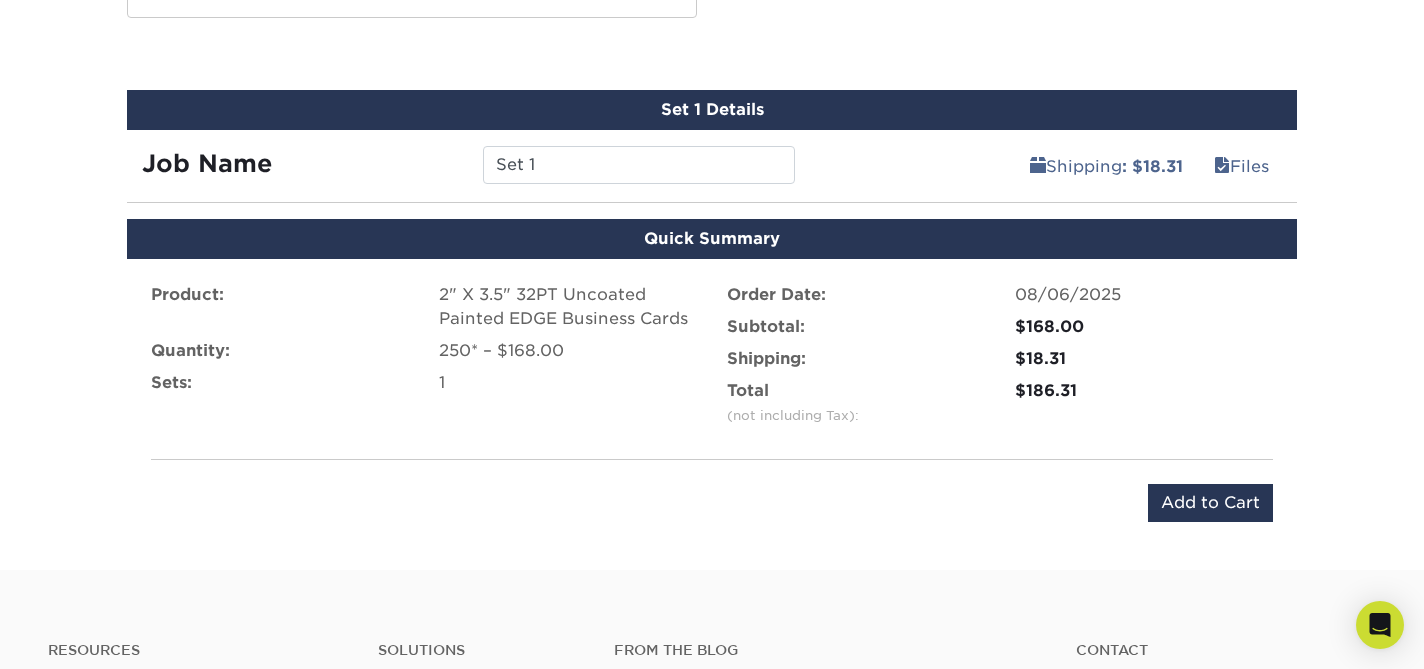 scroll, scrollTop: 1110, scrollLeft: 0, axis: vertical 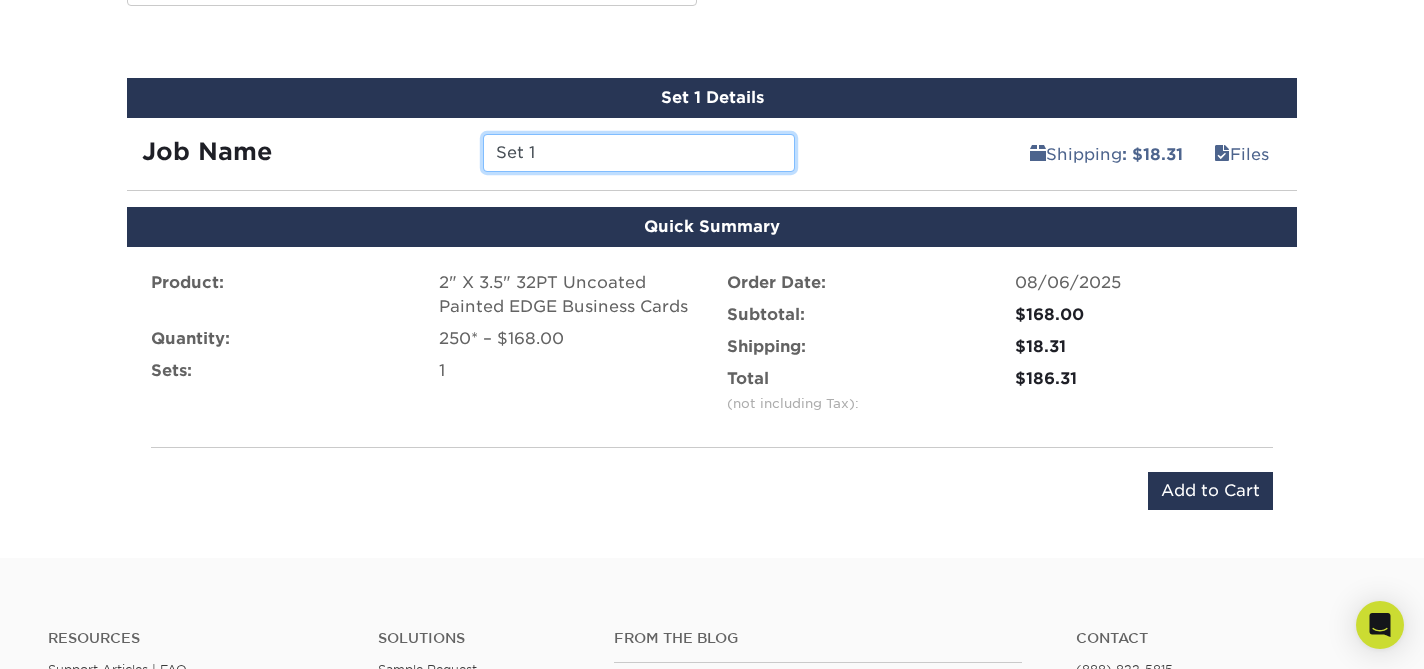 drag, startPoint x: 547, startPoint y: 149, endPoint x: 402, endPoint y: 140, distance: 145.27904 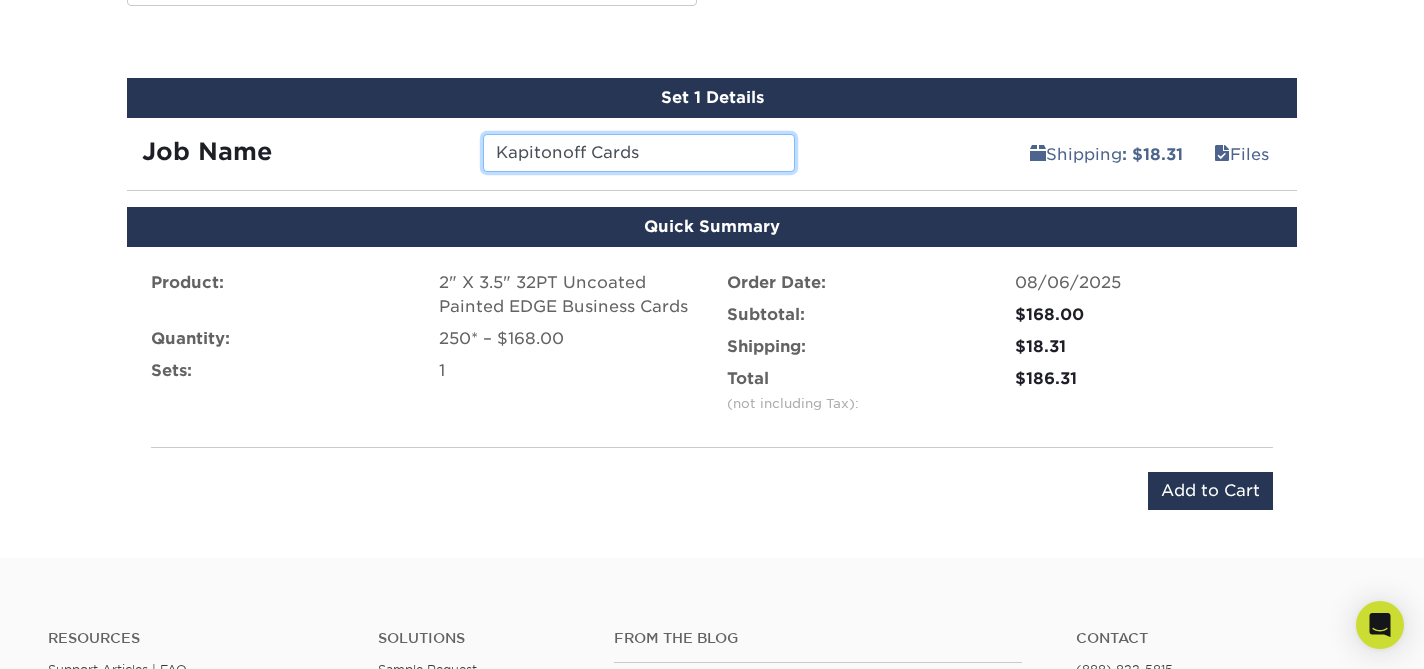 type on "Kapitonoff Cards" 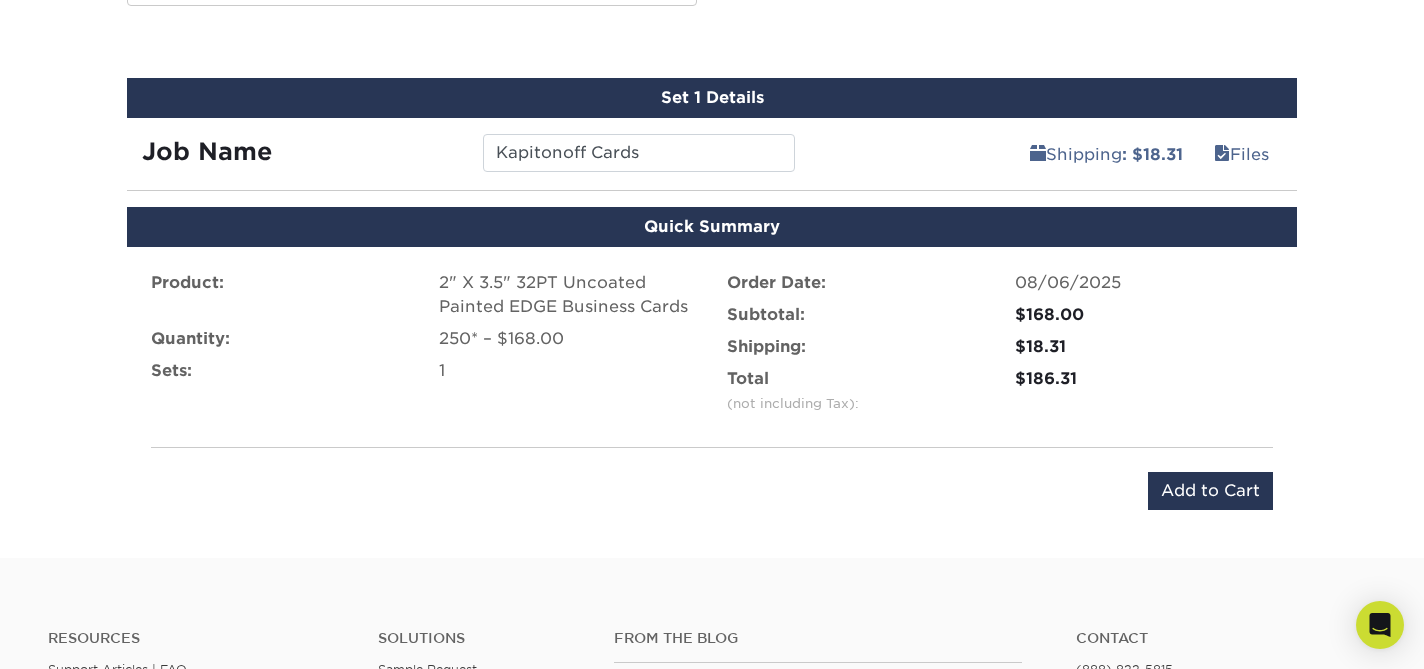 drag, startPoint x: 1020, startPoint y: 446, endPoint x: 1142, endPoint y: 488, distance: 129.02713 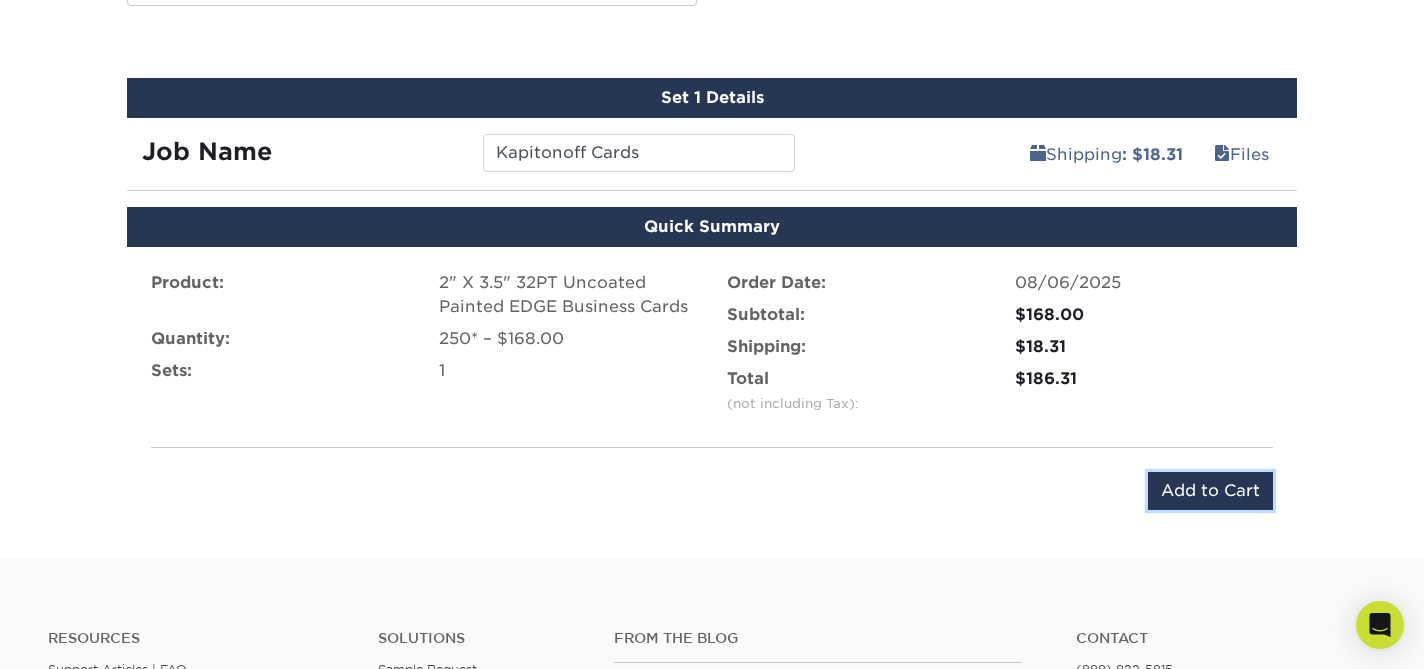 click on "Add to Cart" at bounding box center (1210, 491) 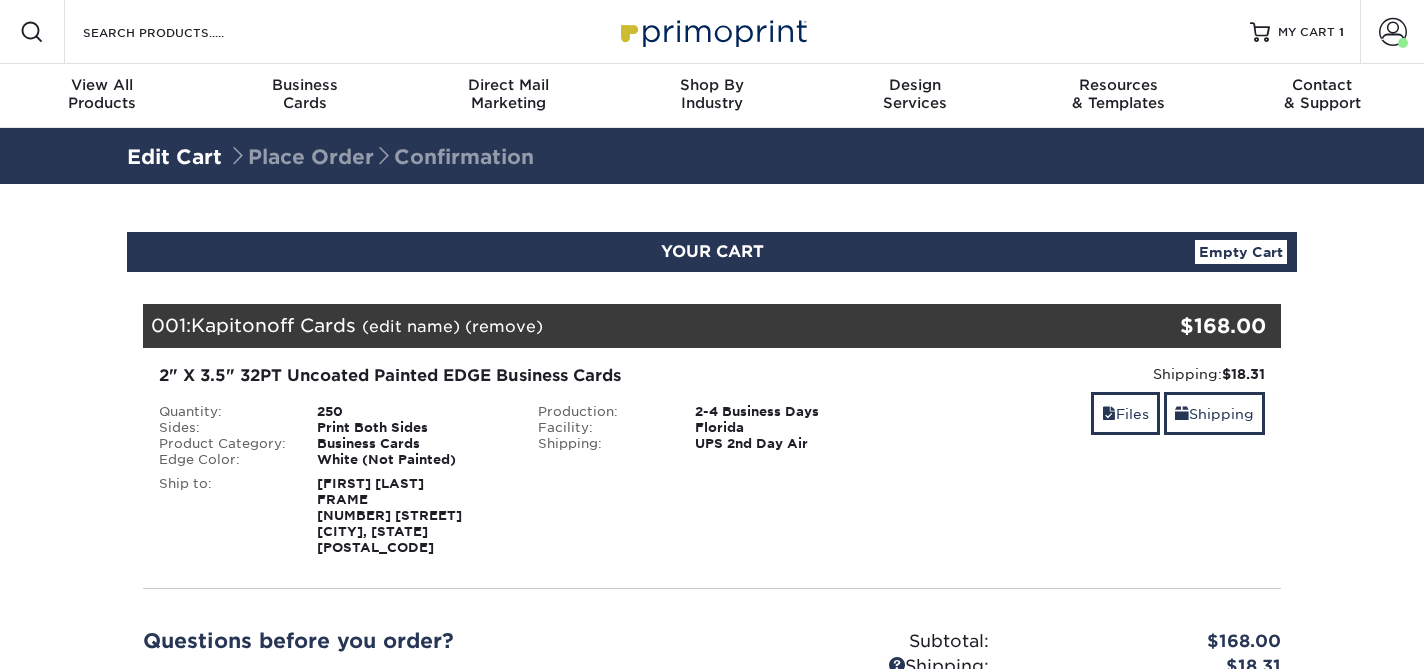 scroll, scrollTop: 0, scrollLeft: 0, axis: both 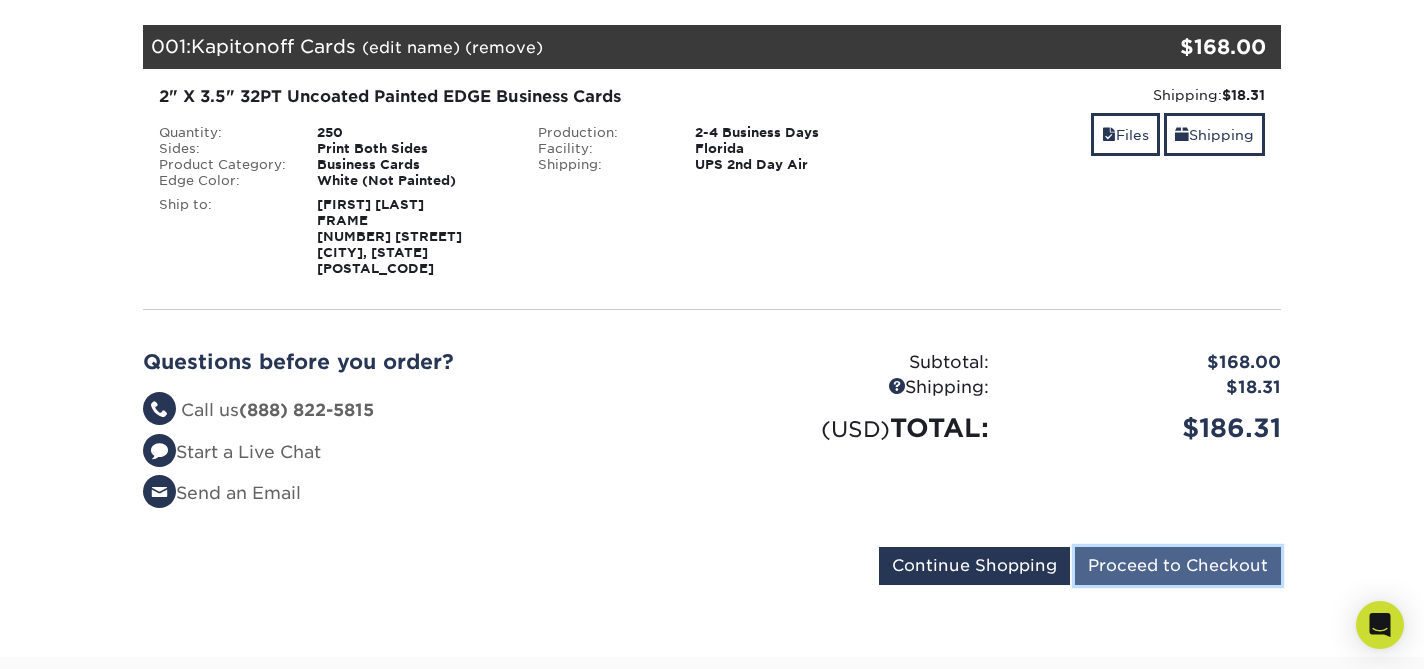 click on "Proceed to Checkout" at bounding box center [1178, 566] 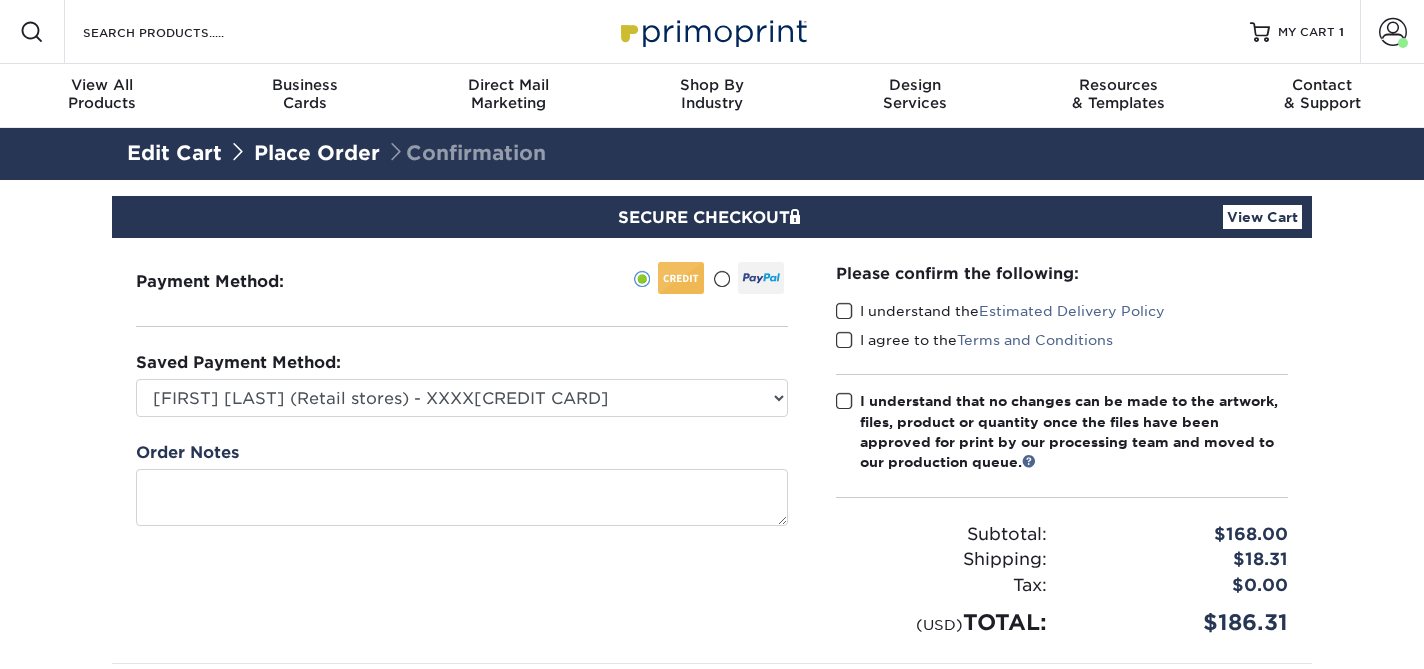 scroll, scrollTop: 0, scrollLeft: 0, axis: both 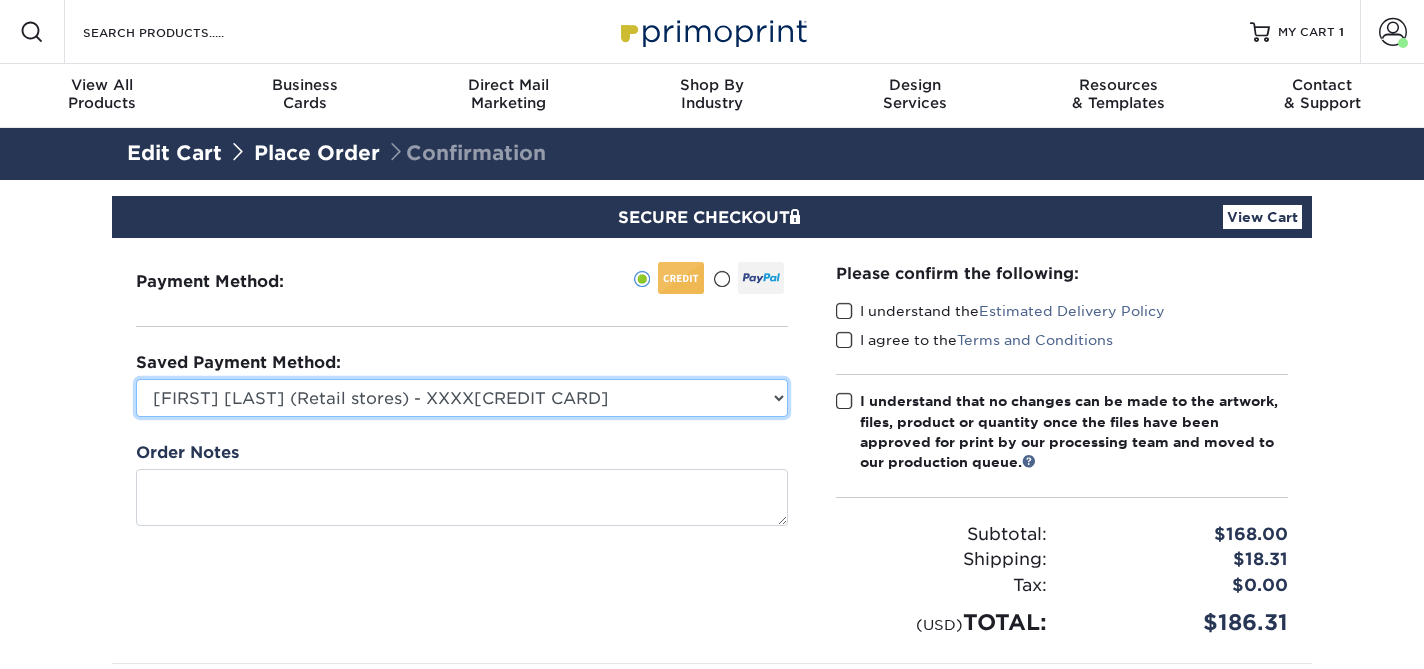 click on "Amanda Cotler (Retail stores) - XXXX5002 American Express - XXXX1002 New Credit Card" at bounding box center [462, 398] 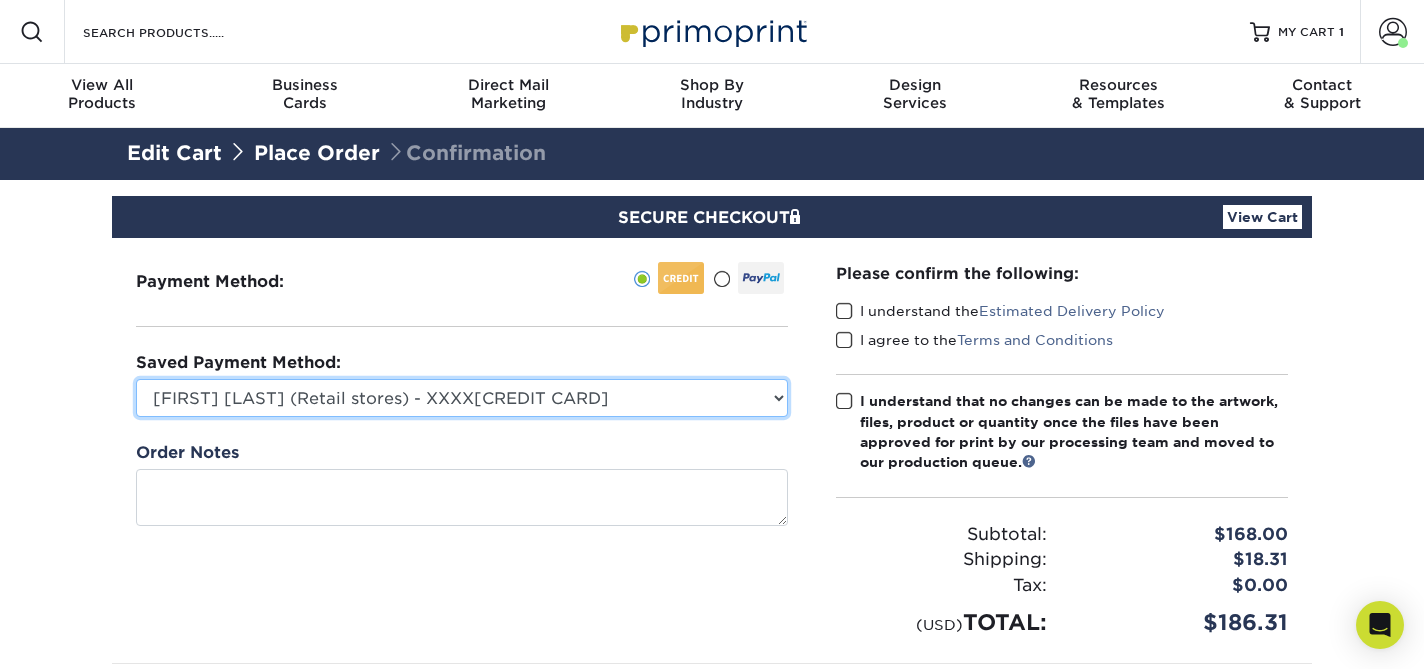 select on "75021" 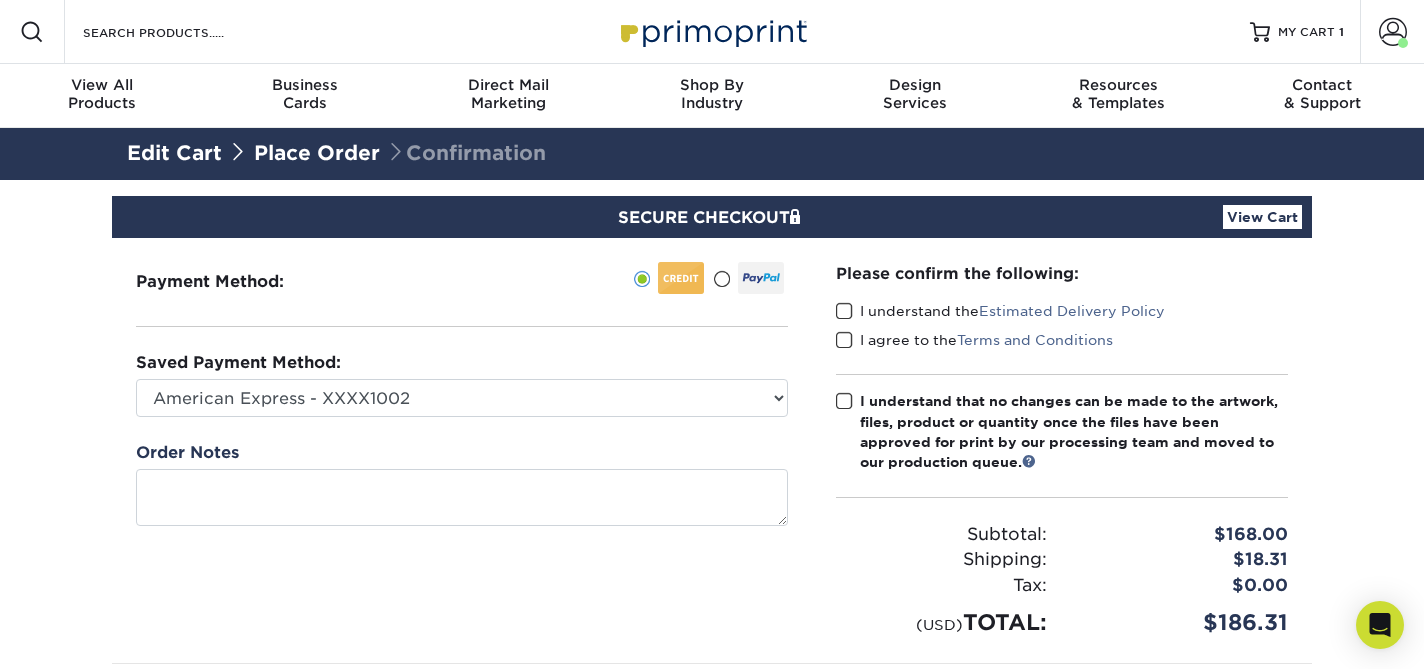 click at bounding box center [844, 311] 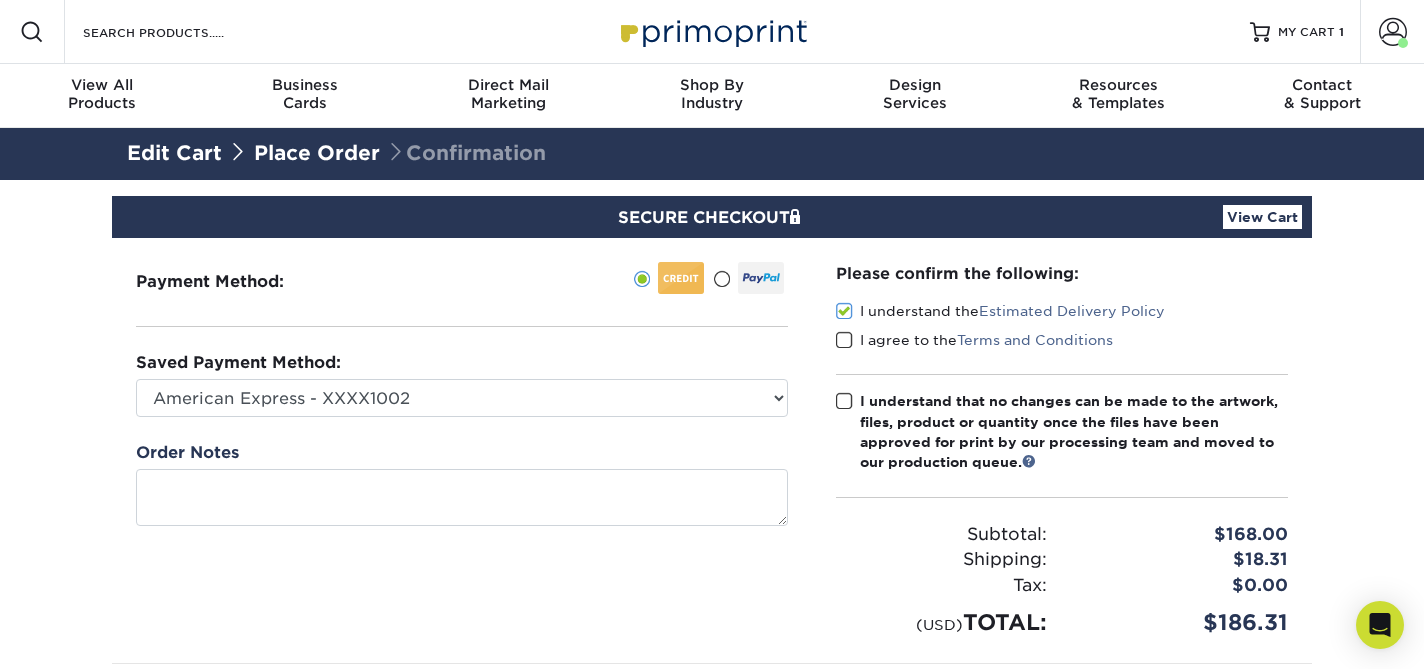 drag, startPoint x: 846, startPoint y: 346, endPoint x: 852, endPoint y: 394, distance: 48.373547 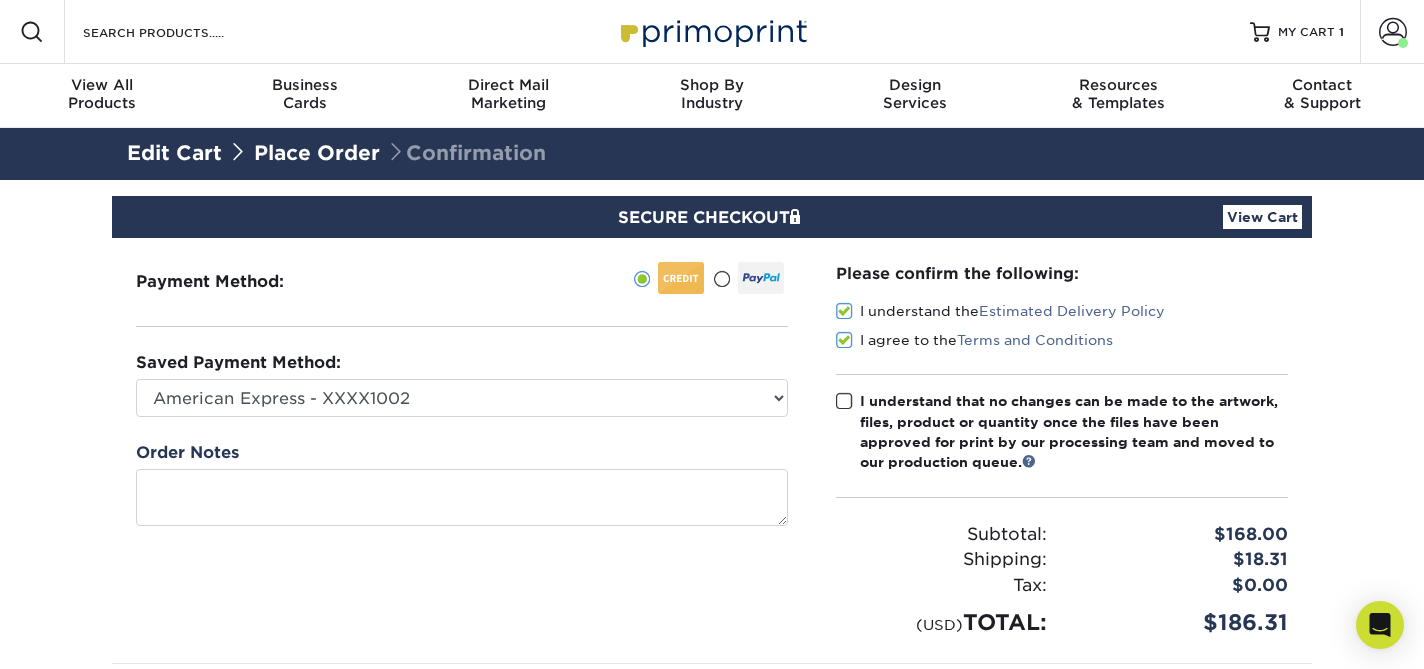 drag, startPoint x: 852, startPoint y: 400, endPoint x: 1074, endPoint y: 402, distance: 222.009 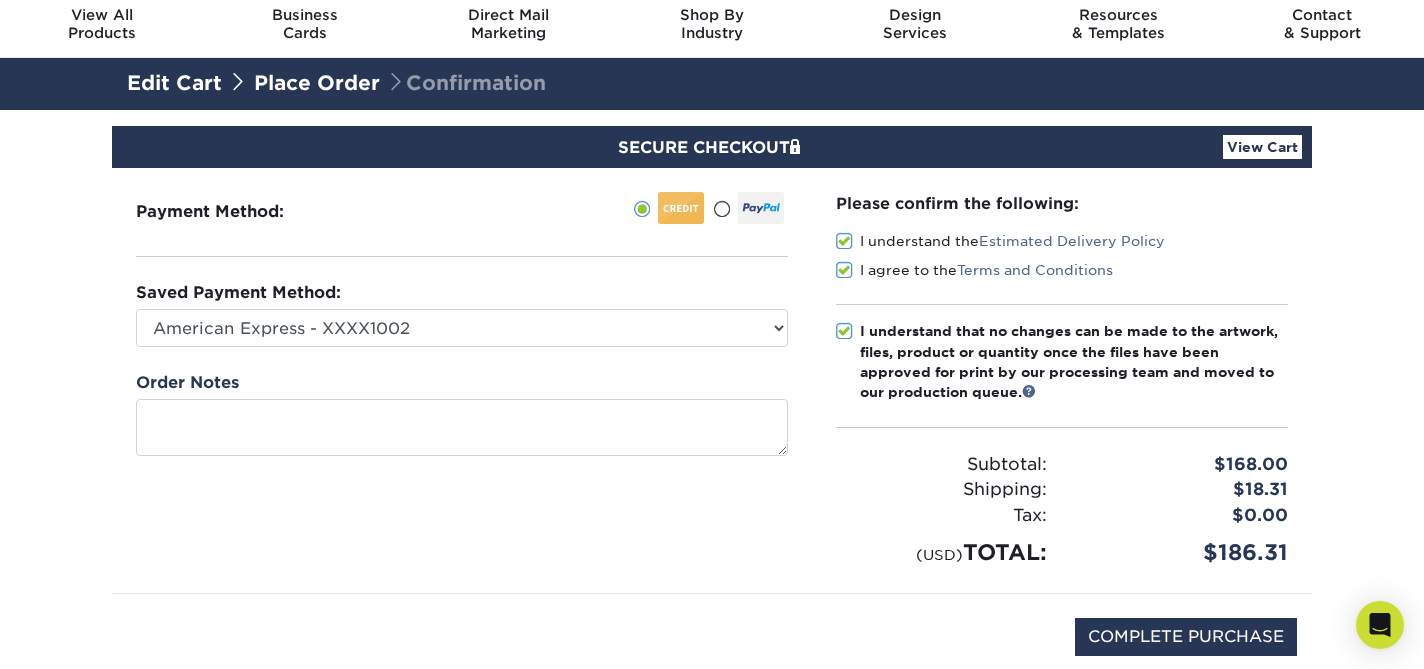 scroll, scrollTop: 113, scrollLeft: 0, axis: vertical 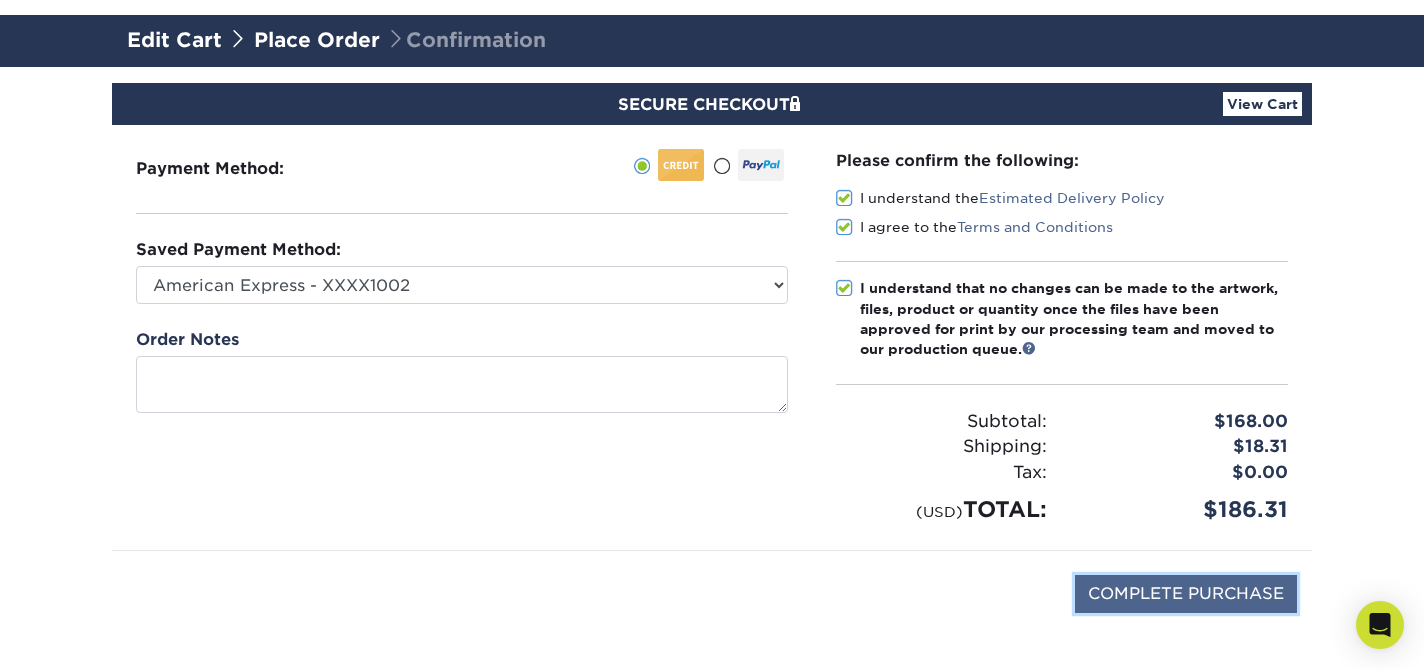 click on "COMPLETE PURCHASE" at bounding box center [1186, 594] 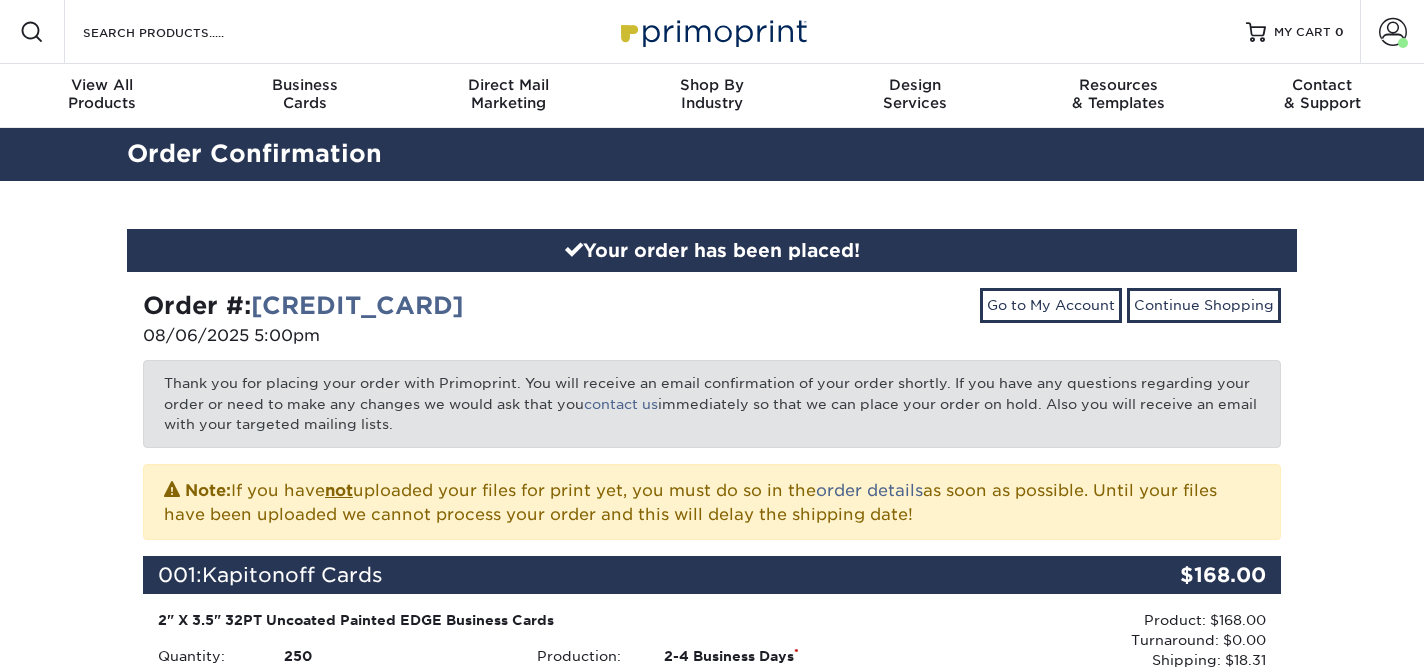 scroll, scrollTop: 0, scrollLeft: 0, axis: both 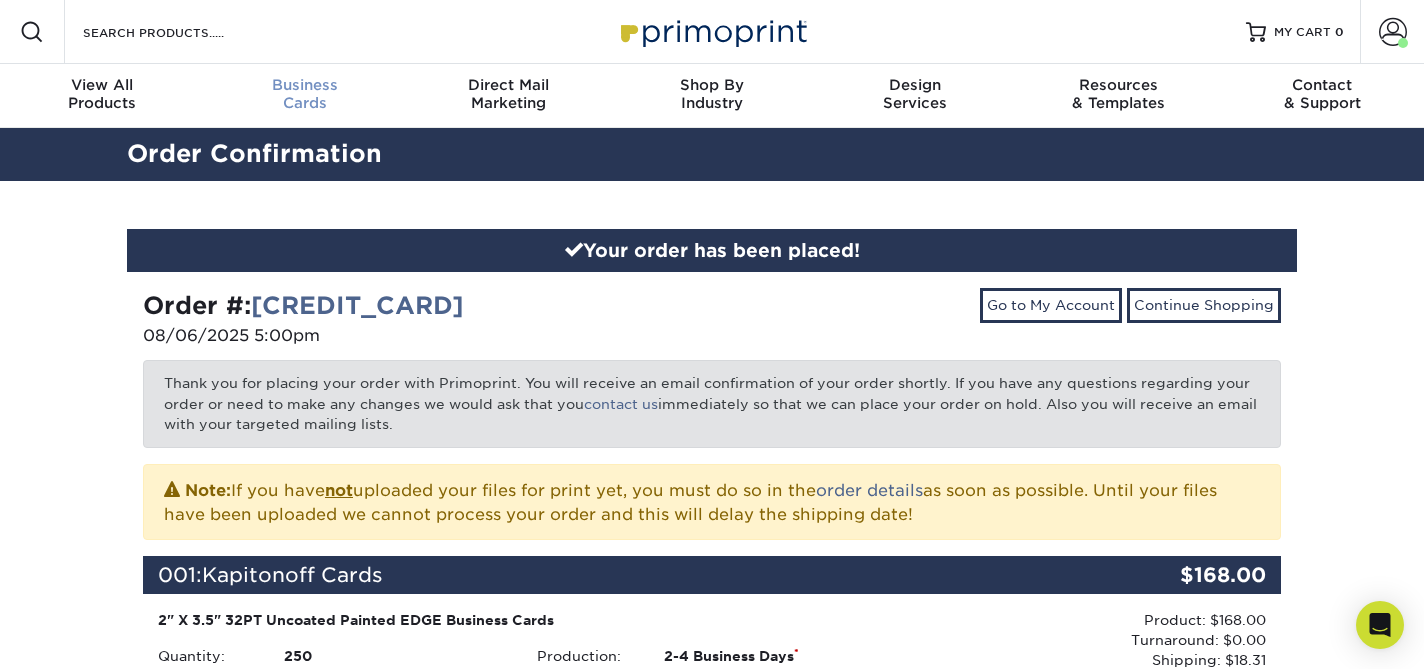 click on "Business  Cards" at bounding box center (304, 94) 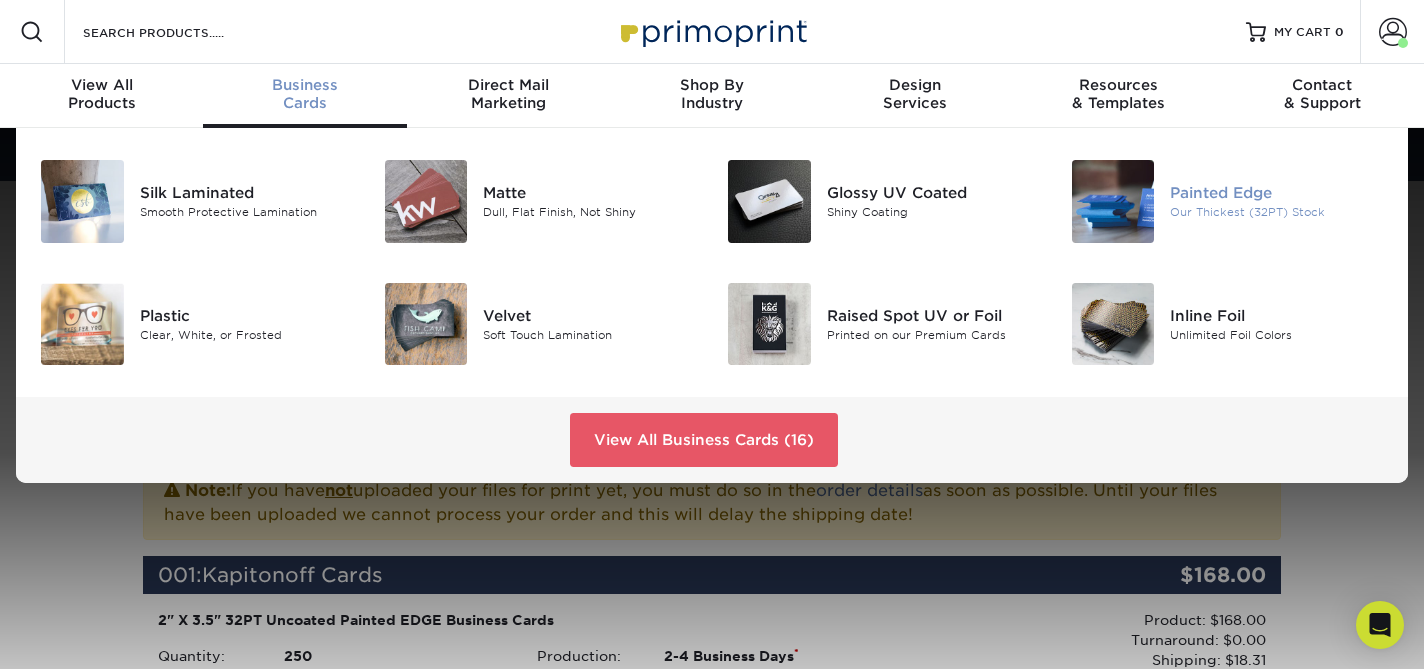 click on "Painted Edge" at bounding box center [1277, 193] 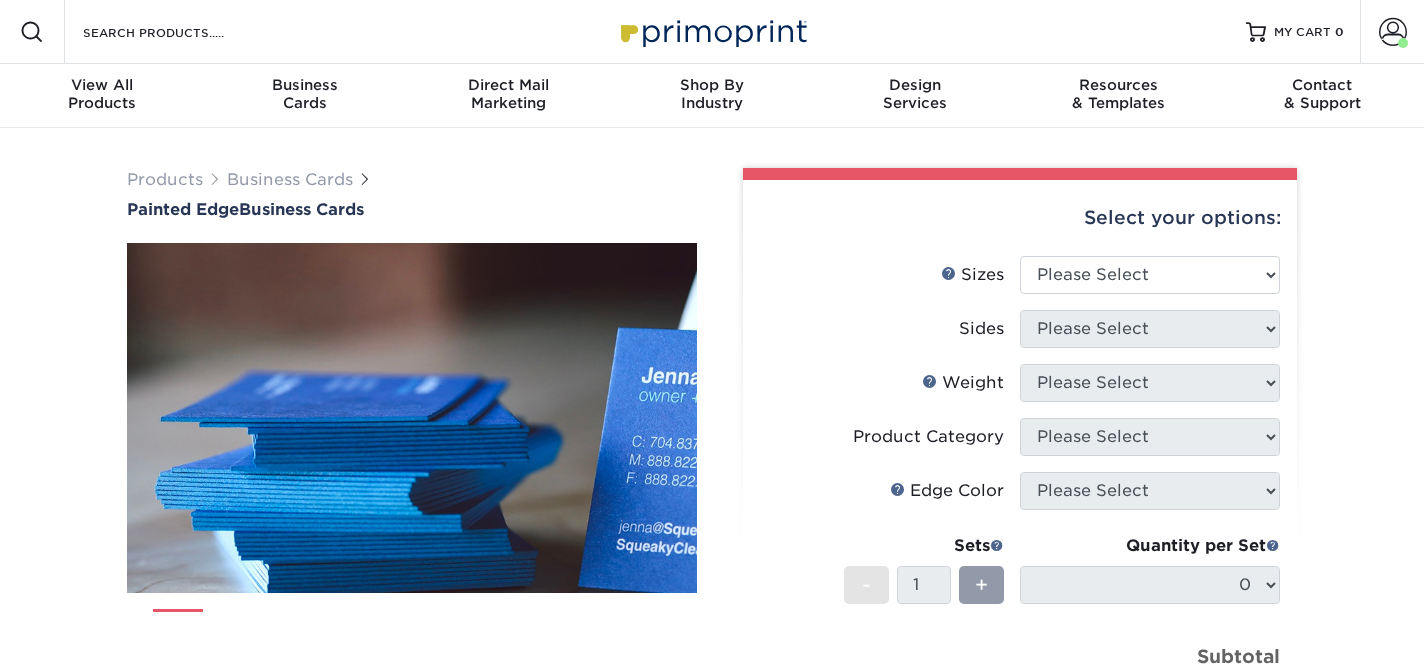 scroll, scrollTop: 0, scrollLeft: 0, axis: both 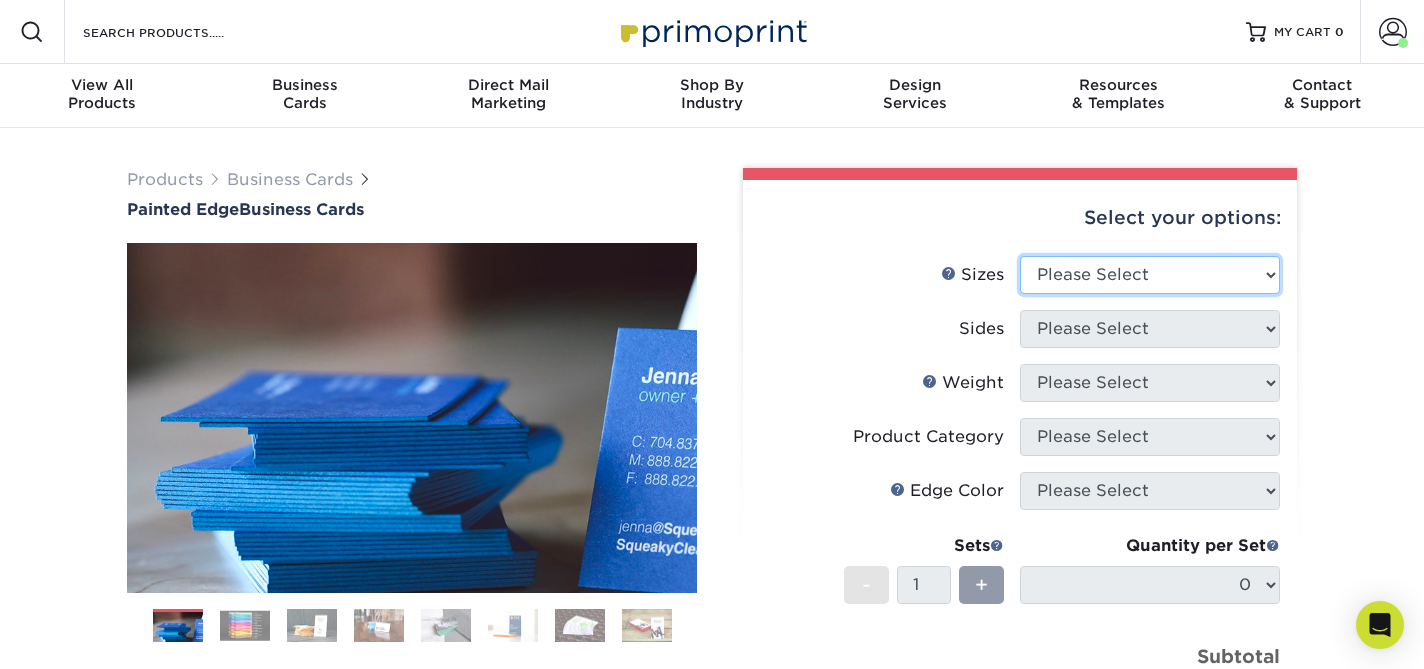 click on "Please Select
2" x 3.5" - Standard
2.125" x 3.375" - European
2.5" x 2.5" - Square" at bounding box center [1150, 275] 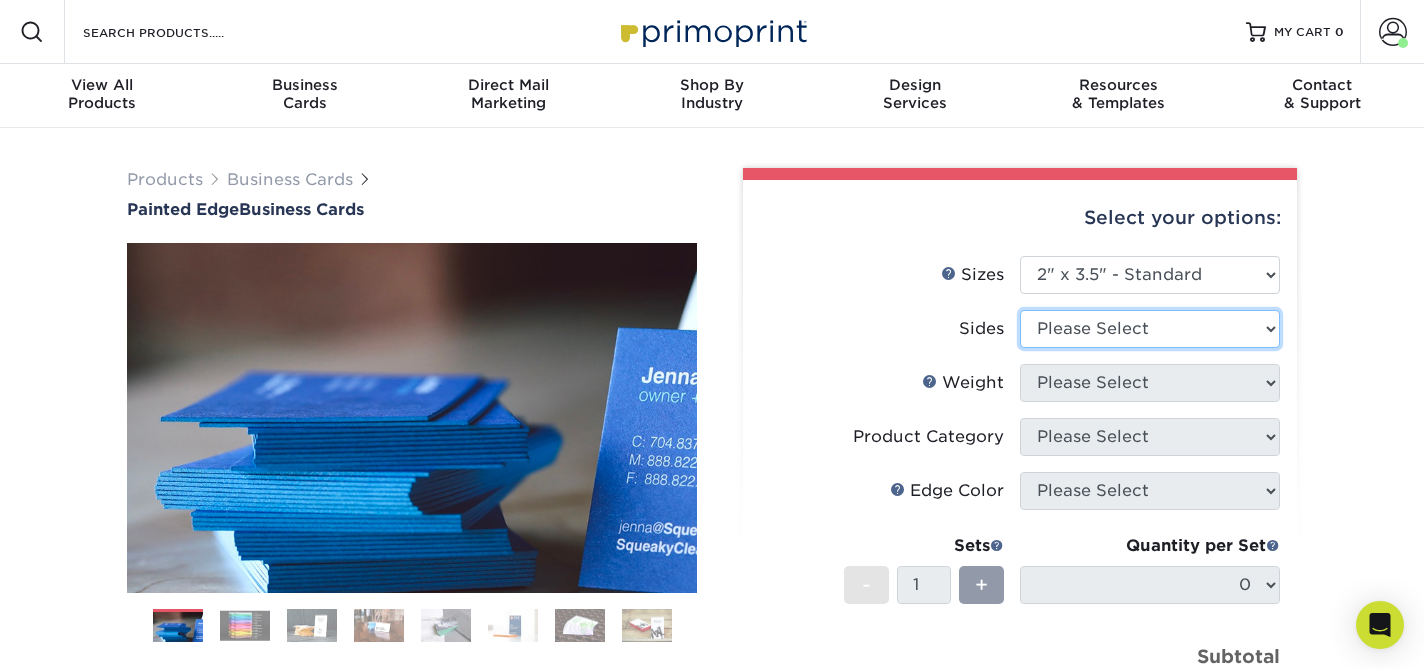 click on "Please Select Print Both Sides Print Front Only" at bounding box center [1150, 329] 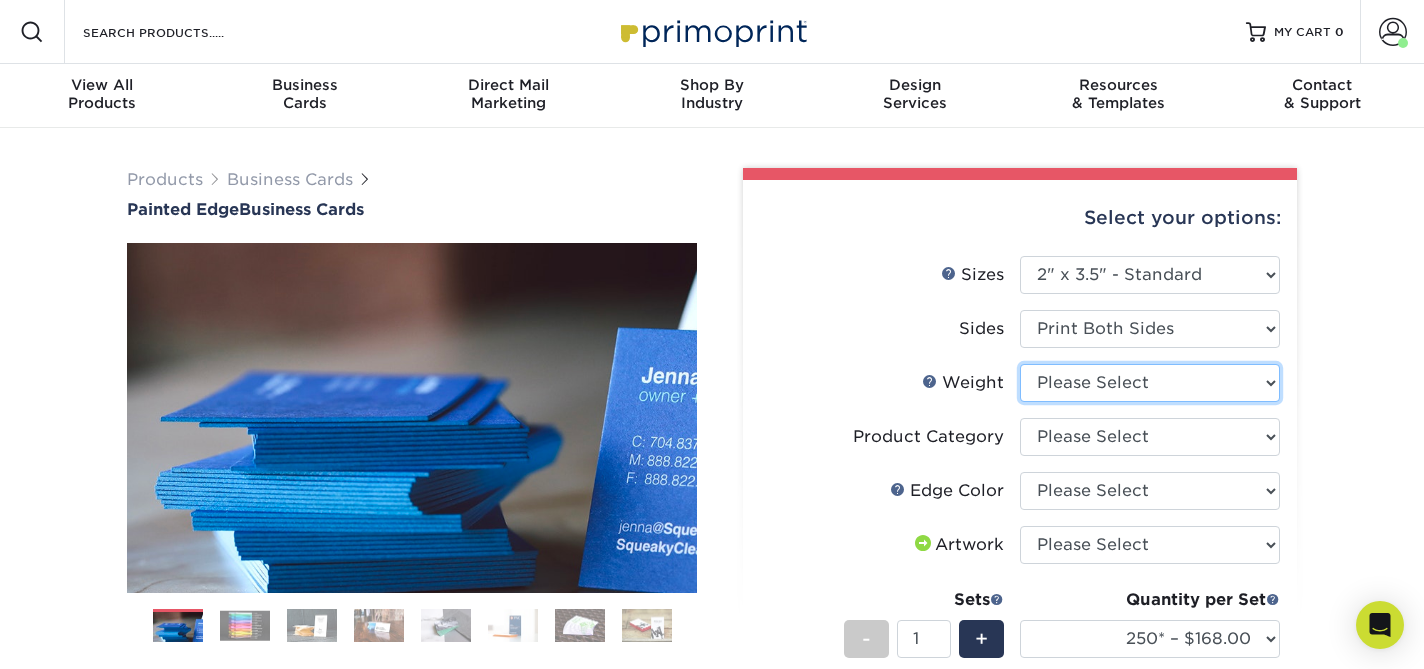click on "Please Select 32PTUC" at bounding box center (1150, 383) 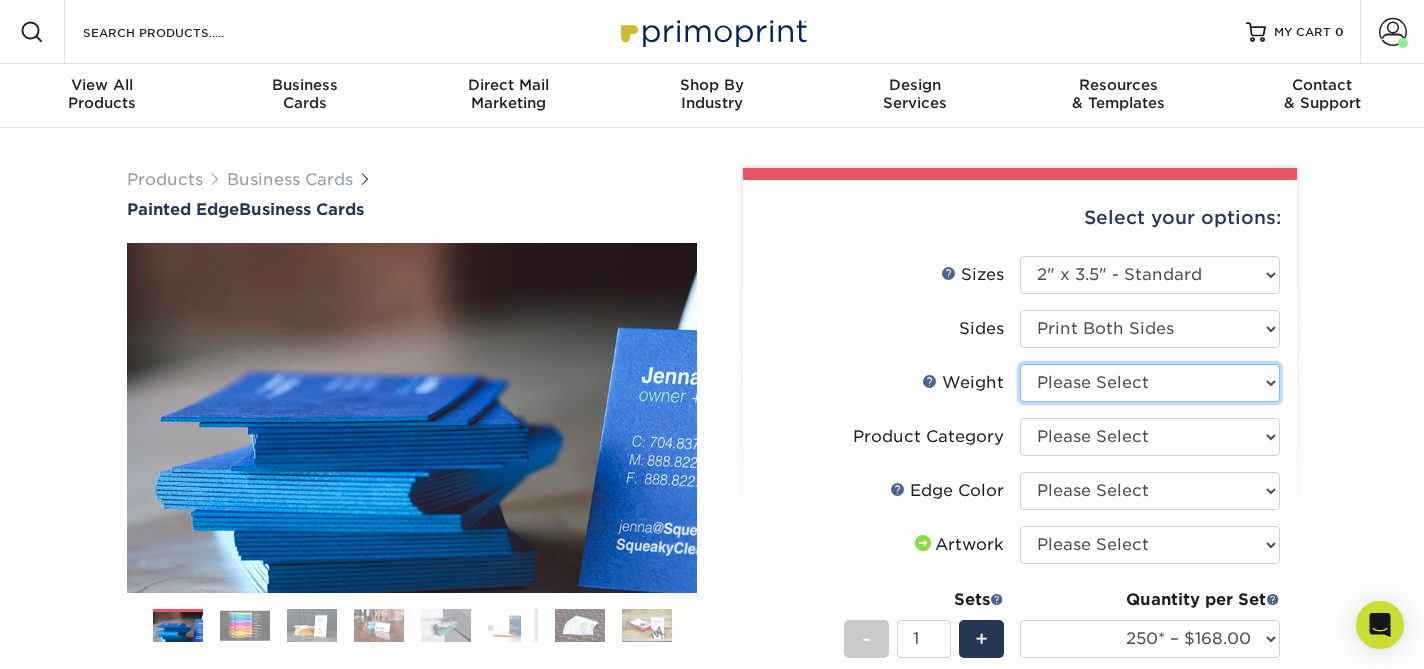 select on "32PTUC" 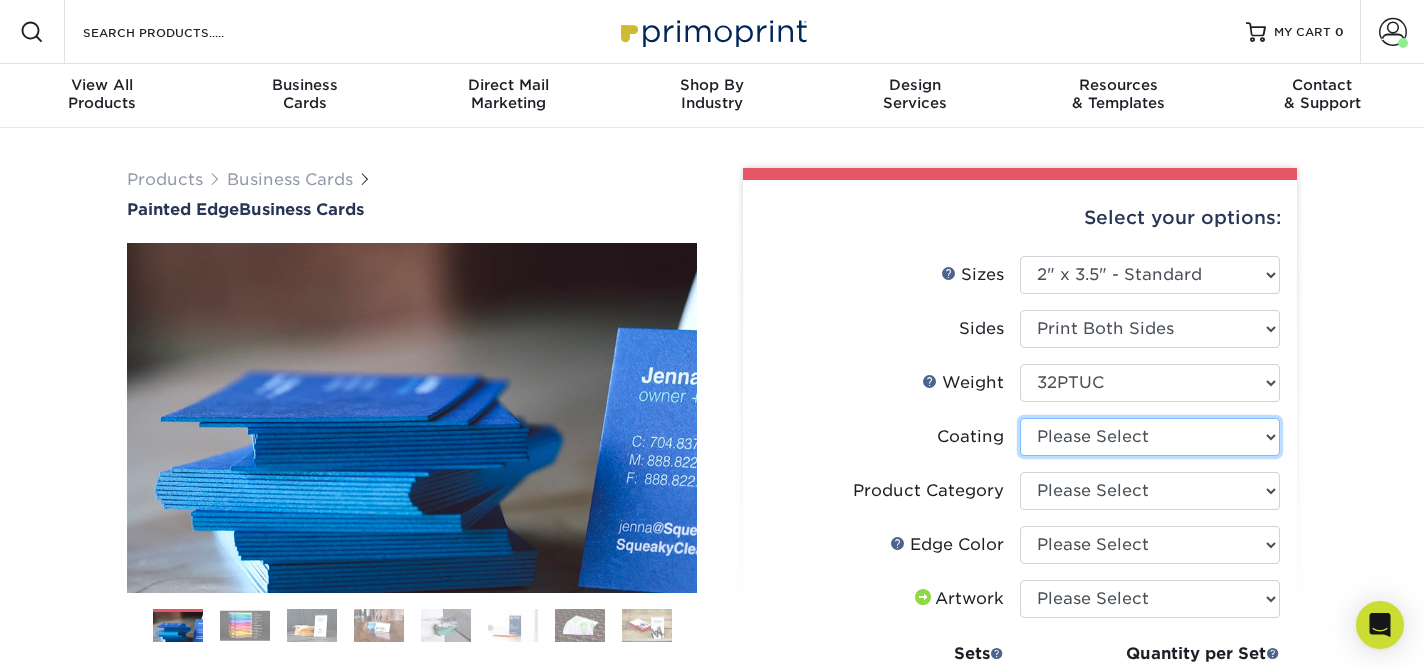 click at bounding box center [1150, 437] 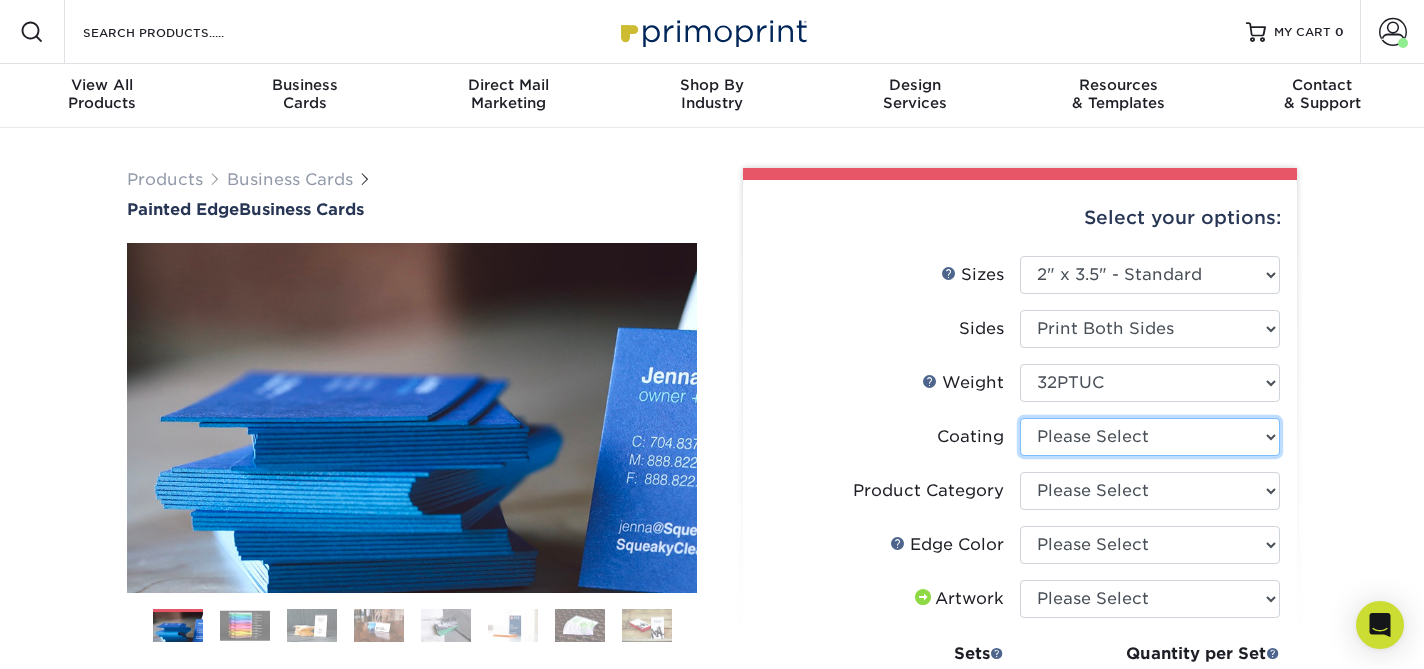 select on "3e7618de-abca-4bda-9f97-8b9129e913d8" 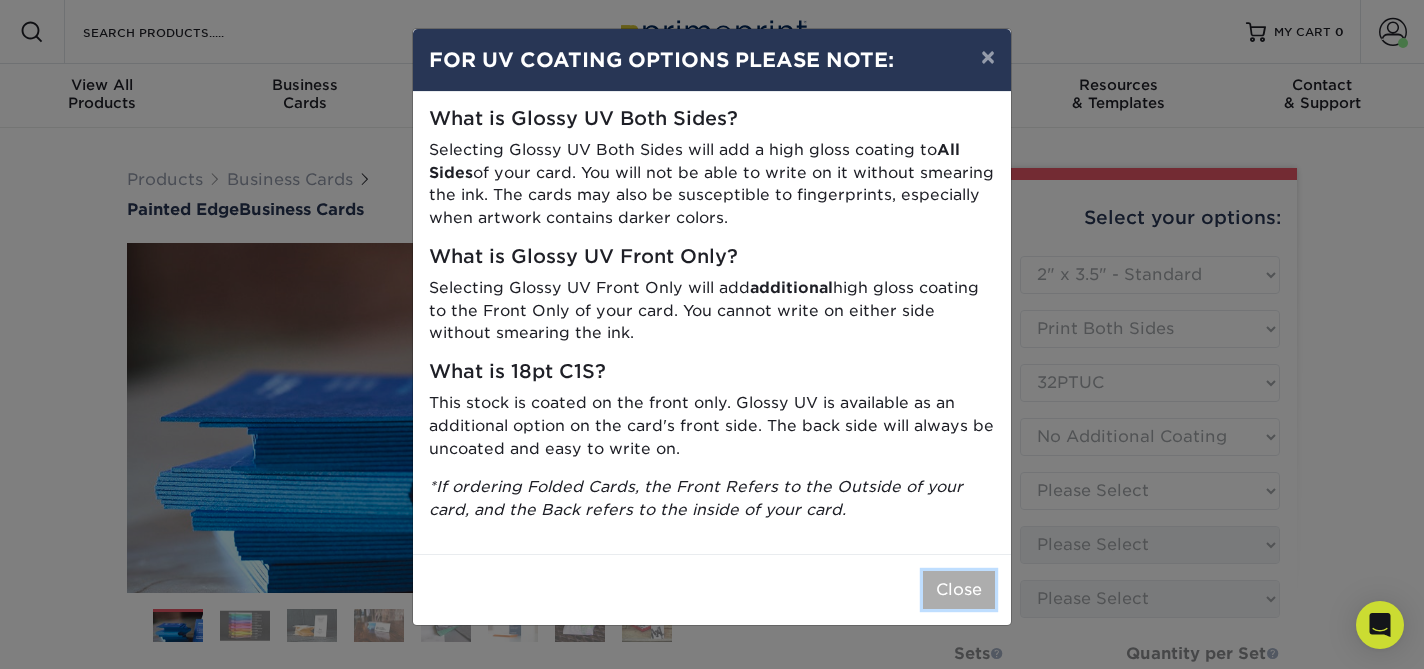 click on "Close" at bounding box center [959, 590] 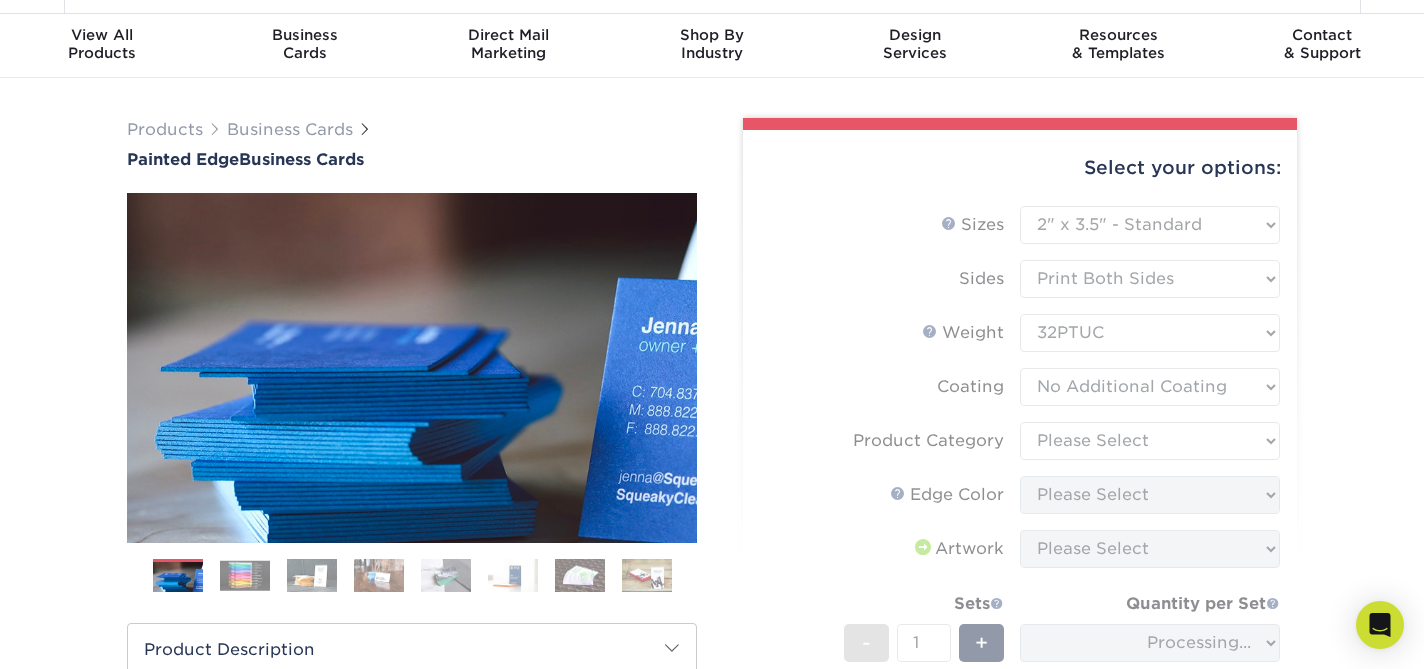 scroll, scrollTop: 107, scrollLeft: 0, axis: vertical 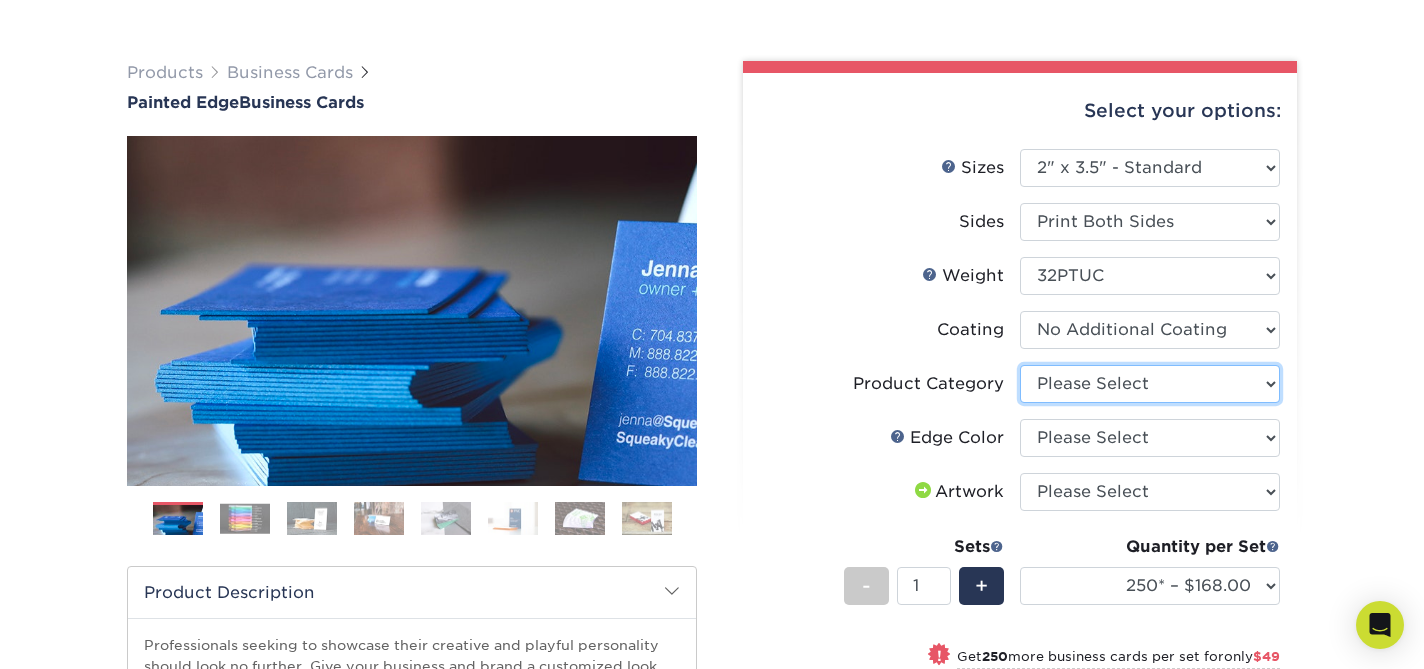 click on "Please Select Business Cards" at bounding box center (1150, 384) 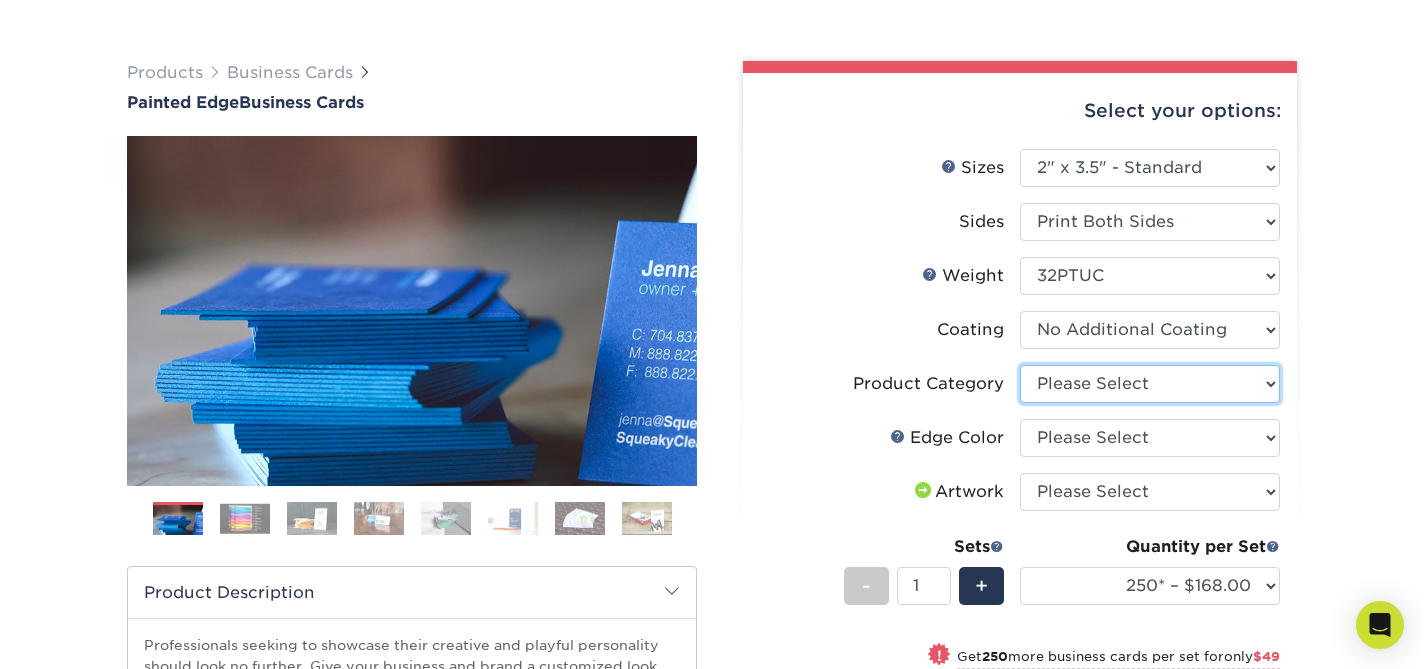 select on "3b5148f1-0588-4f88-a218-97bcfdce65c1" 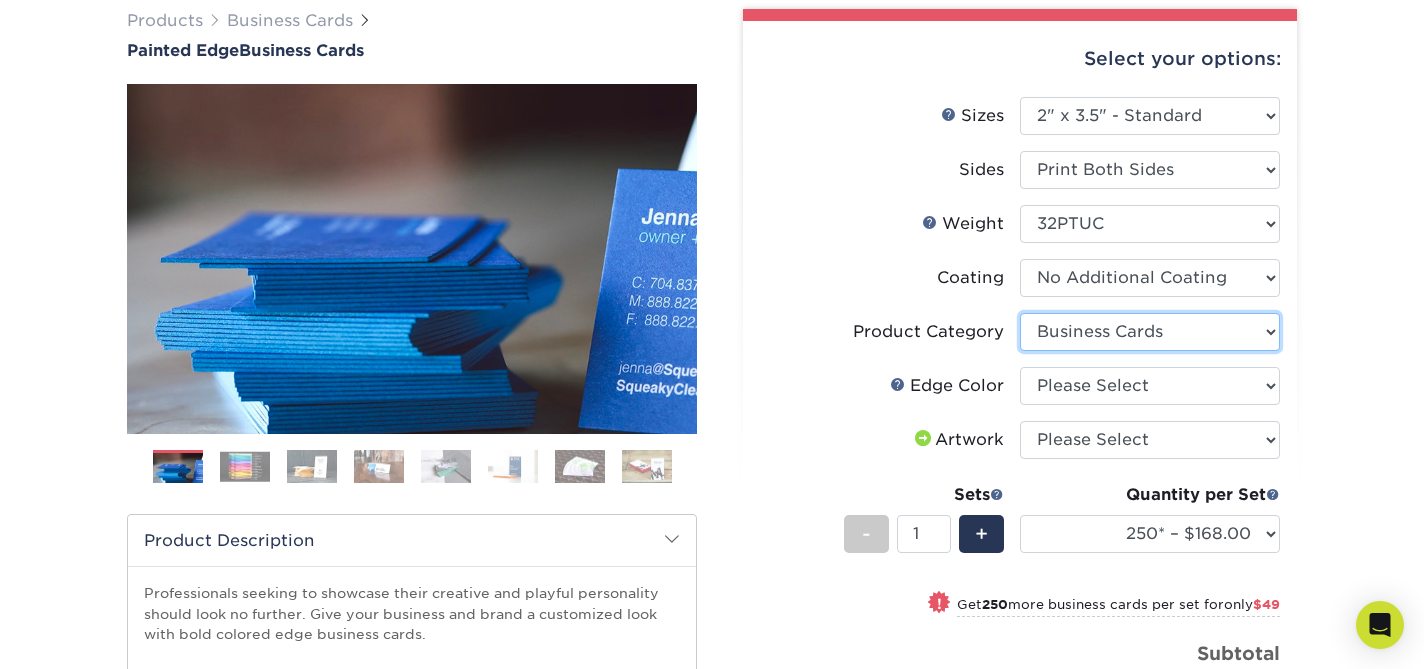 scroll, scrollTop: 195, scrollLeft: 0, axis: vertical 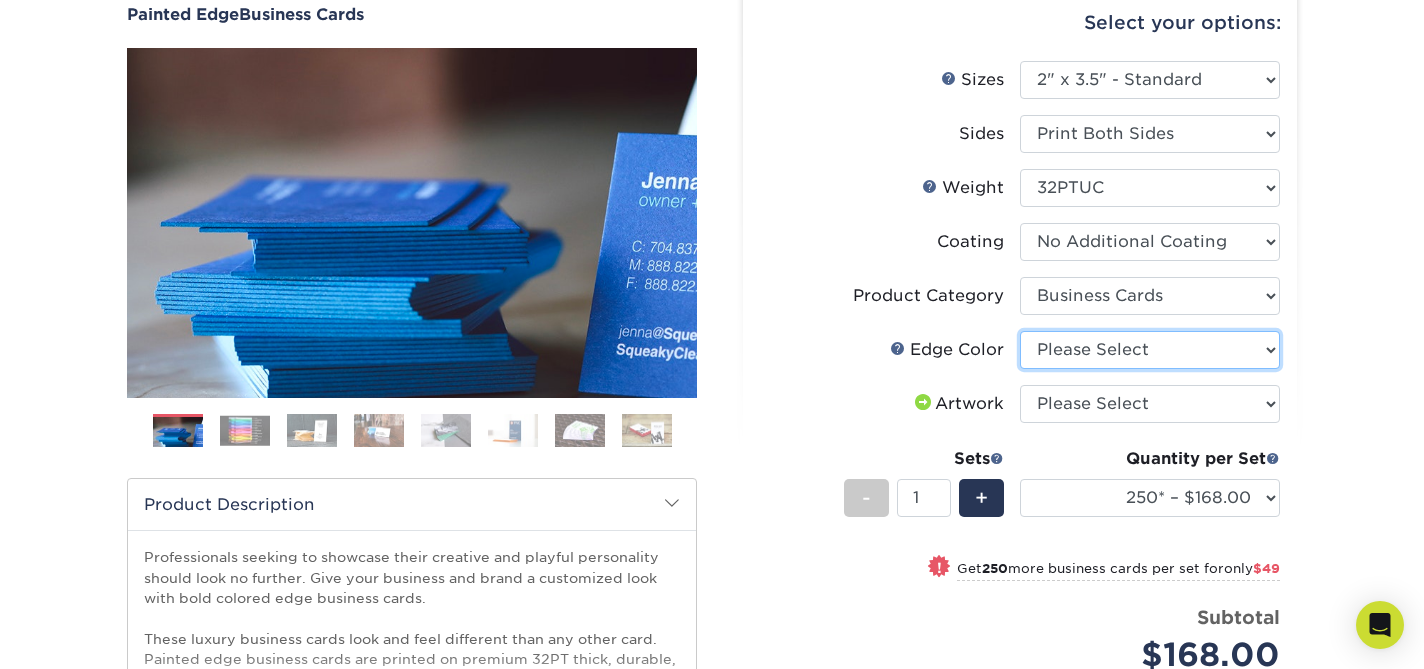 click on "Please Select Charcoal Black Brown Blue Pearlescent Blue Pearlescent Gold Pearlescent Green Pearlescent Pink Pearlescent Orange Pearlescent Purple Pearlescent Yellow Orange Pink Purple Red Turquoise White (Not Painted) Yellow" at bounding box center [1150, 350] 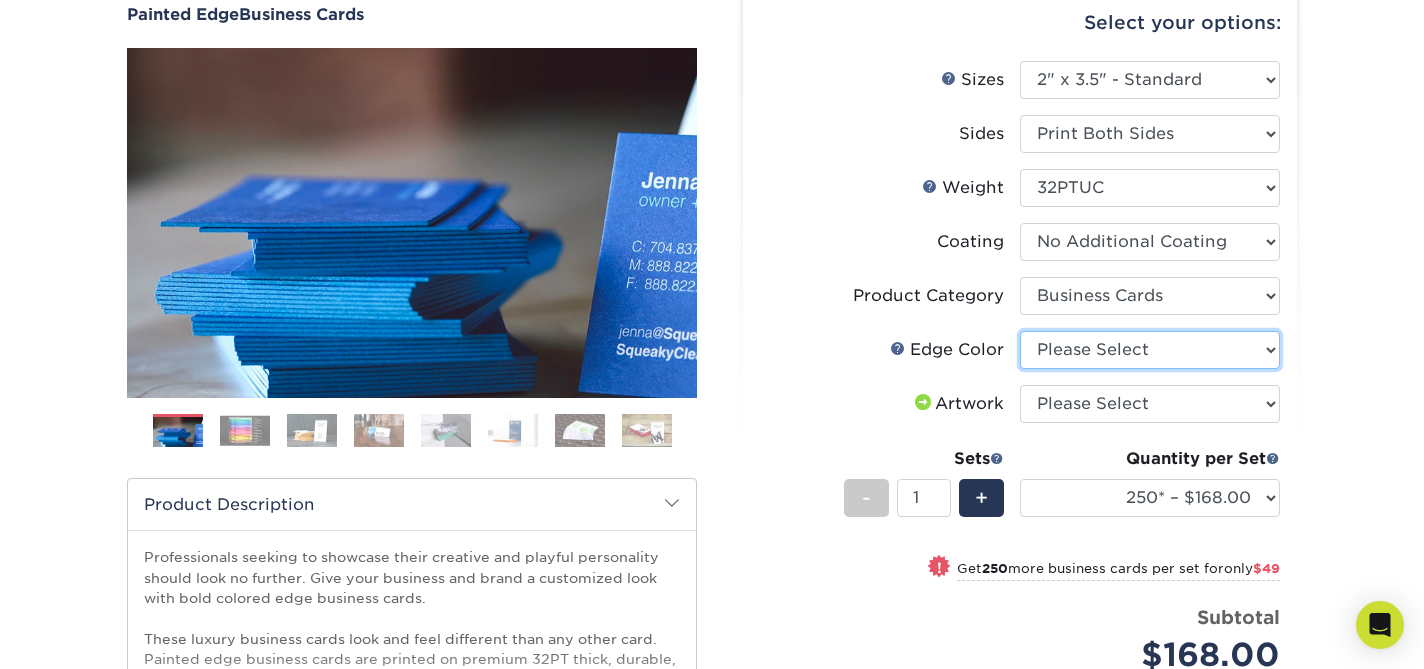 select on "1d2dc4a6-caa7-4e97-9ffb-823980241cde" 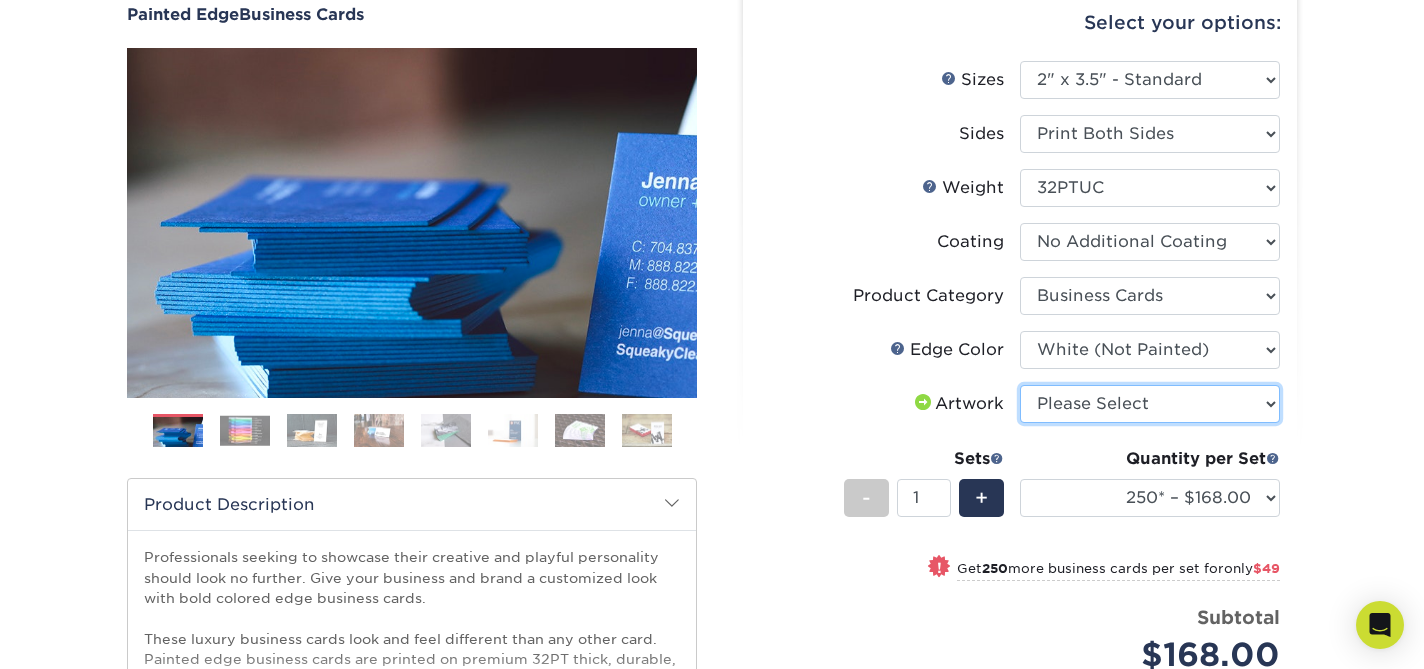 click on "Please Select I will upload files I need a design - $100" at bounding box center [1150, 404] 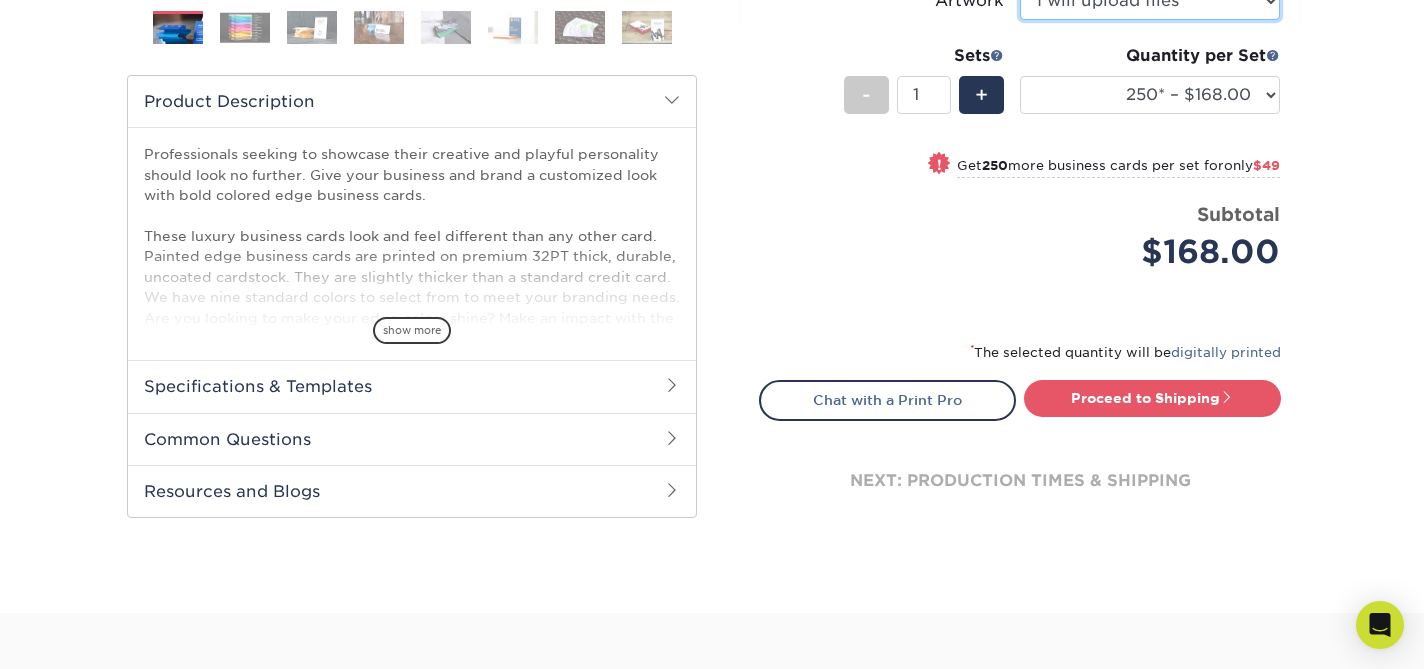 scroll, scrollTop: 604, scrollLeft: 0, axis: vertical 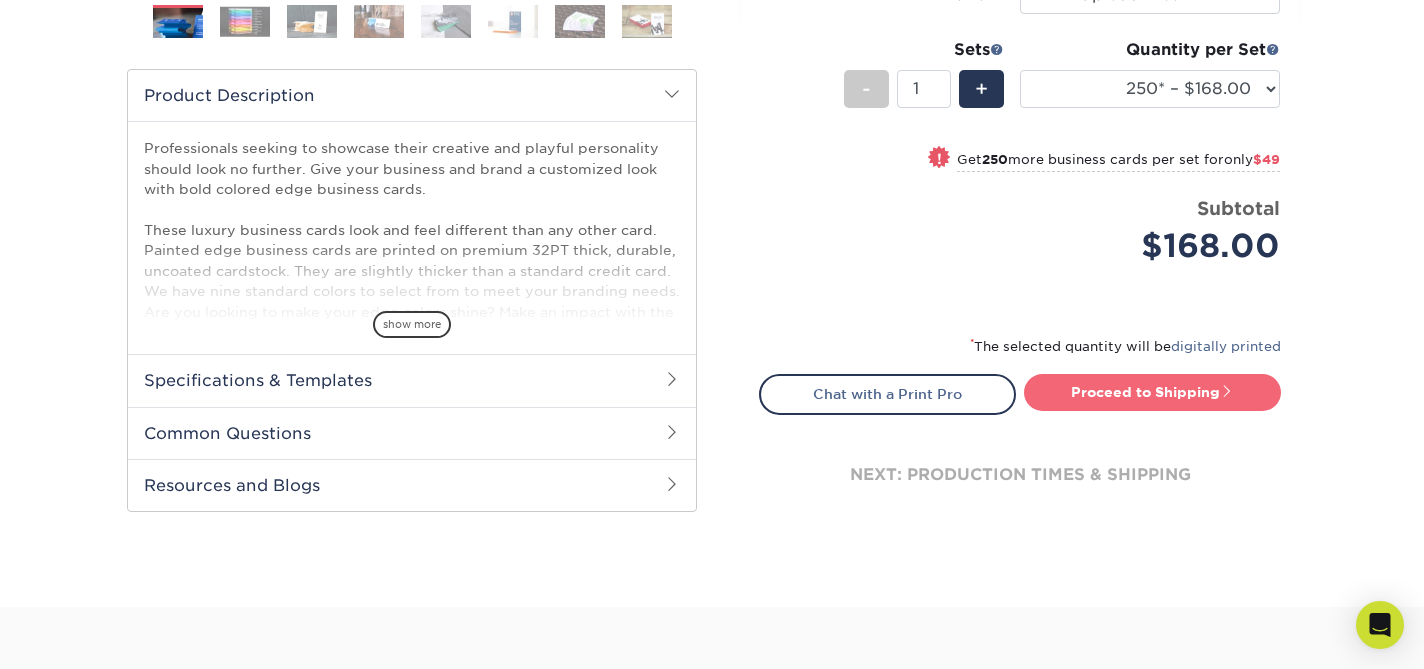 click on "Proceed to Shipping" at bounding box center (1152, 392) 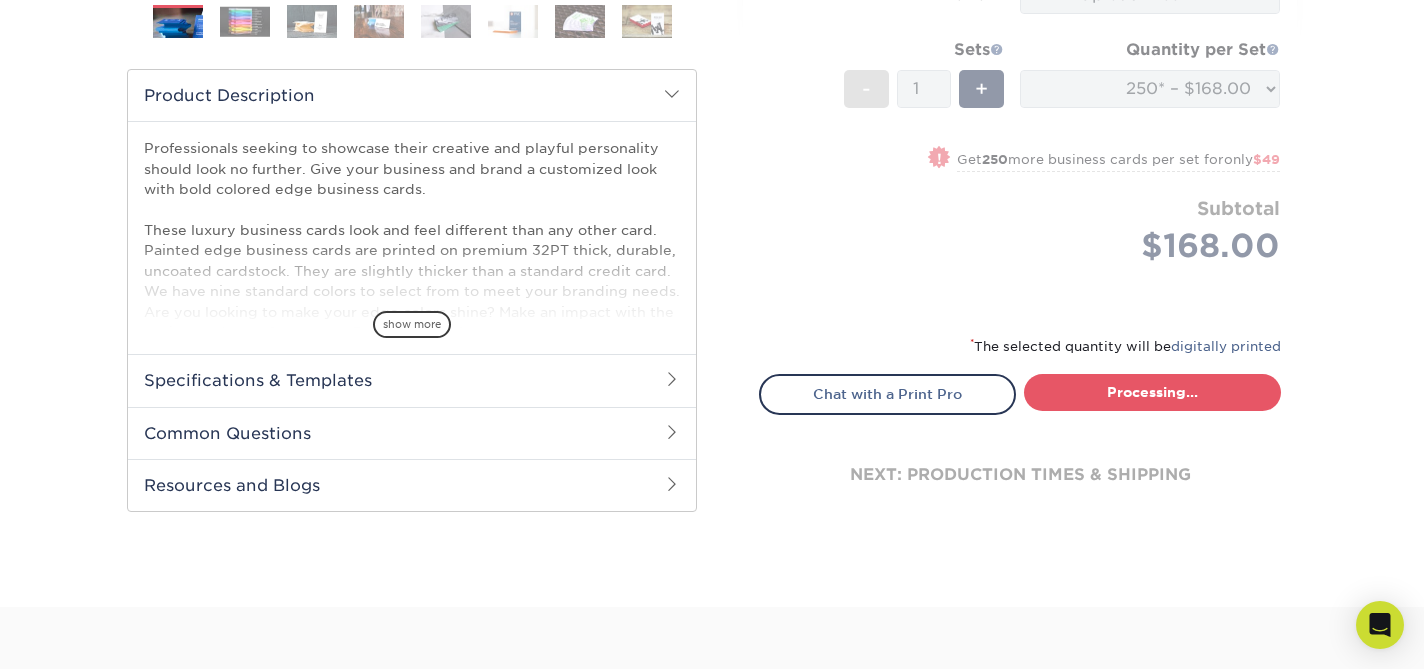 select on "b1d50ed3-fc81-464d-a1d8-d1915fbce704" 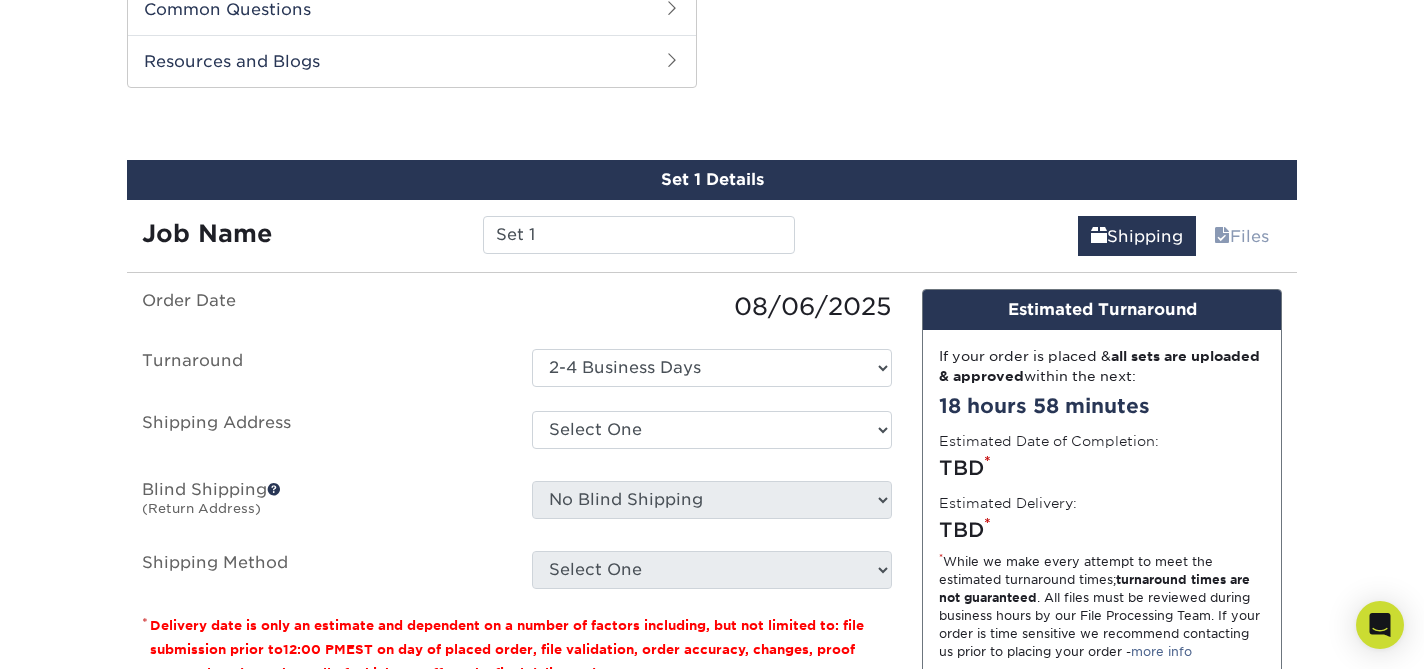 scroll, scrollTop: 1032, scrollLeft: 0, axis: vertical 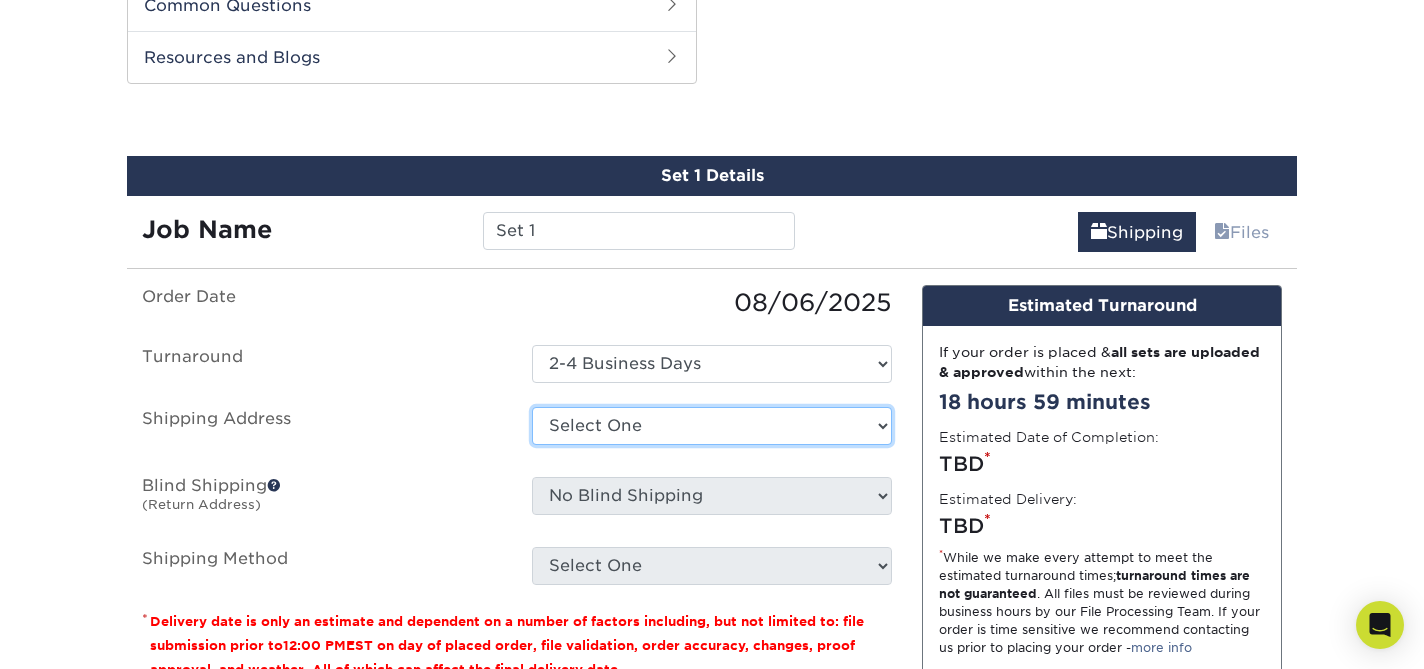 click on "Select One
ASPEN FRAME STORE
ASPEN STORE
AUSTIN STORE
BOSTON STORE
DALLAS STORE
FILLMORE STORE
FRAME CULVER OFFICE
FRAME LA OFFICE
GEORGETOWN STORE
HOUSTON STORE
MADISON STORE
MALIBU STORE
MEATPACKING STORE
PALM BEACH STORE
PALO ALTO STORE
SCOTTSDALE FRAME STORE
SOHO STORE
+ Add New Address" at bounding box center [712, 426] 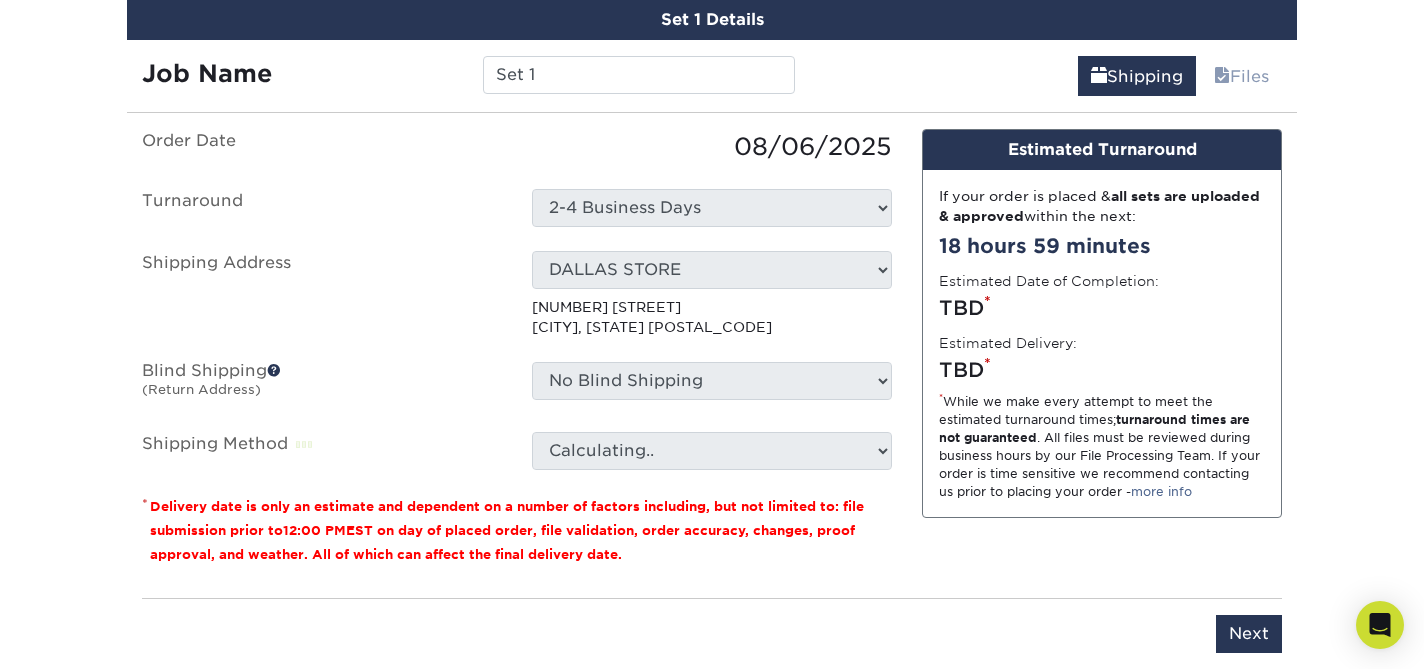 scroll, scrollTop: 1195, scrollLeft: 0, axis: vertical 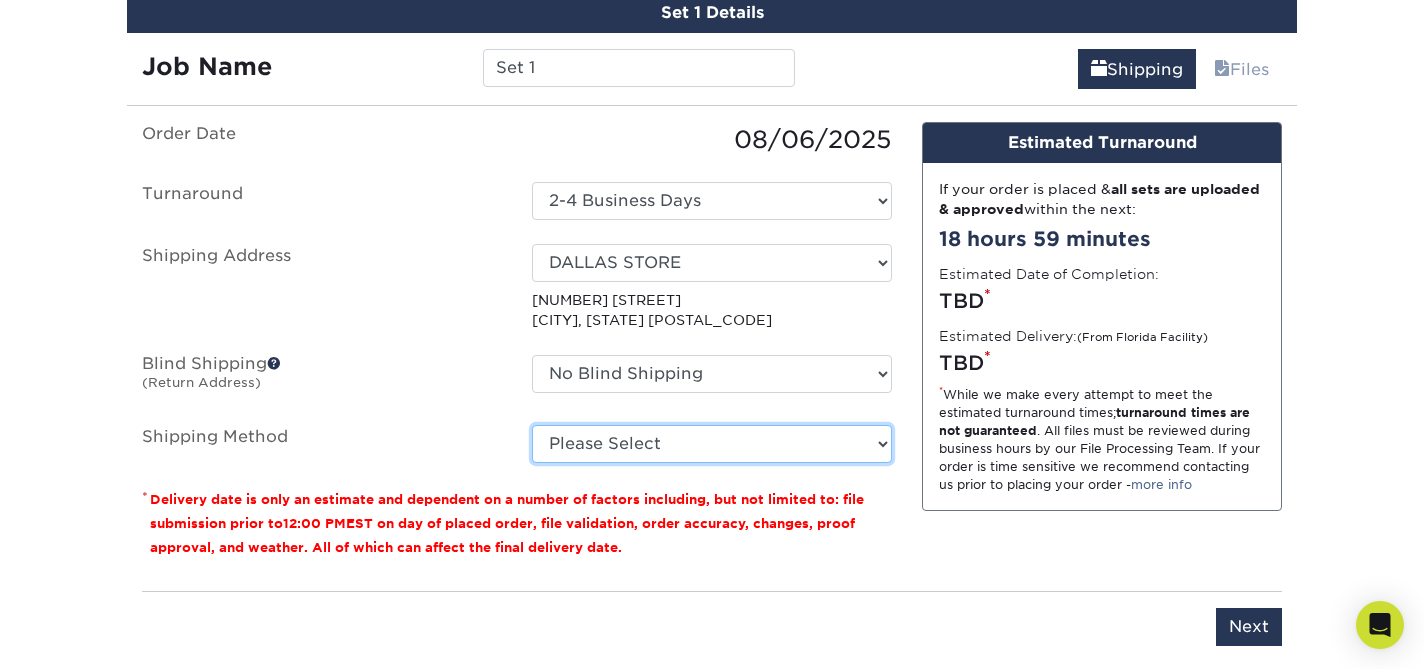click on "Please Select Ground Shipping (+$7.84) 3 Day Shipping Service (+$17.30) 2 Day Air Shipping (+$18.31) Next Day Shipping by 5pm (+$30.06) Next Day Shipping by 12 noon (+$33.12) Next Day Air Early A.M. (+$170.21)" at bounding box center (712, 444) 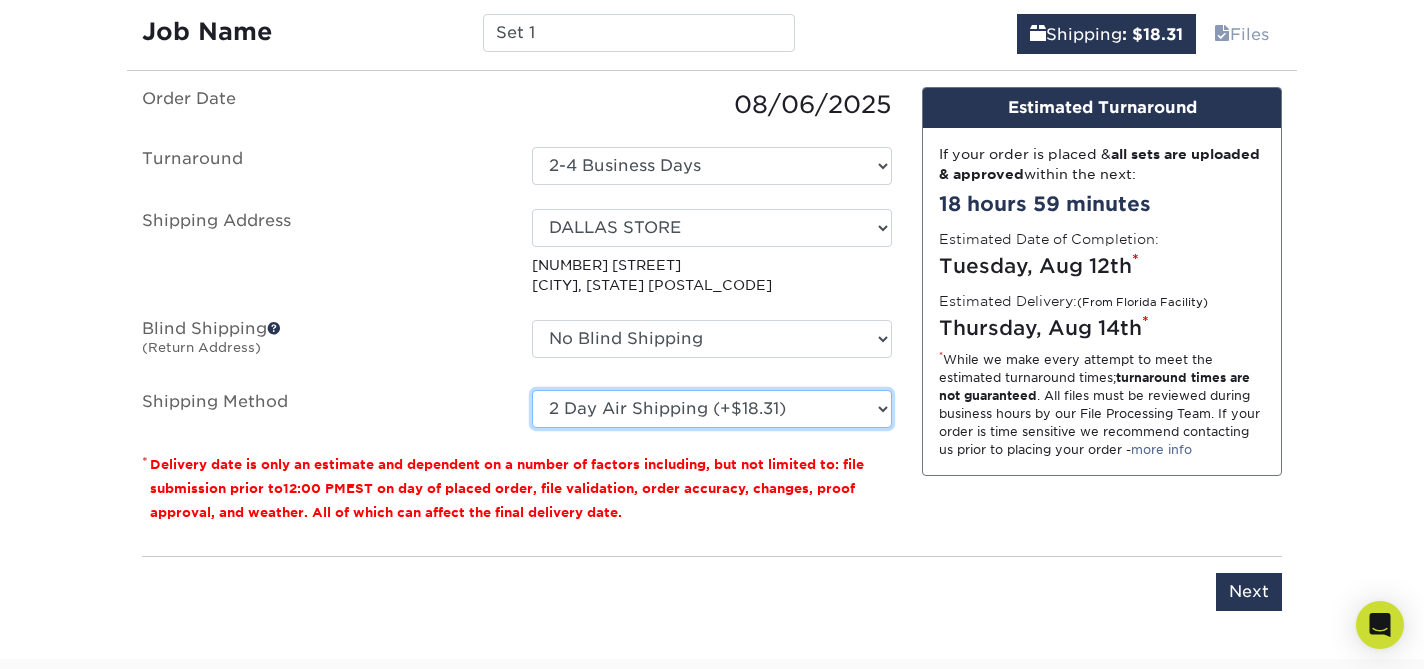 scroll, scrollTop: 1234, scrollLeft: 0, axis: vertical 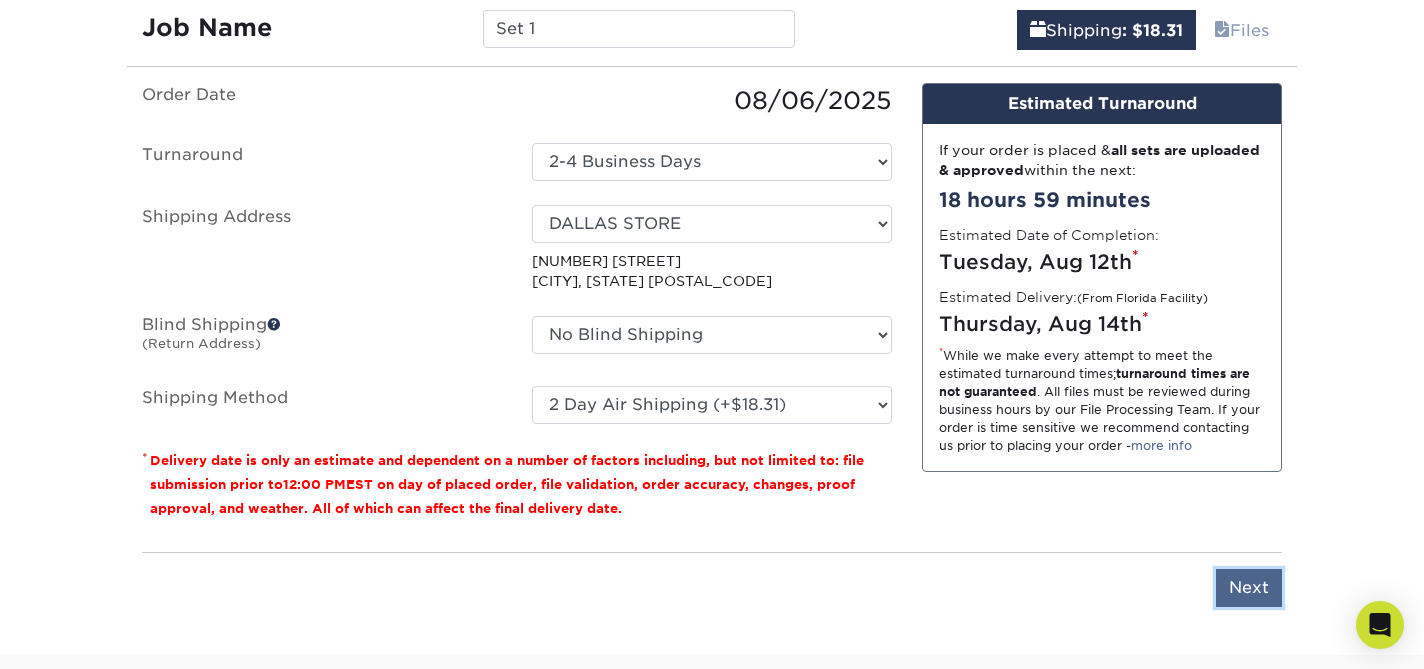 click on "Next" at bounding box center (1249, 588) 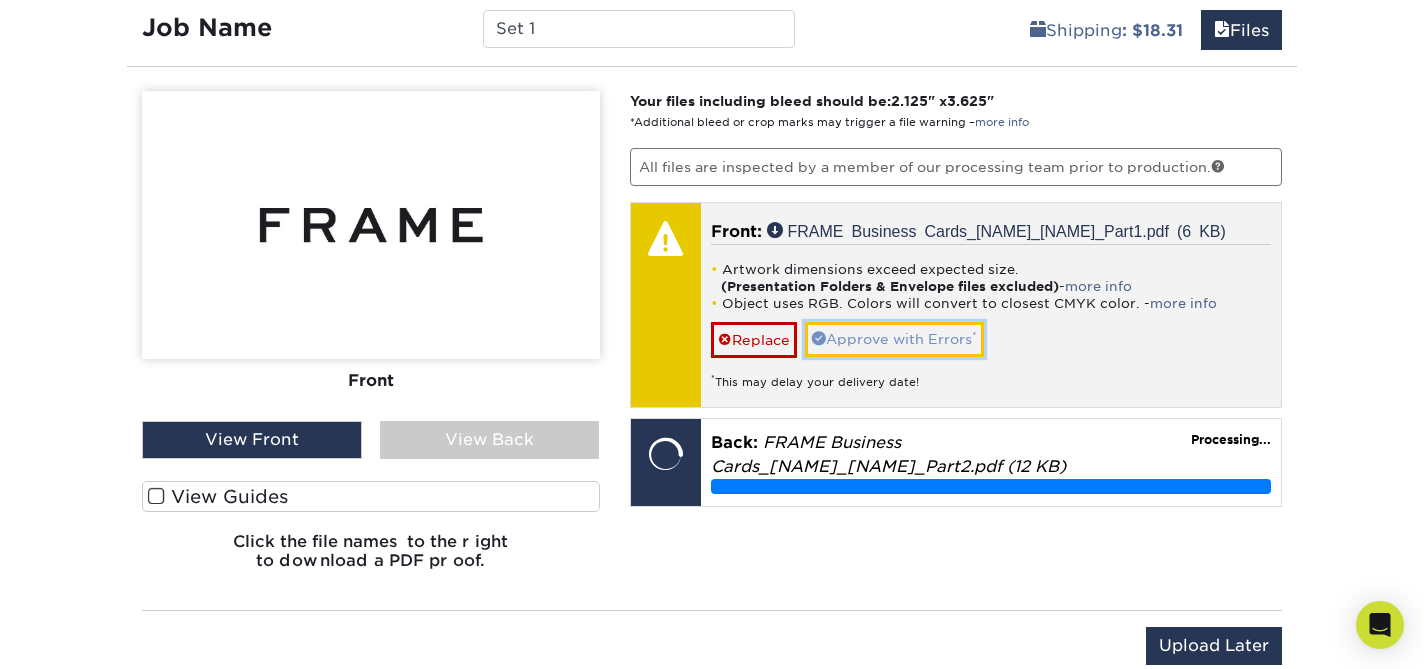 click on "Approve with Errors *" at bounding box center (894, 339) 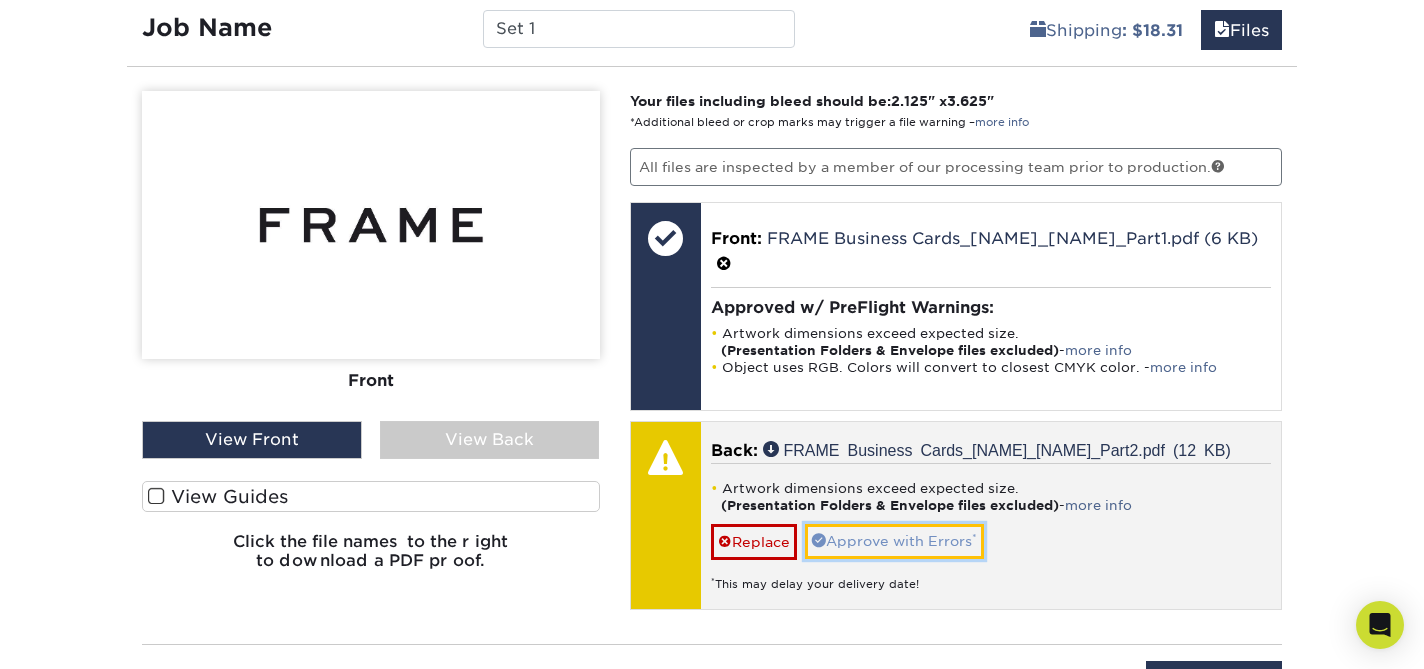 click on "Approve with Errors *" at bounding box center (894, 541) 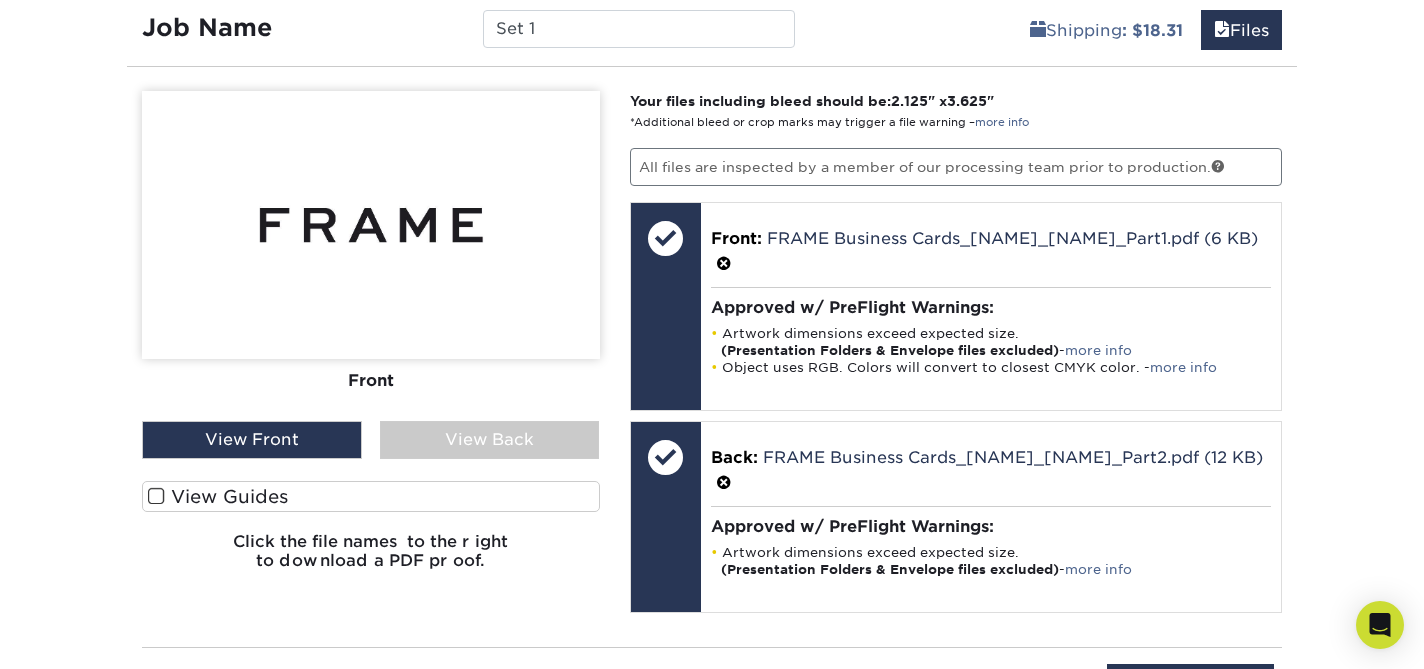 click on "View Back" at bounding box center [490, 440] 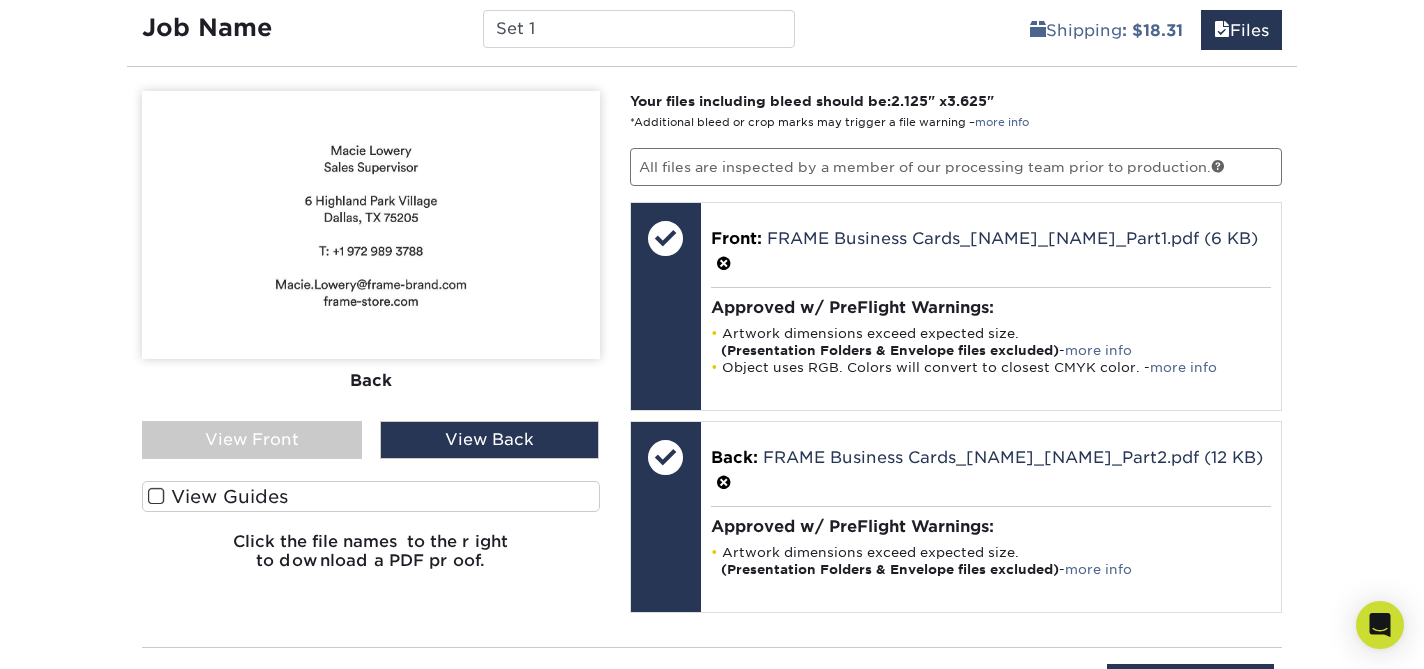 click on "View Guides" at bounding box center [371, 496] 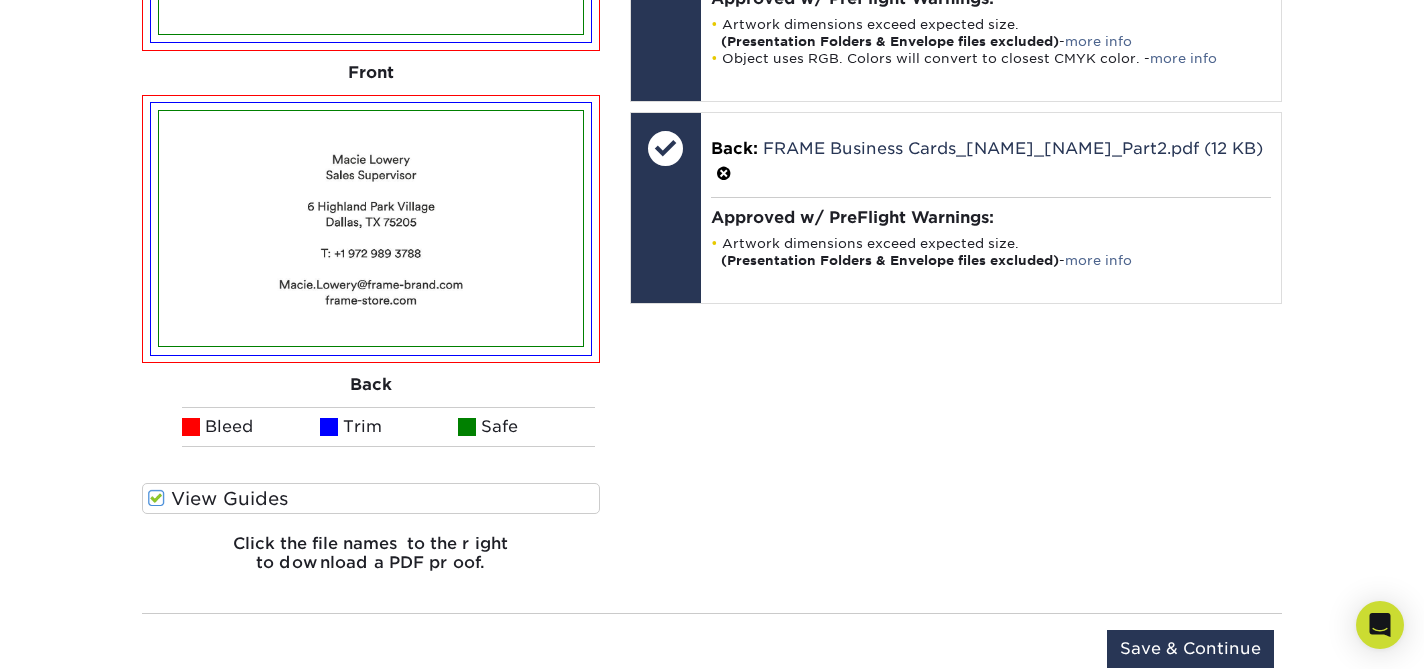 scroll, scrollTop: 1624, scrollLeft: 0, axis: vertical 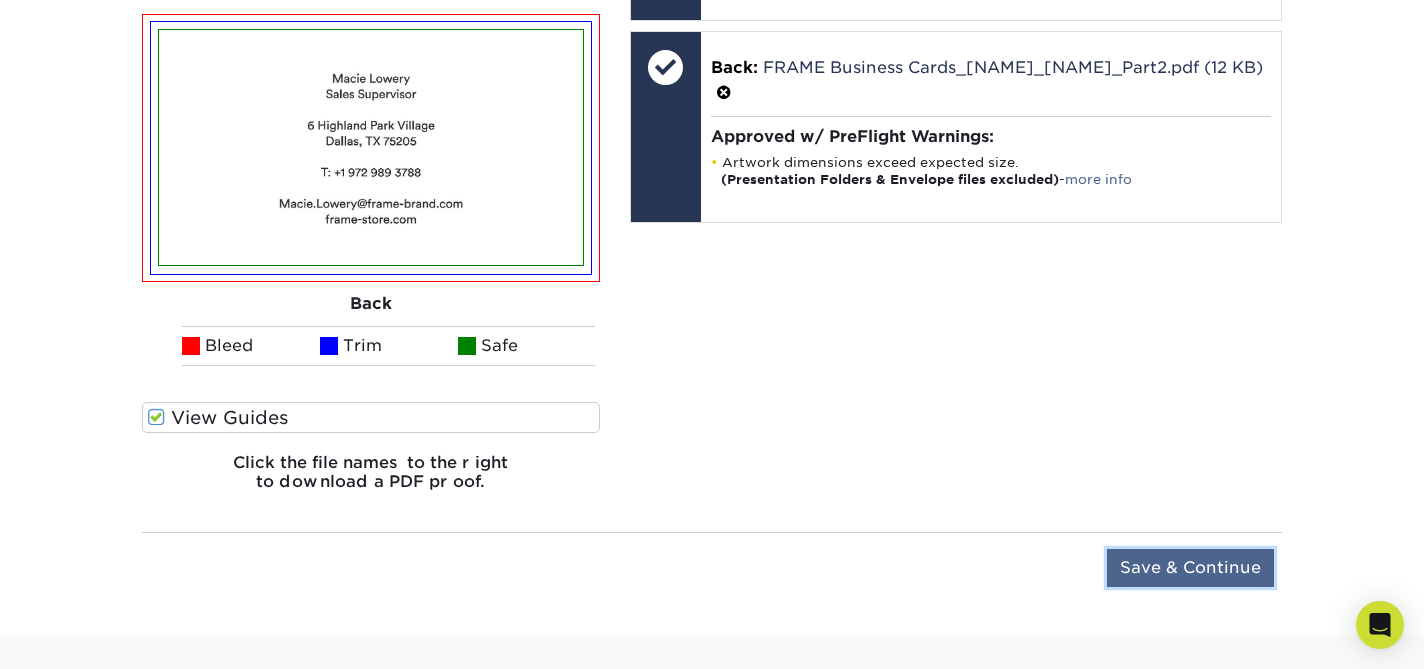 click on "Save & Continue" at bounding box center (1190, 568) 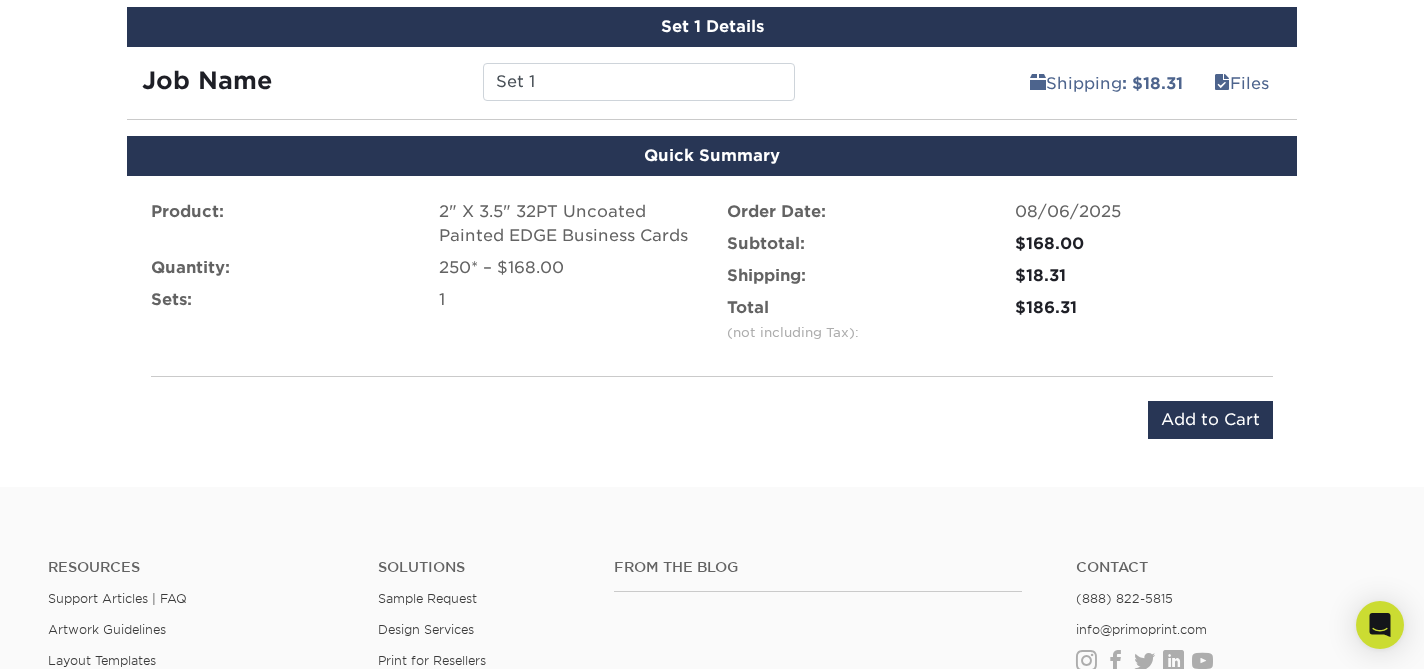 scroll, scrollTop: 1178, scrollLeft: 0, axis: vertical 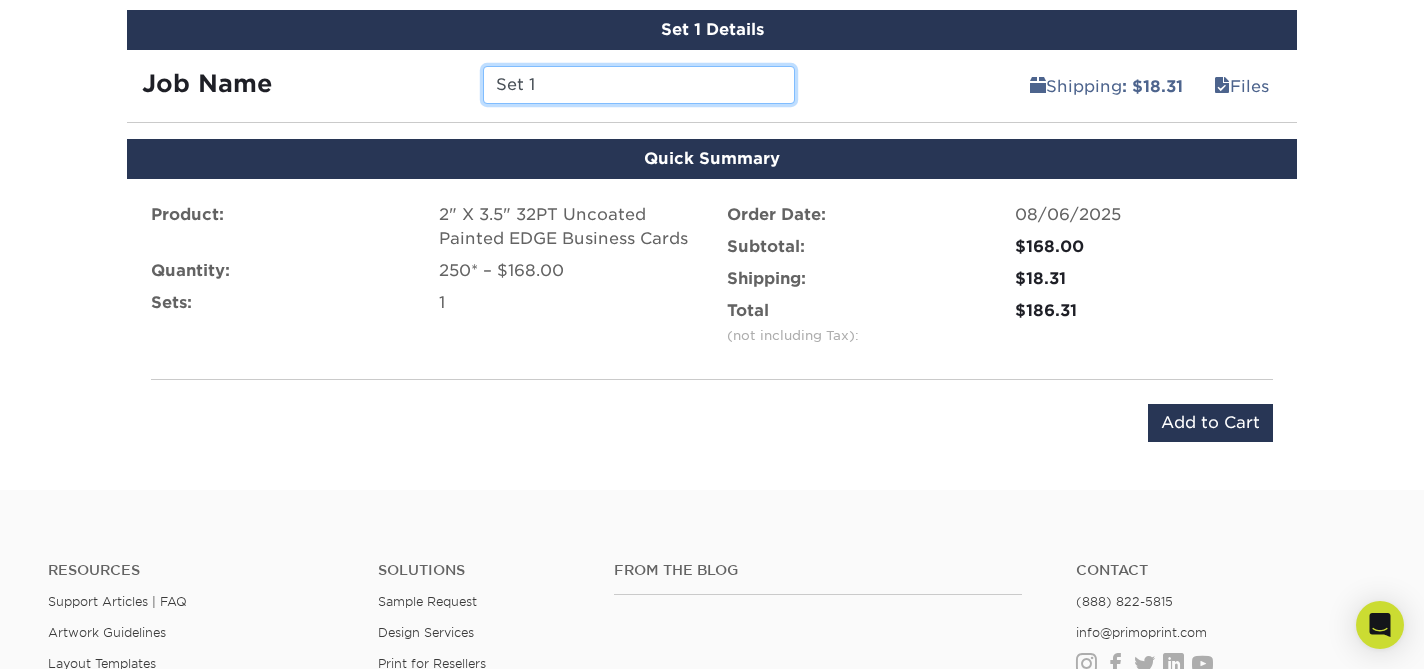 drag, startPoint x: 495, startPoint y: 80, endPoint x: 462, endPoint y: 79, distance: 33.01515 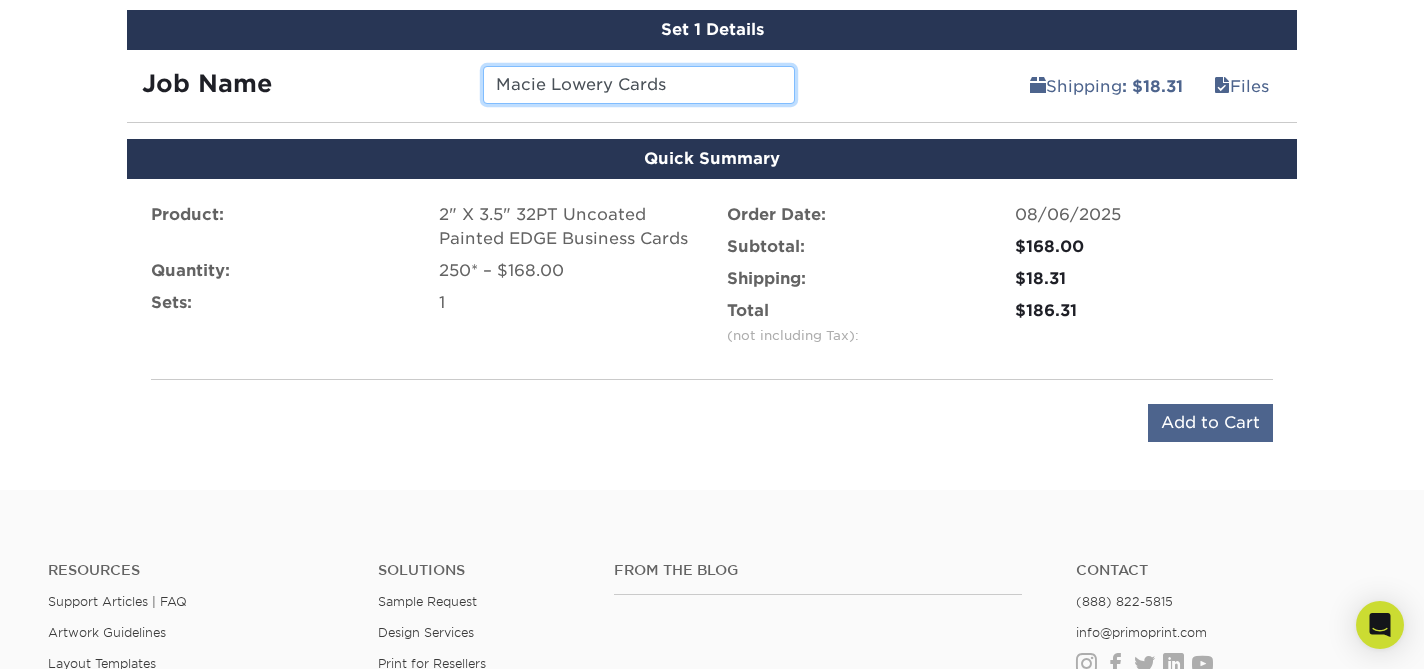 type on "Macie Lowery Cards" 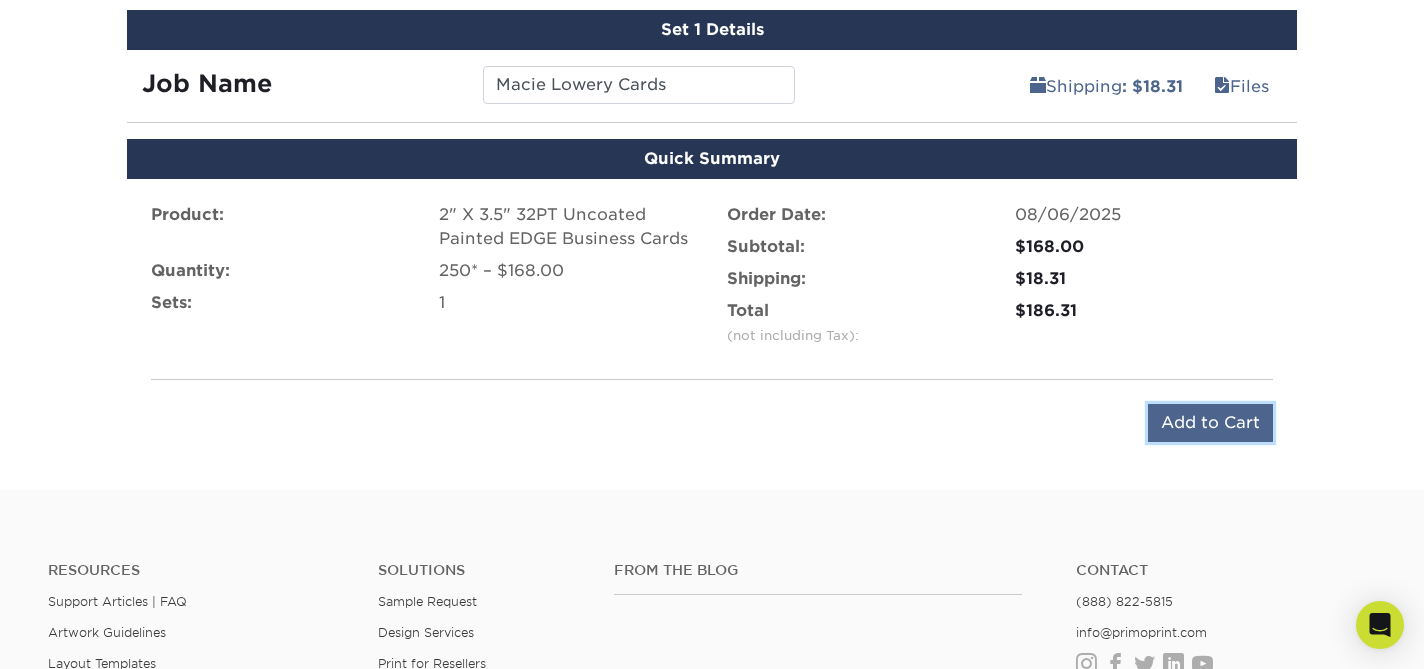 click on "Add to Cart" at bounding box center (1210, 423) 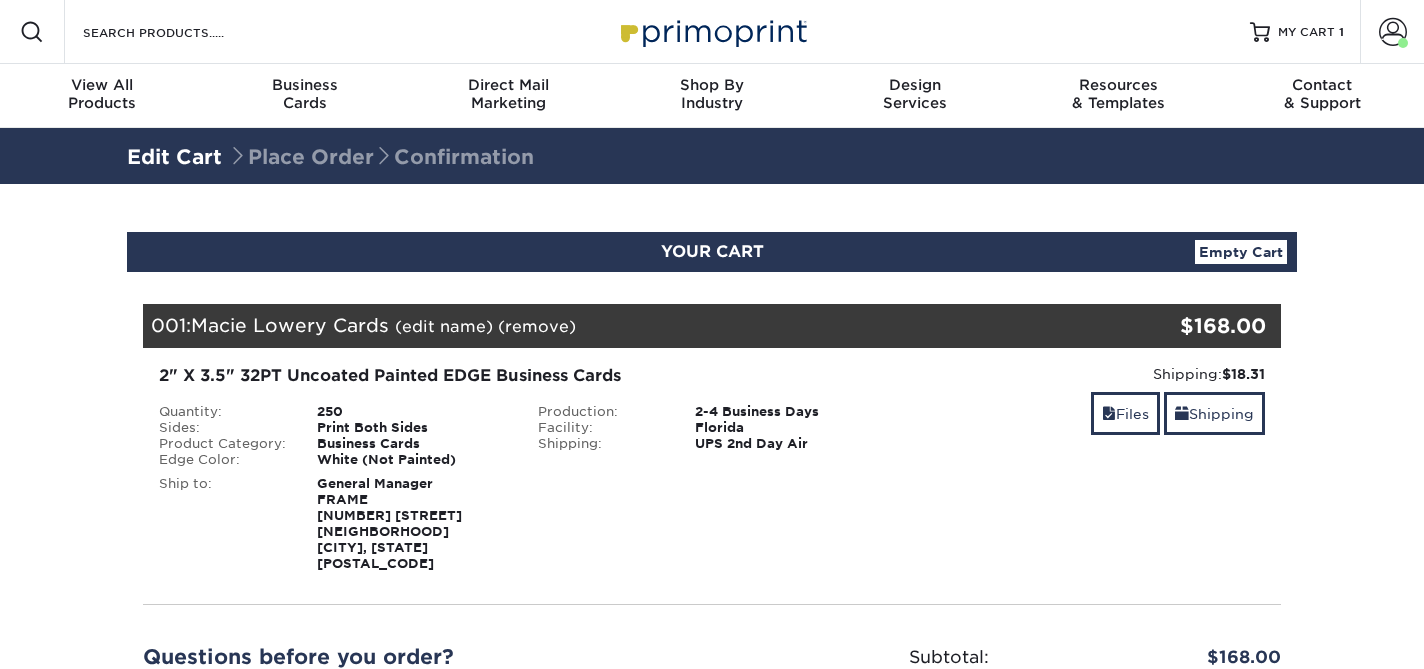 scroll, scrollTop: 0, scrollLeft: 0, axis: both 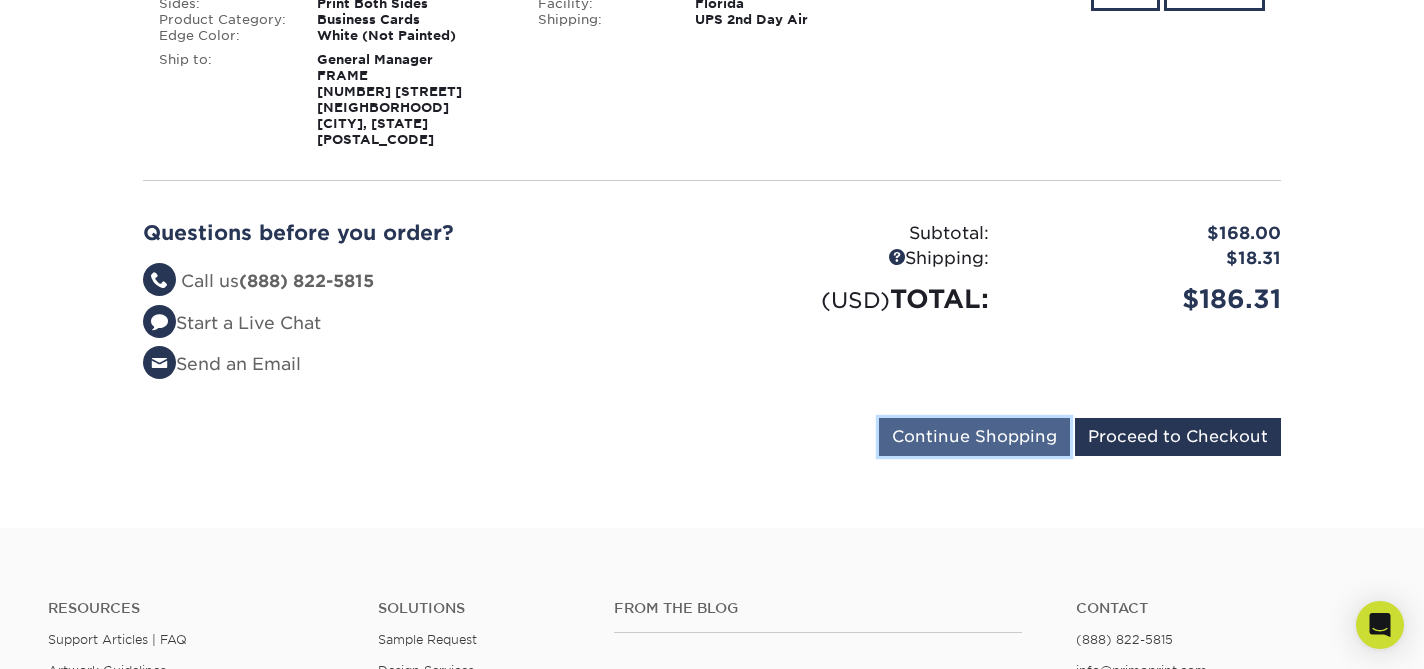click on "Continue Shopping" at bounding box center (974, 437) 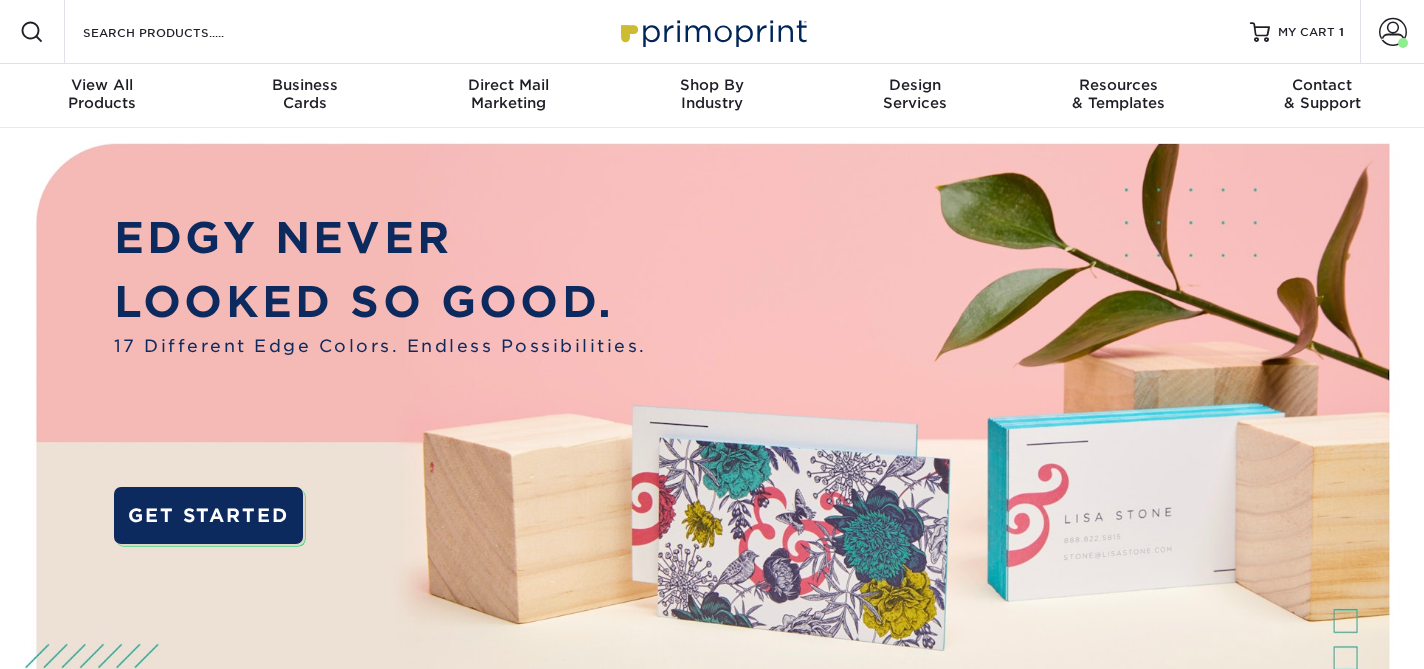 scroll, scrollTop: 0, scrollLeft: 0, axis: both 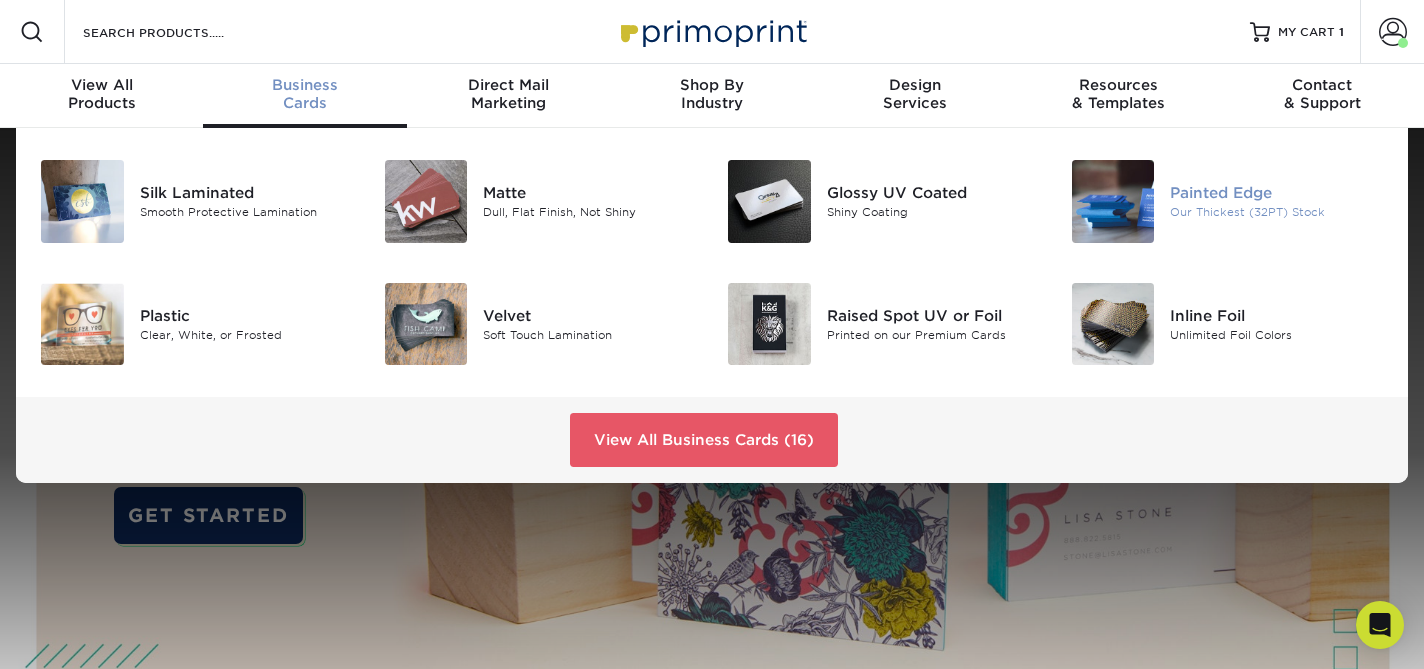 click at bounding box center (1113, 201) 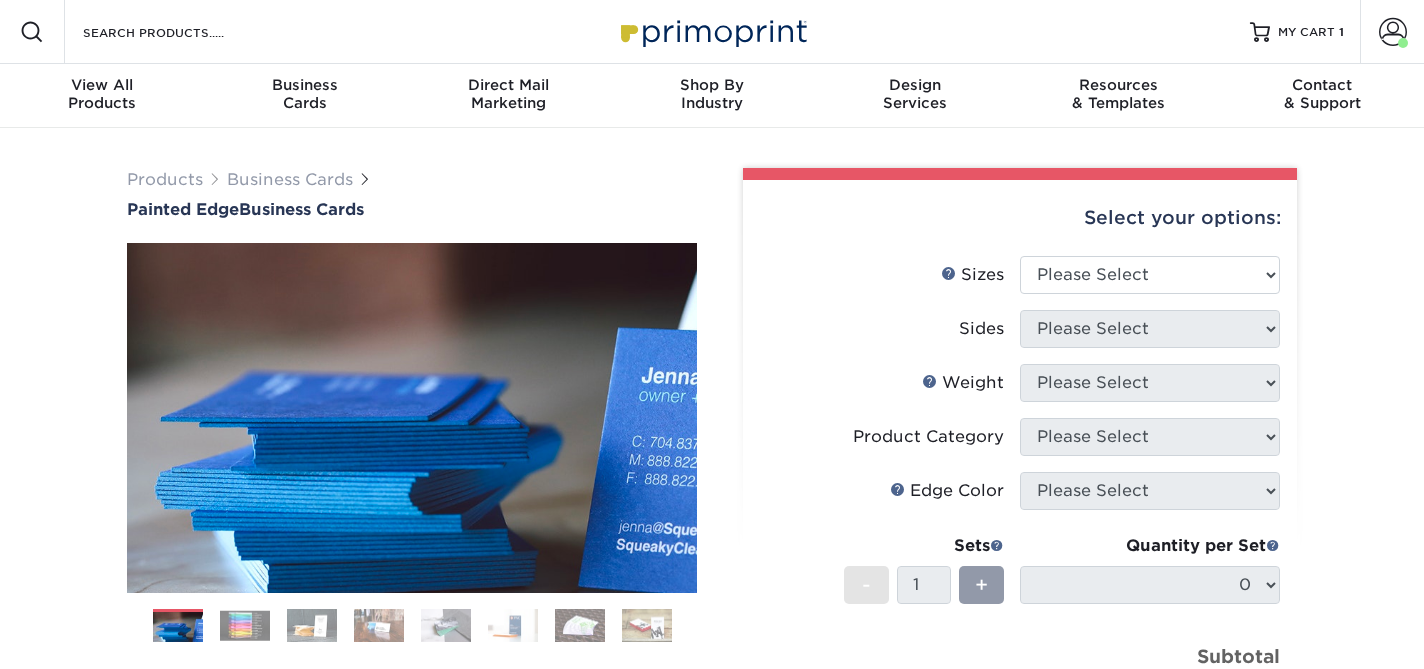 scroll, scrollTop: 0, scrollLeft: 0, axis: both 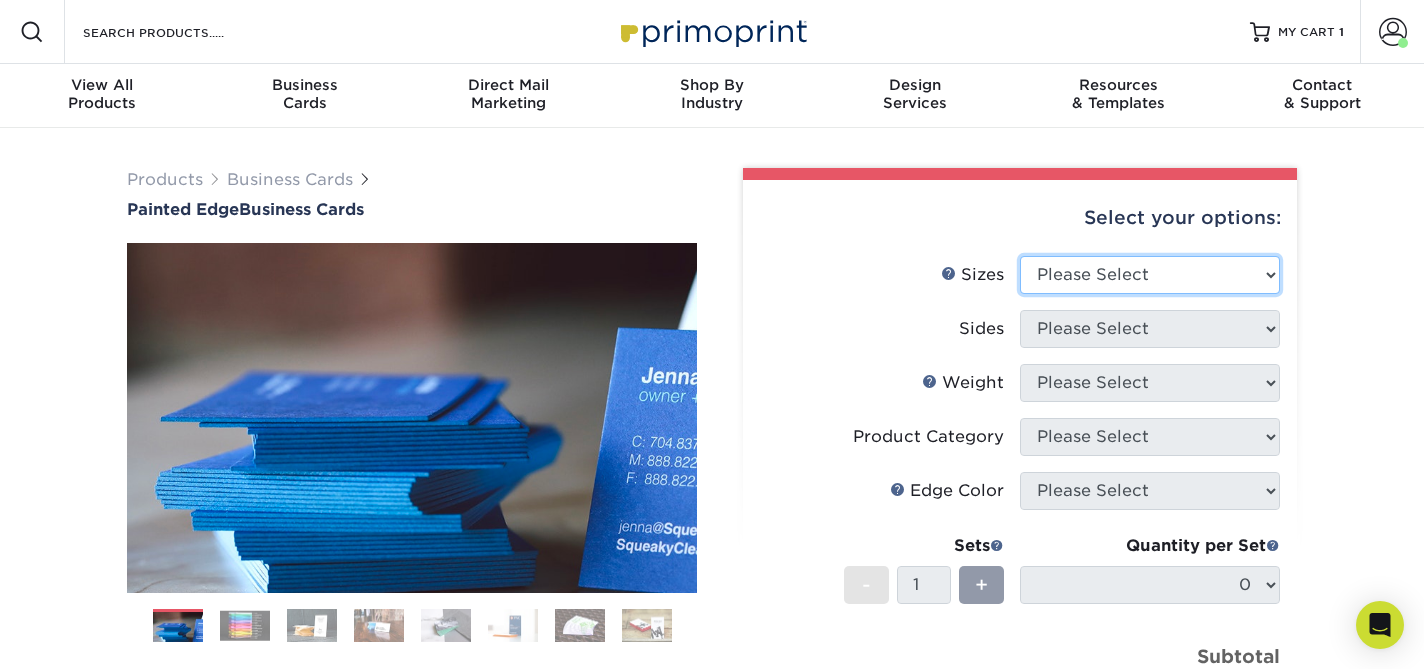 click on "Please Select
2" x 3.5" - Standard
2.125" x 3.375" - European
2.5" x 2.5" - Square" at bounding box center (1150, 275) 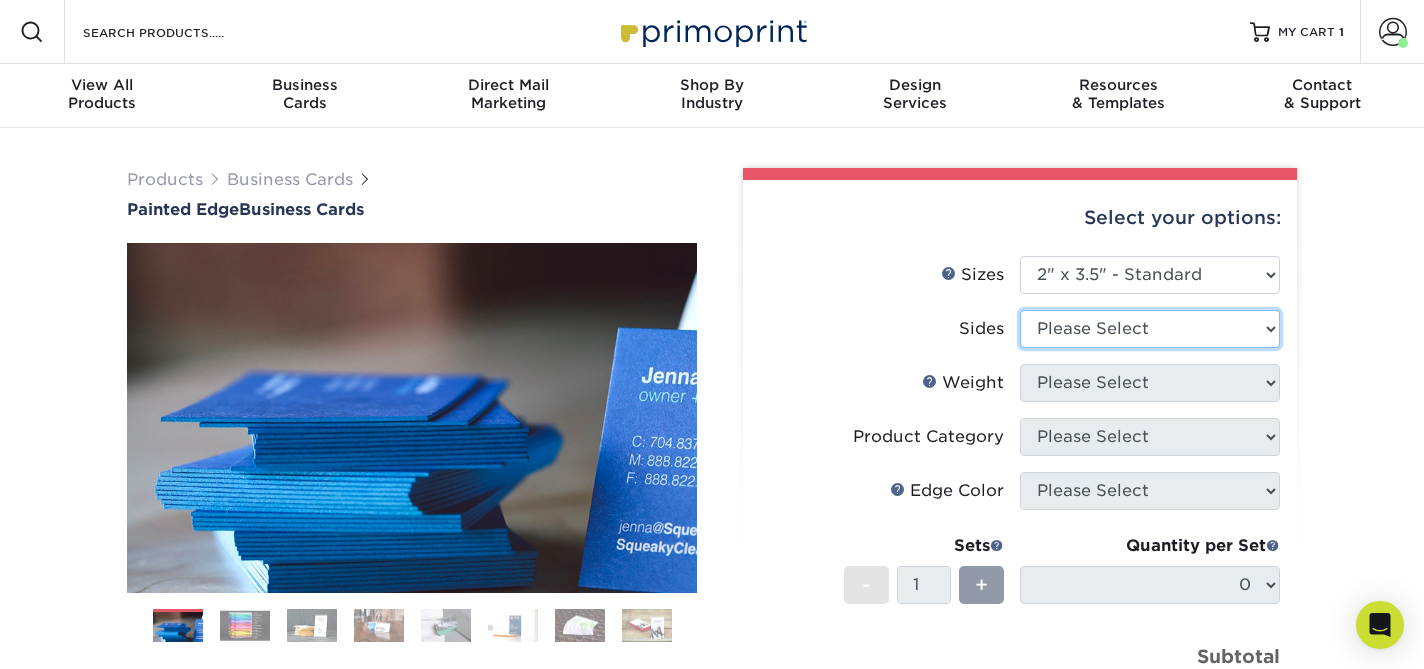 click on "Please Select Print Both Sides Print Front Only" at bounding box center [1150, 329] 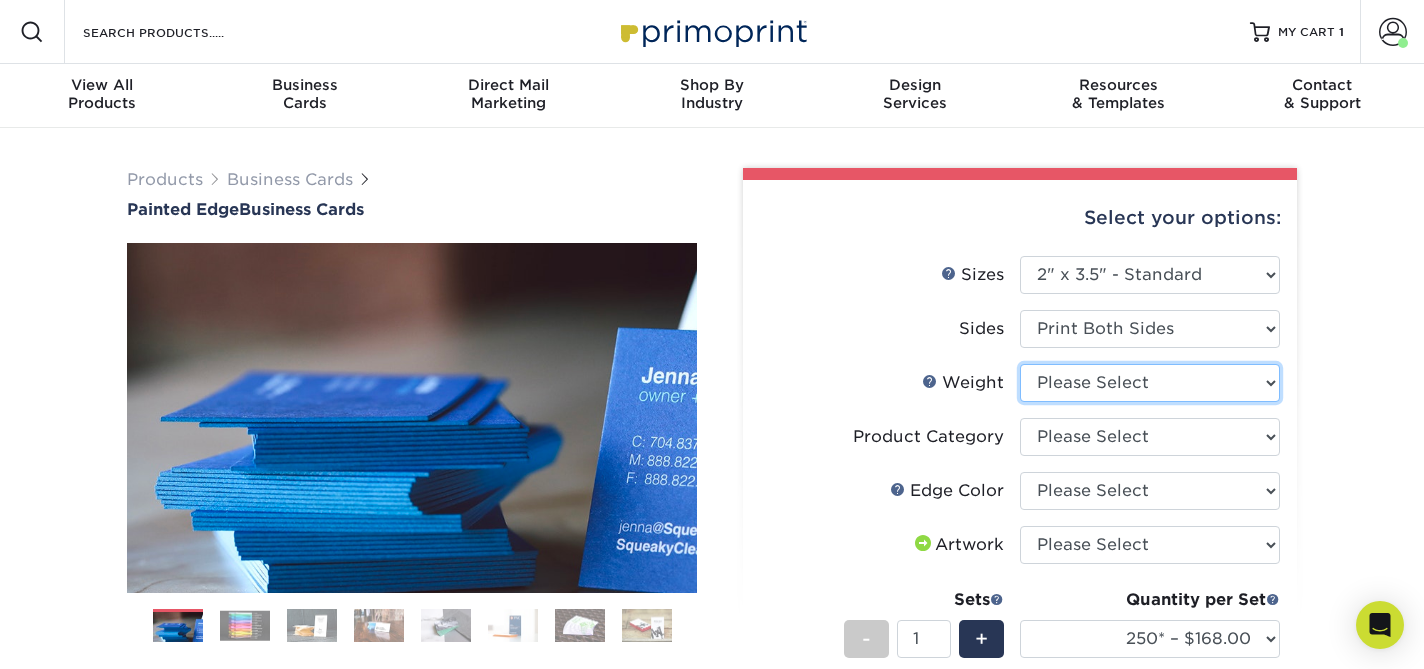 click on "Please Select 32PTUC" at bounding box center [1150, 383] 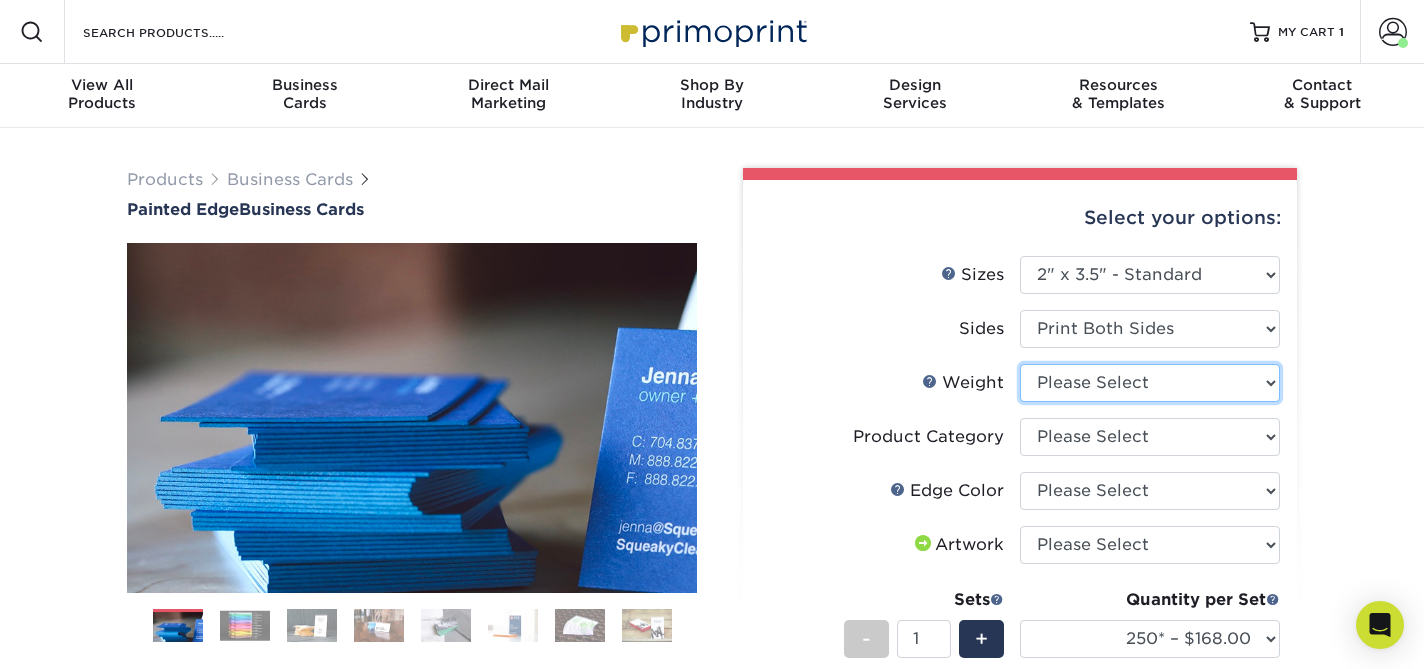 select on "32PTUC" 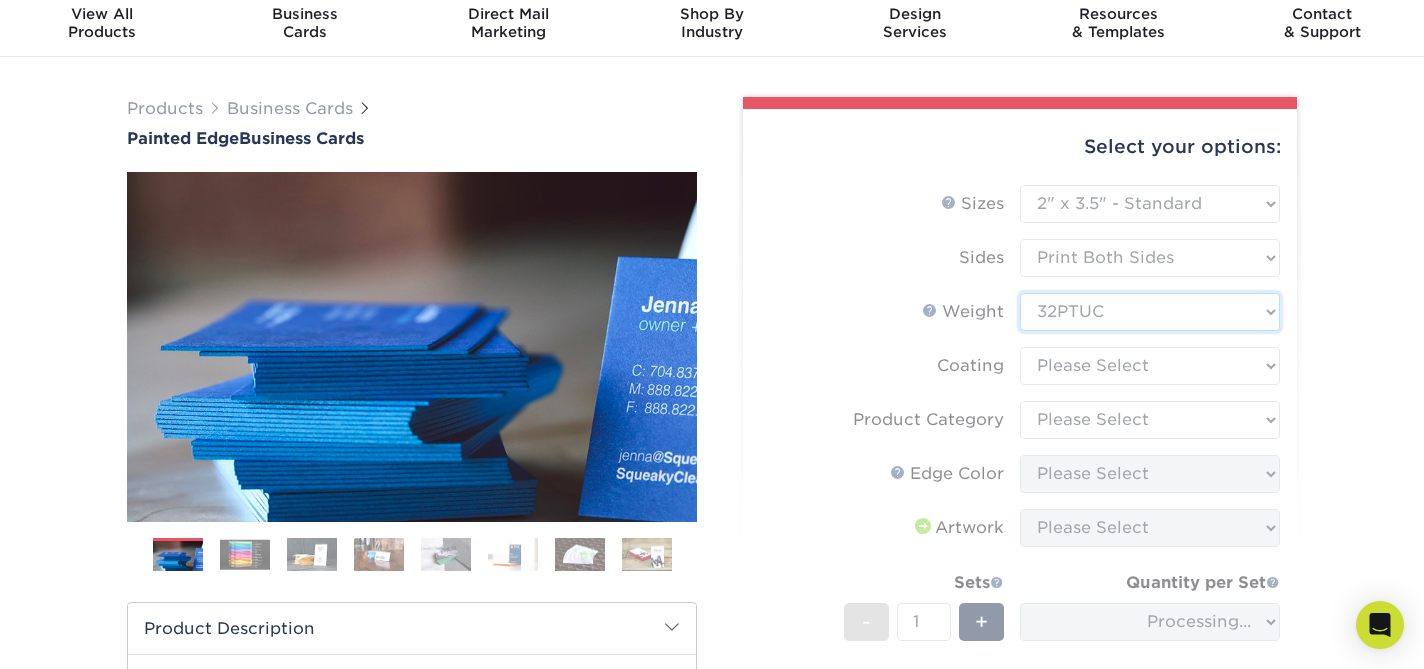 scroll, scrollTop: 77, scrollLeft: 0, axis: vertical 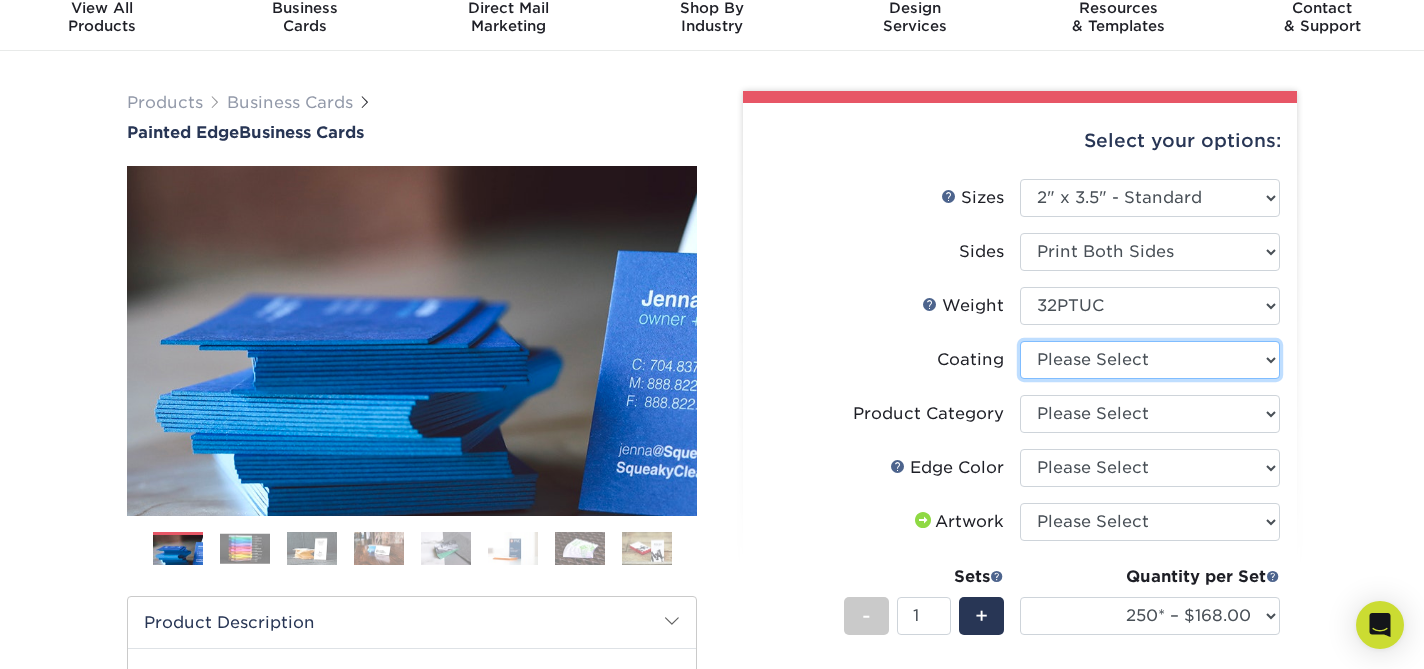 click at bounding box center [1150, 360] 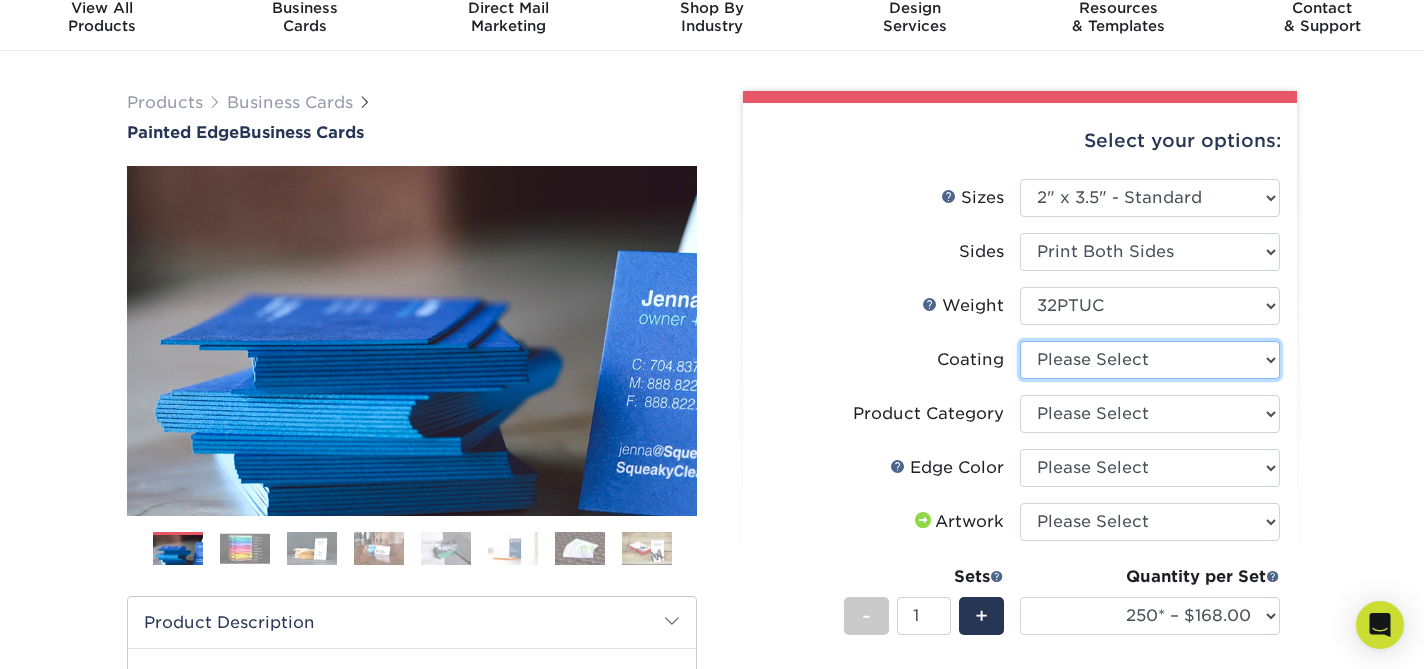 select on "3e7618de-abca-4bda-9f97-8b9129e913d8" 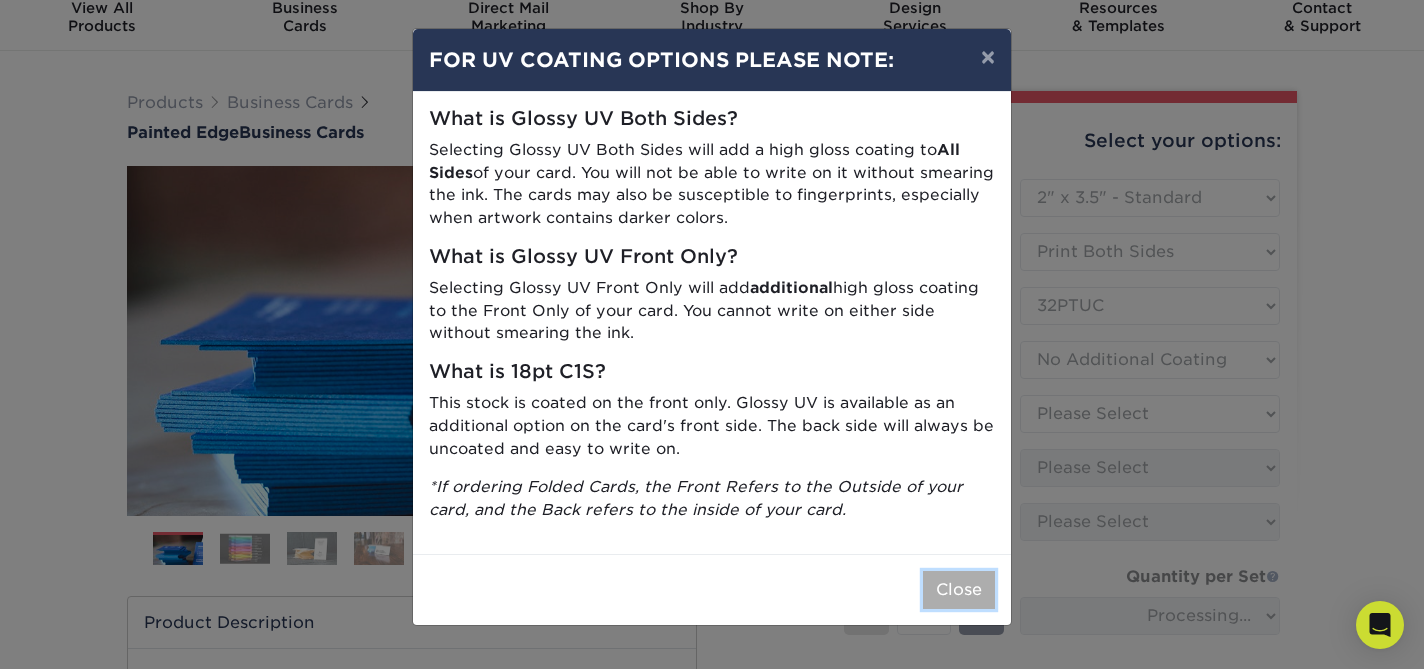 click on "Close" at bounding box center (959, 590) 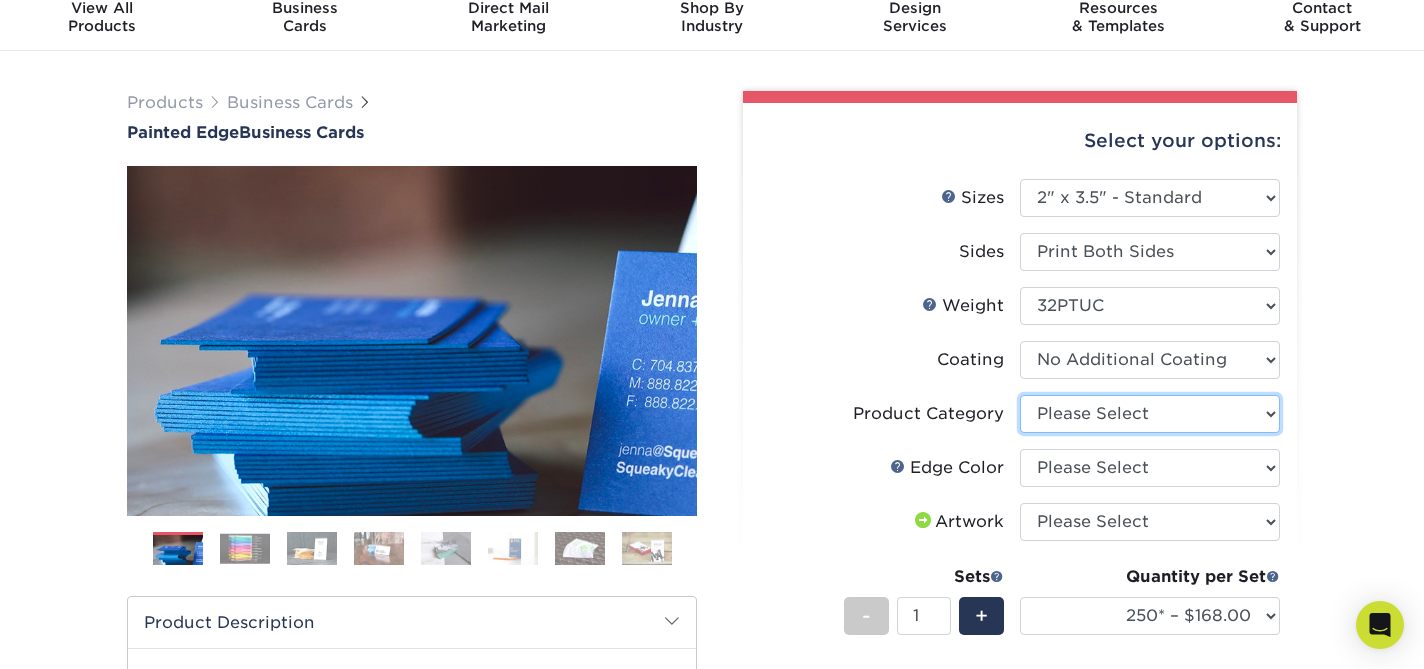 click on "Please Select Business Cards" at bounding box center (1150, 414) 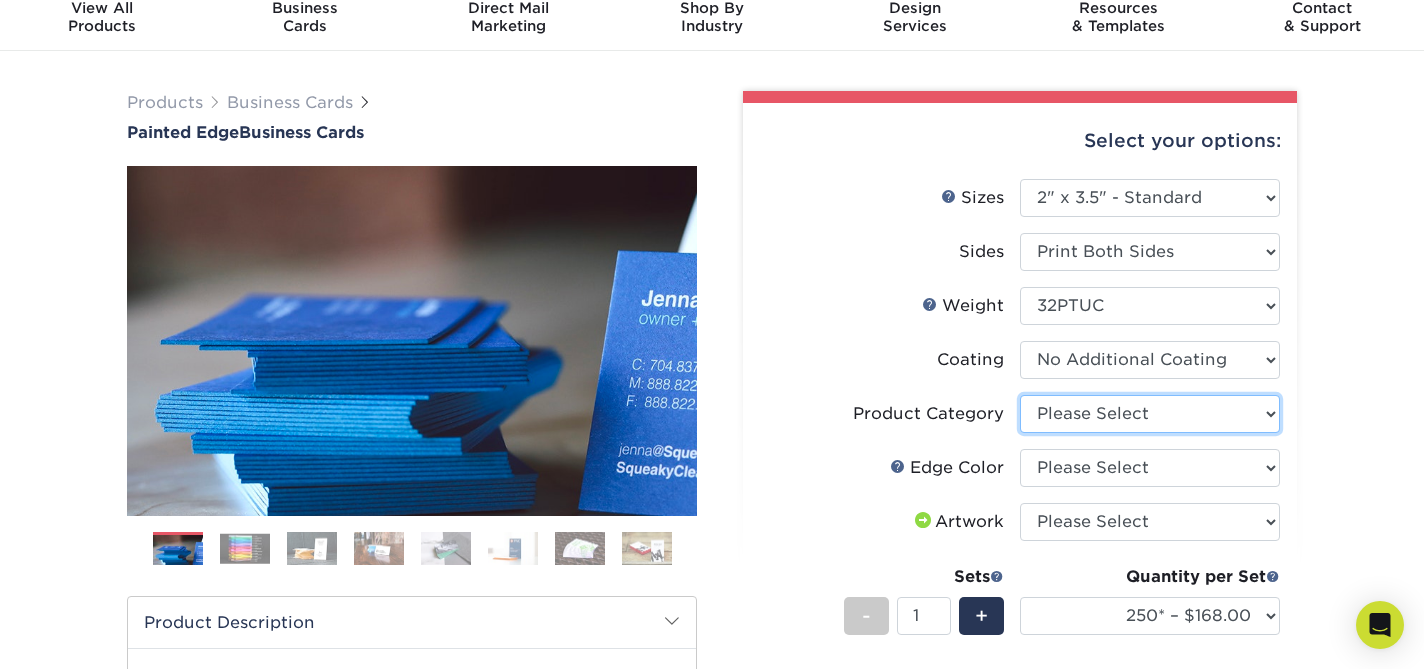 select on "3b5148f1-0588-4f88-a218-97bcfdce65c1" 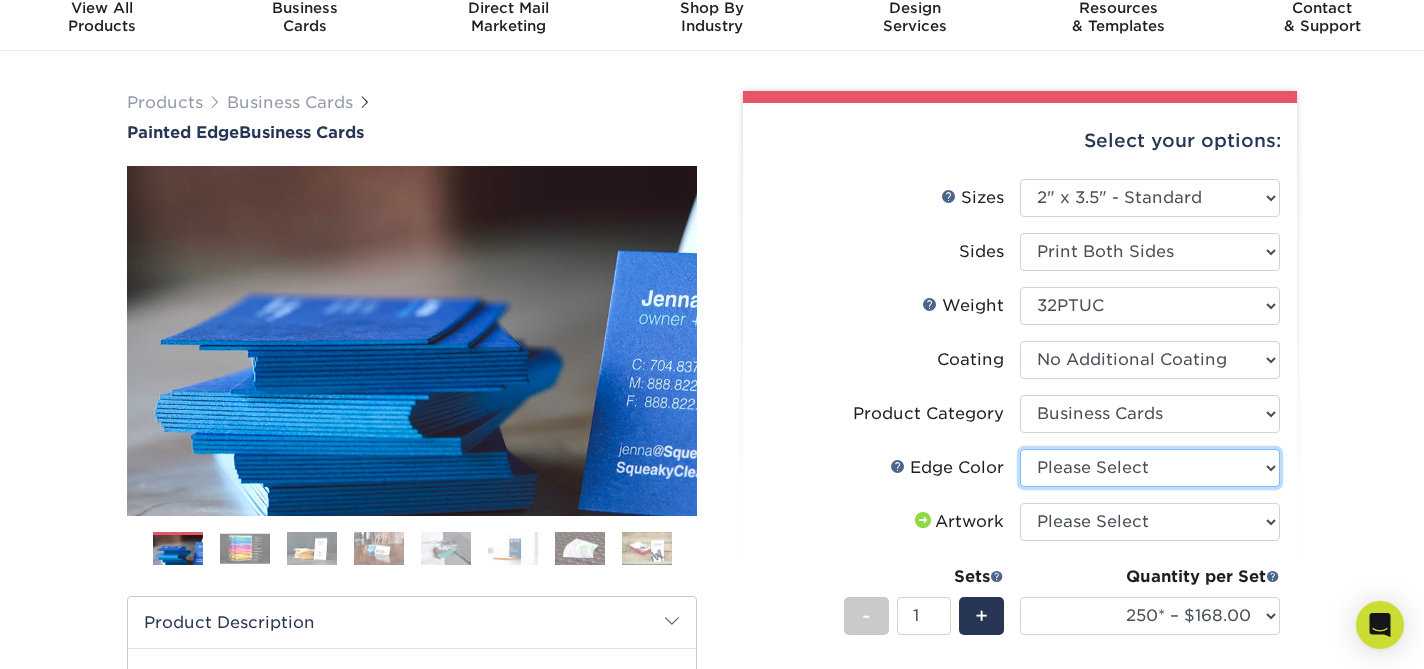 click on "Please Select Charcoal Black Brown Blue Pearlescent Blue Pearlescent Gold Pearlescent Green Pearlescent Pink Pearlescent Orange Pearlescent Purple Pearlescent Yellow Orange Pink Purple Red Turquoise White (Not Painted) Yellow" at bounding box center (1150, 468) 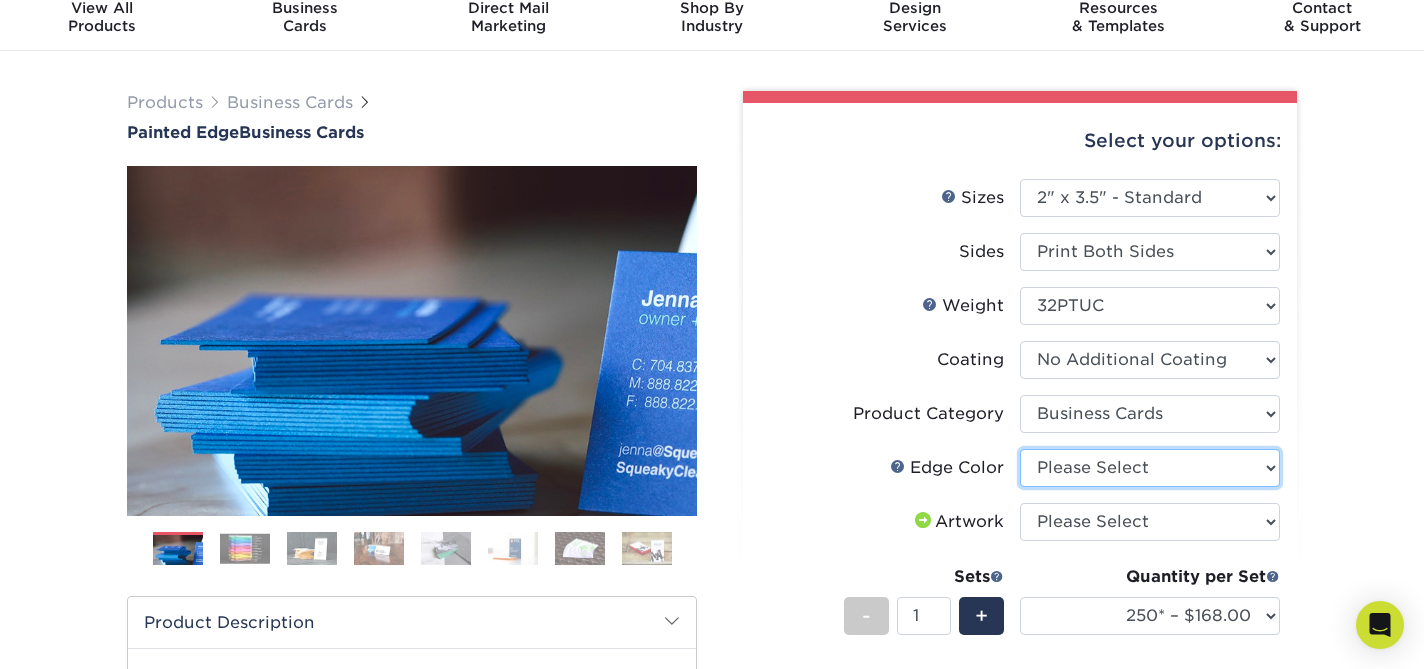 select on "1d2dc4a6-caa7-4e97-9ffb-823980241cde" 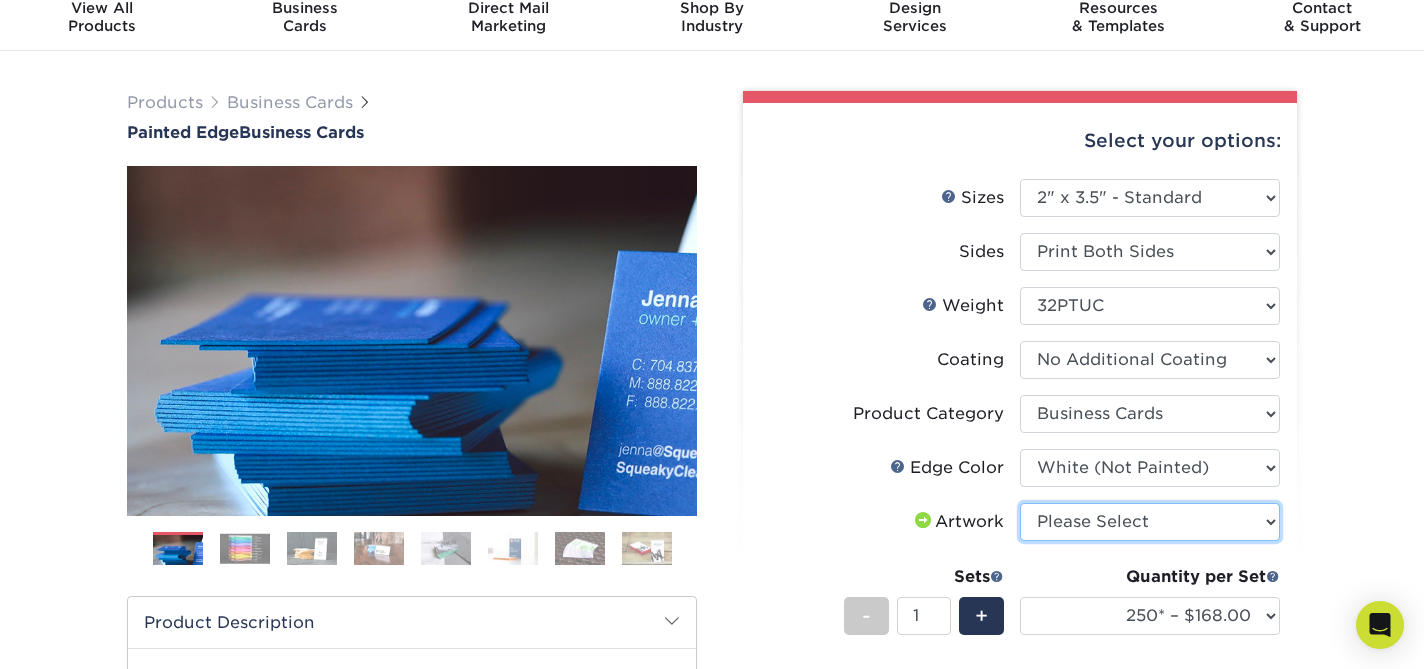 click on "Please Select I will upload files I need a design - $100" at bounding box center (1150, 522) 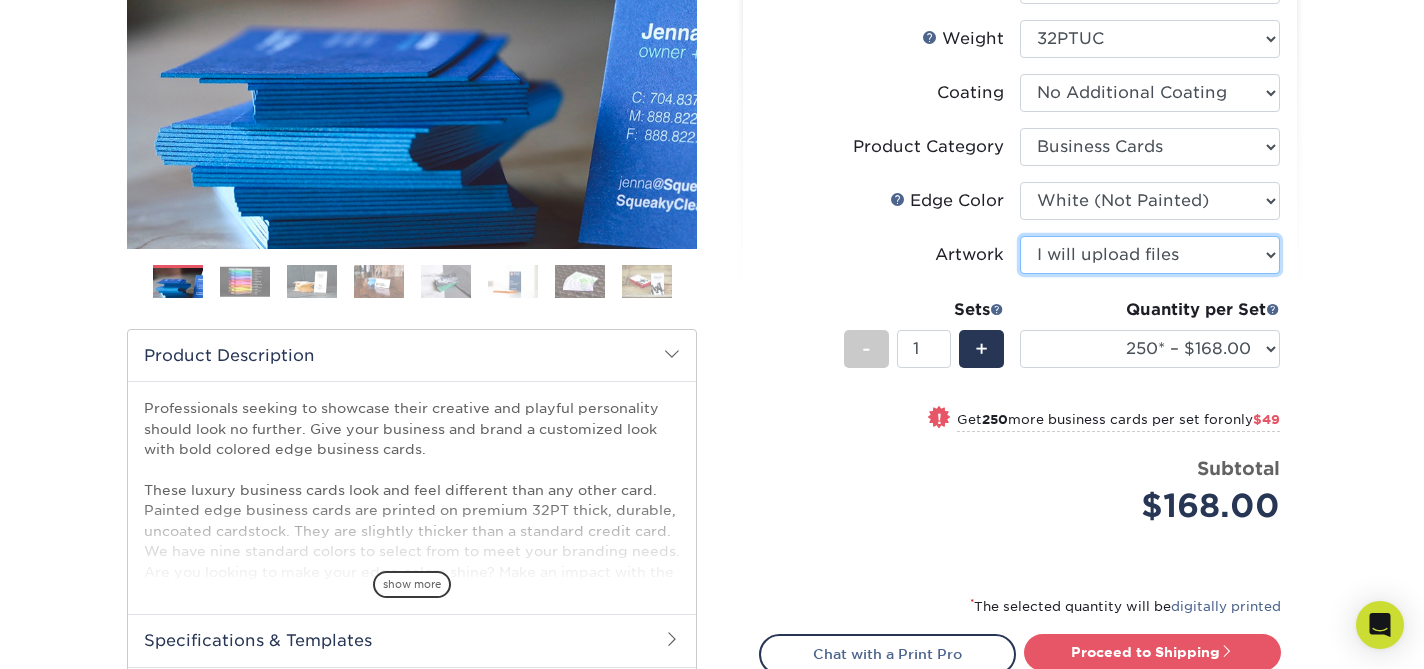 scroll, scrollTop: 395, scrollLeft: 0, axis: vertical 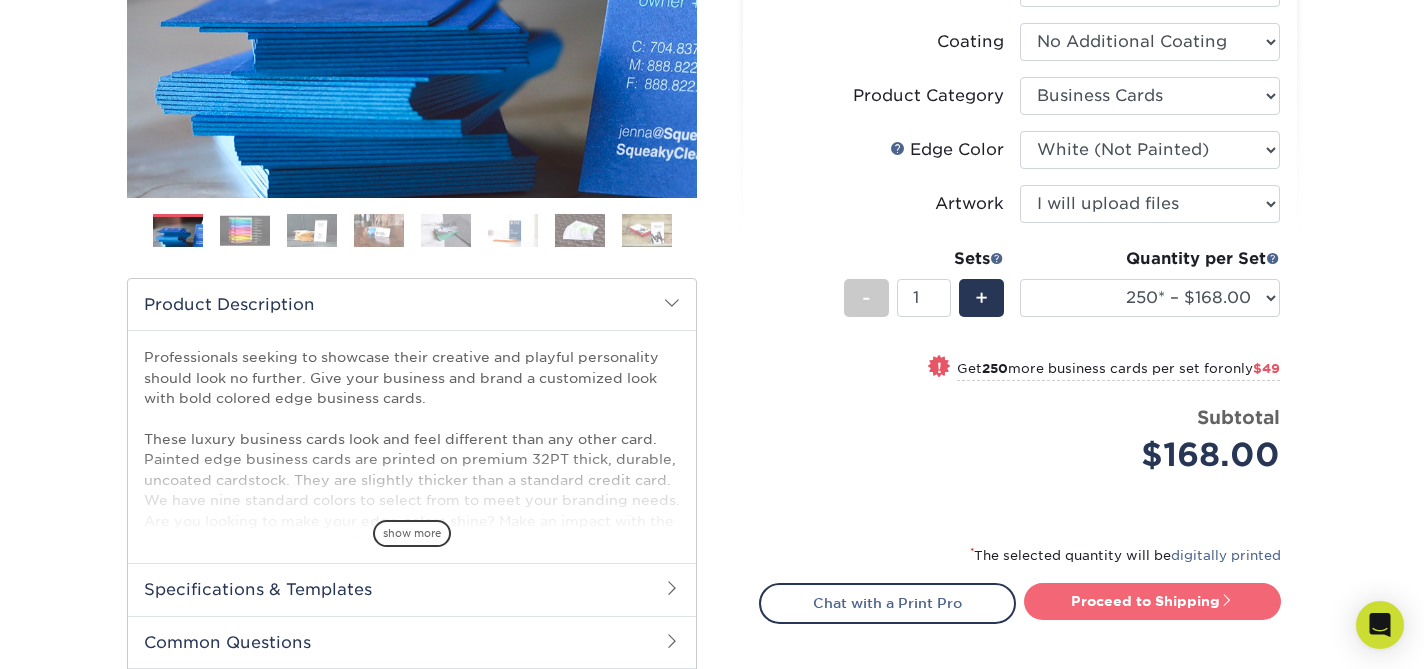 click on "Proceed to Shipping" at bounding box center (1152, 601) 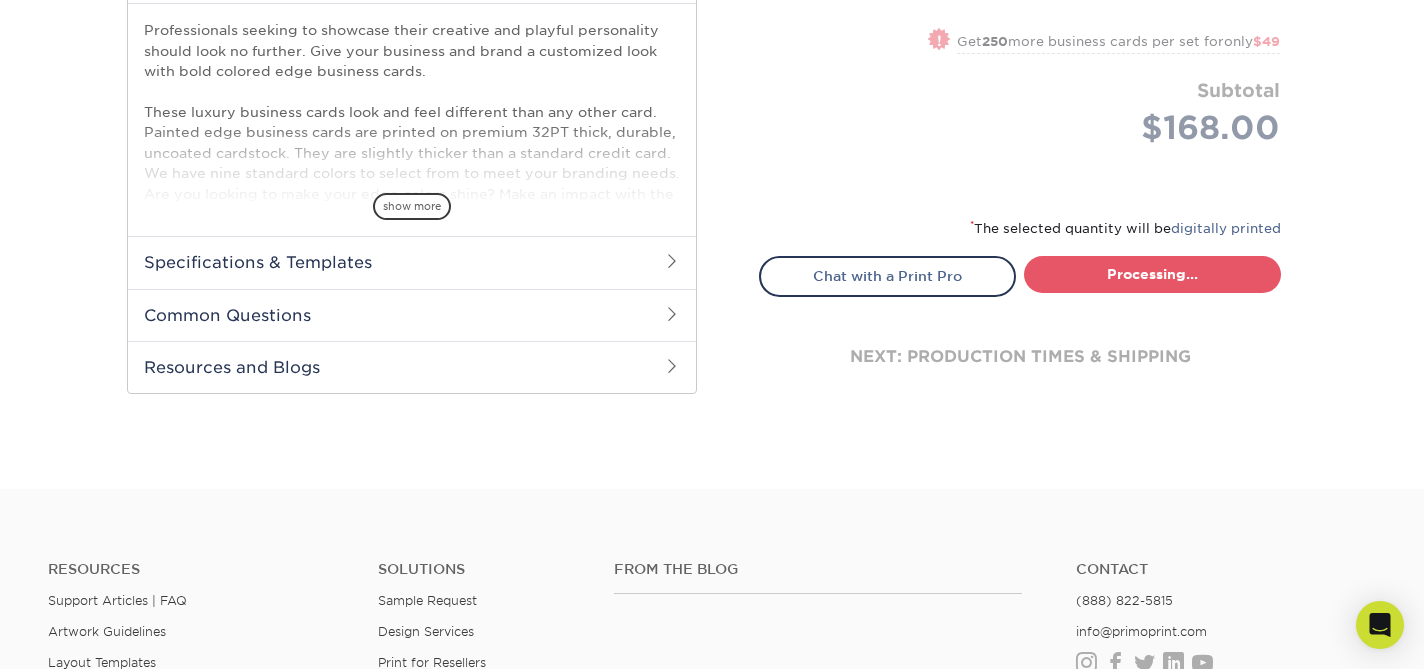 select on "b1d50ed3-fc81-464d-a1d8-d1915fbce704" 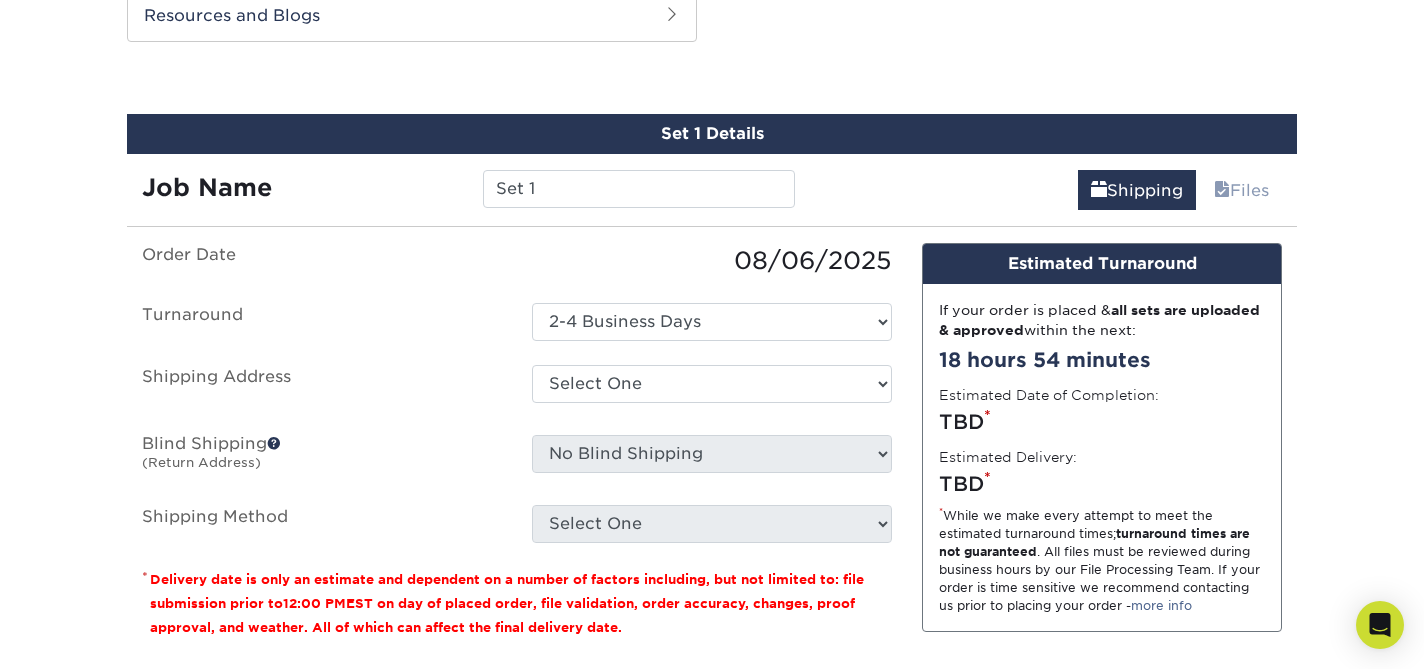 scroll, scrollTop: 1078, scrollLeft: 0, axis: vertical 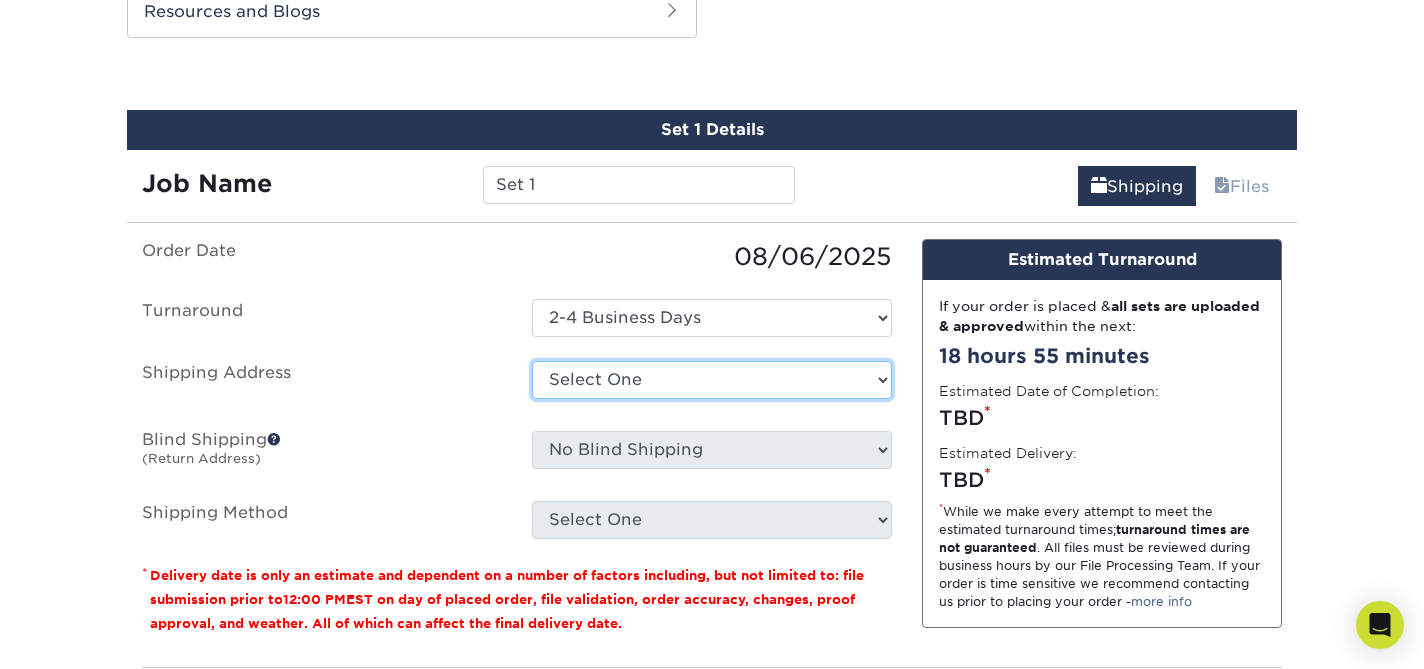 click on "Select One
ASPEN FRAME STORE
ASPEN STORE
AUSTIN STORE
BOSTON STORE
DALLAS STORE
FILLMORE STORE
FRAME CULVER OFFICE
FRAME LA OFFICE
GEORGETOWN STORE
HOUSTON STORE
MADISON STORE
MALIBU STORE
MEATPACKING STORE
PALM BEACH STORE
PALO ALTO STORE
SCOTTSDALE FRAME STORE
SOHO STORE
+ Add New Address" at bounding box center (712, 380) 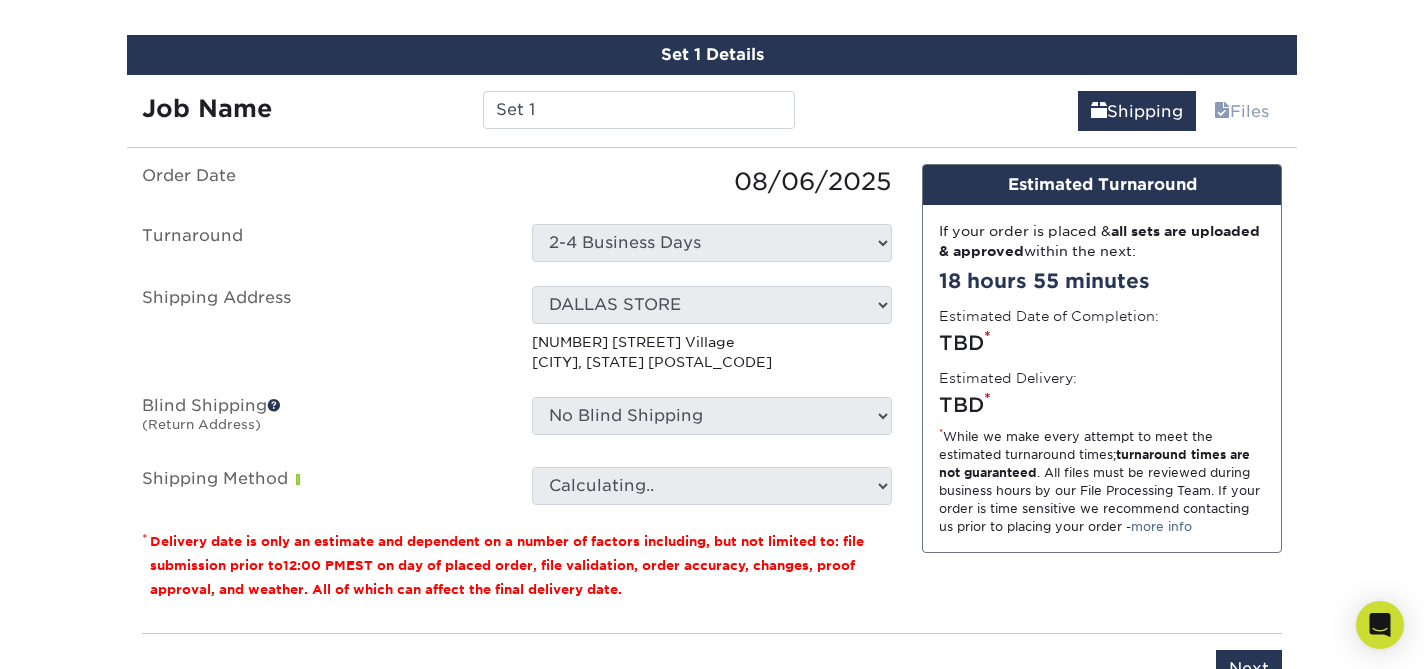 scroll, scrollTop: 1157, scrollLeft: 0, axis: vertical 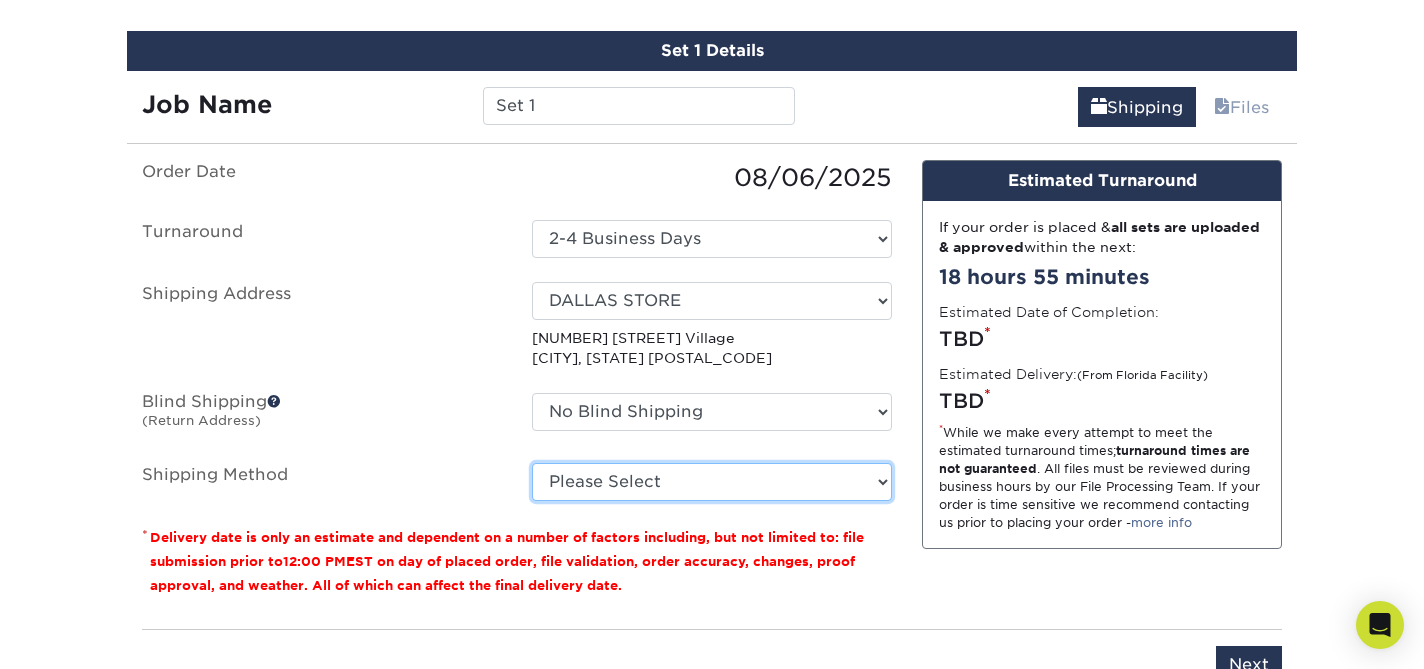 click on "Please Select Ground Shipping (+$7.84) 3 Day Shipping Service (+$17.30) 2 Day Air Shipping (+$18.31) Next Day Shipping by 5pm (+$30.06) Next Day Shipping by 12 noon (+$33.12) Next Day Air Early A.M. (+$170.21)" at bounding box center (712, 482) 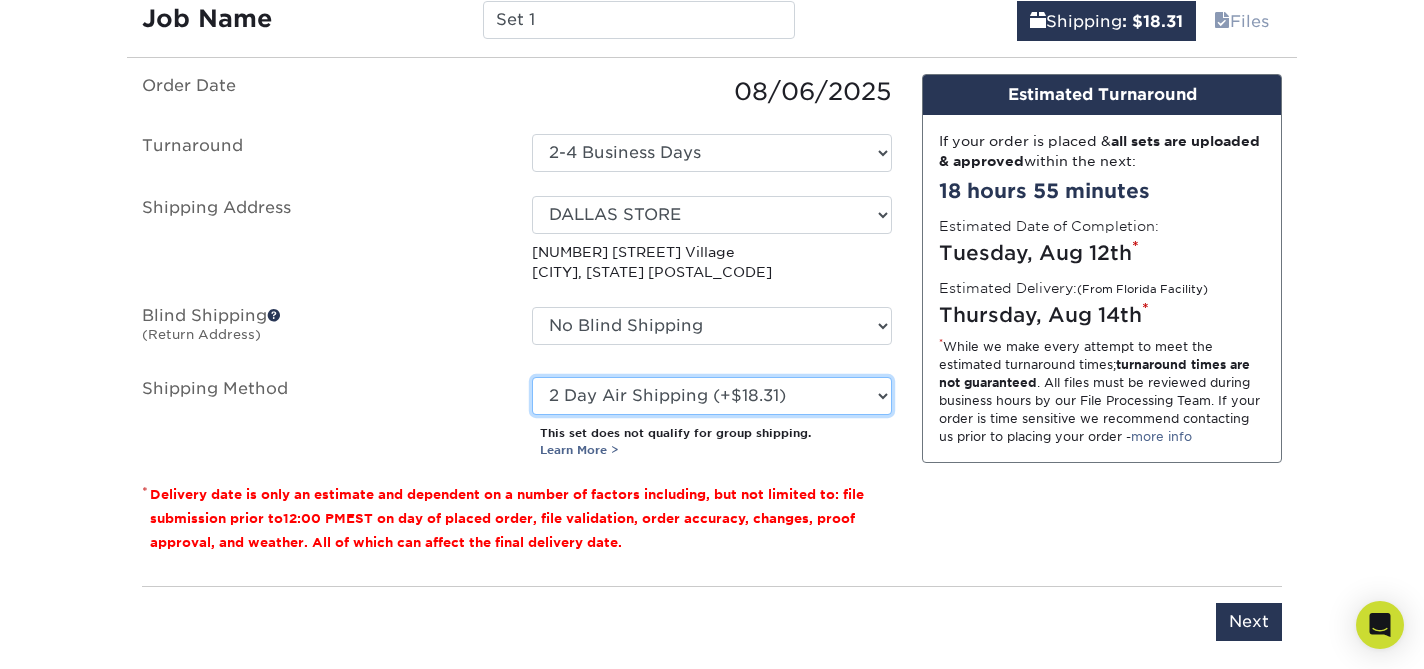 scroll, scrollTop: 1267, scrollLeft: 0, axis: vertical 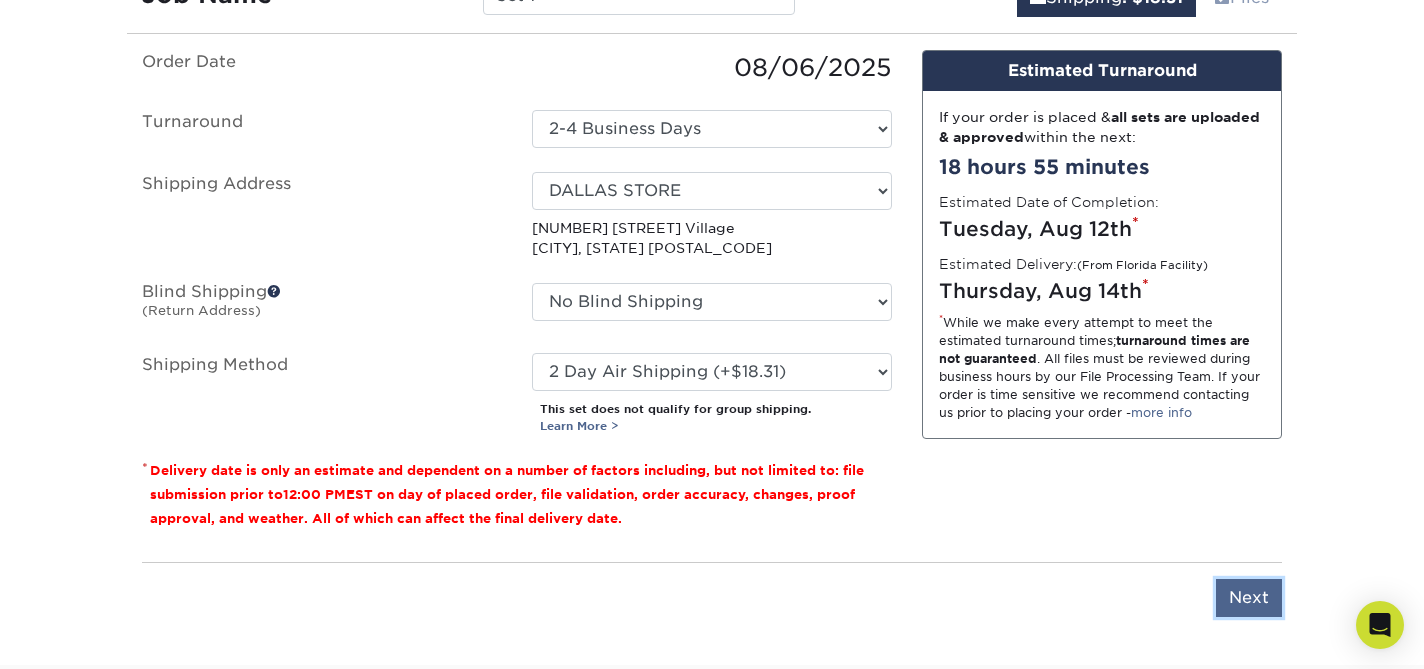 click on "Next" at bounding box center (1249, 598) 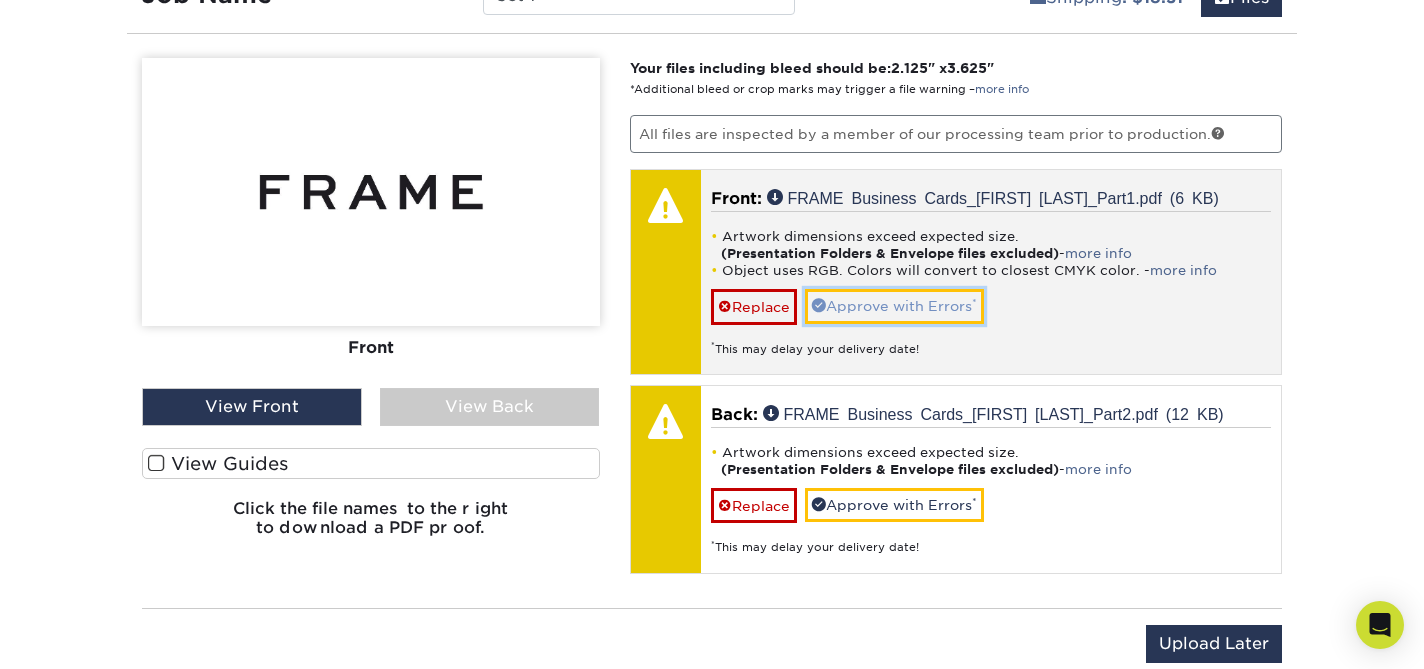 click on "Approve with Errors *" at bounding box center (894, 306) 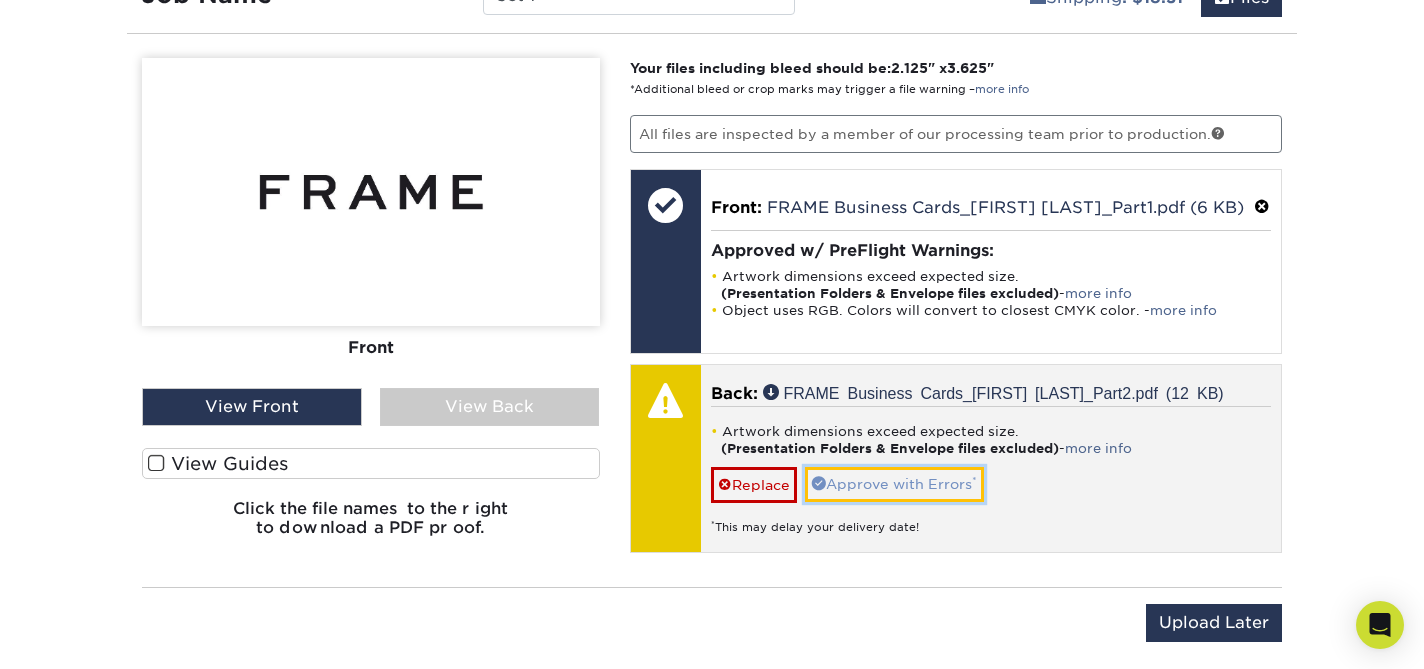 click on "Approve with Errors *" at bounding box center [894, 484] 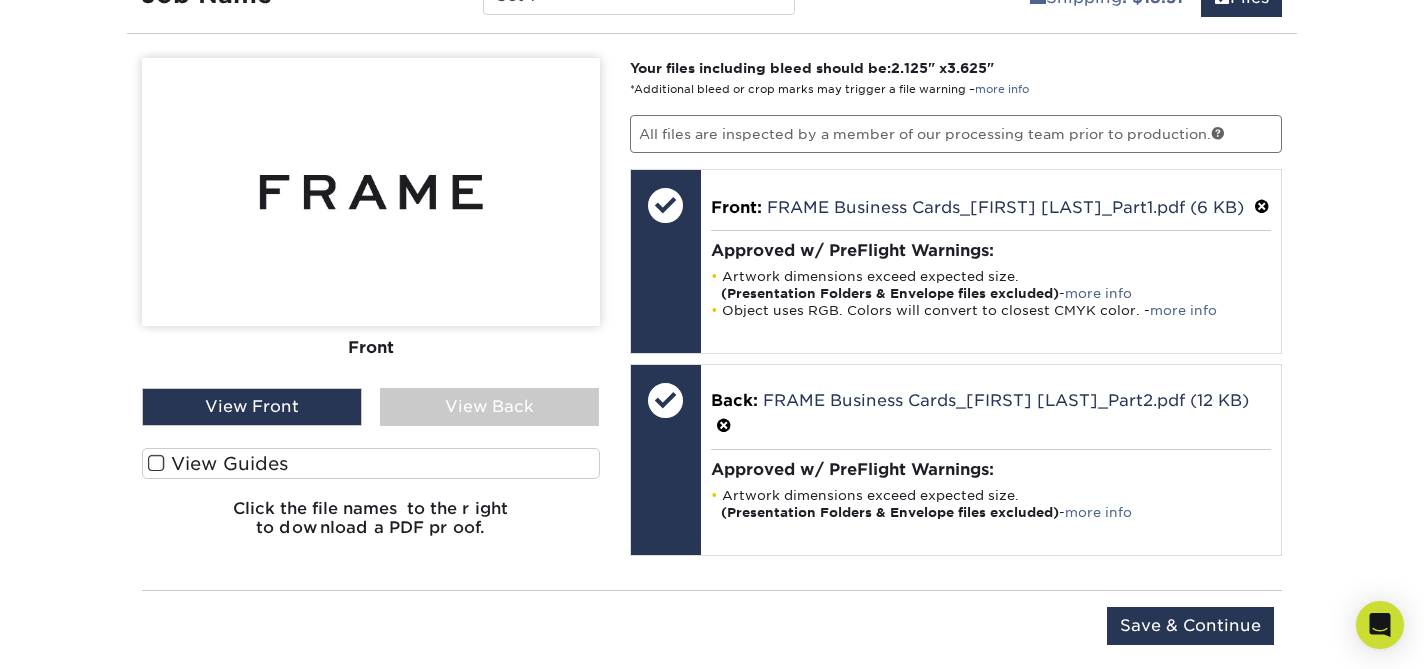 click on "View Back" at bounding box center [490, 407] 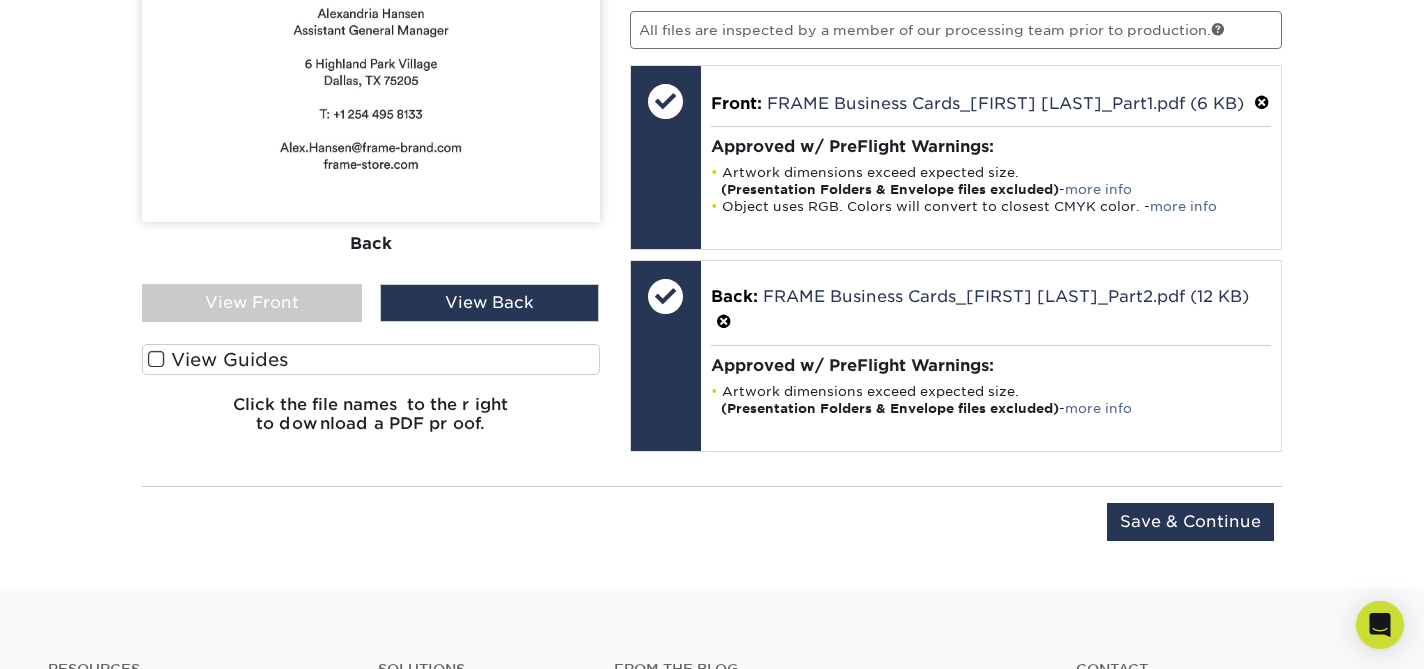 drag, startPoint x: 390, startPoint y: 363, endPoint x: 412, endPoint y: 370, distance: 23.086792 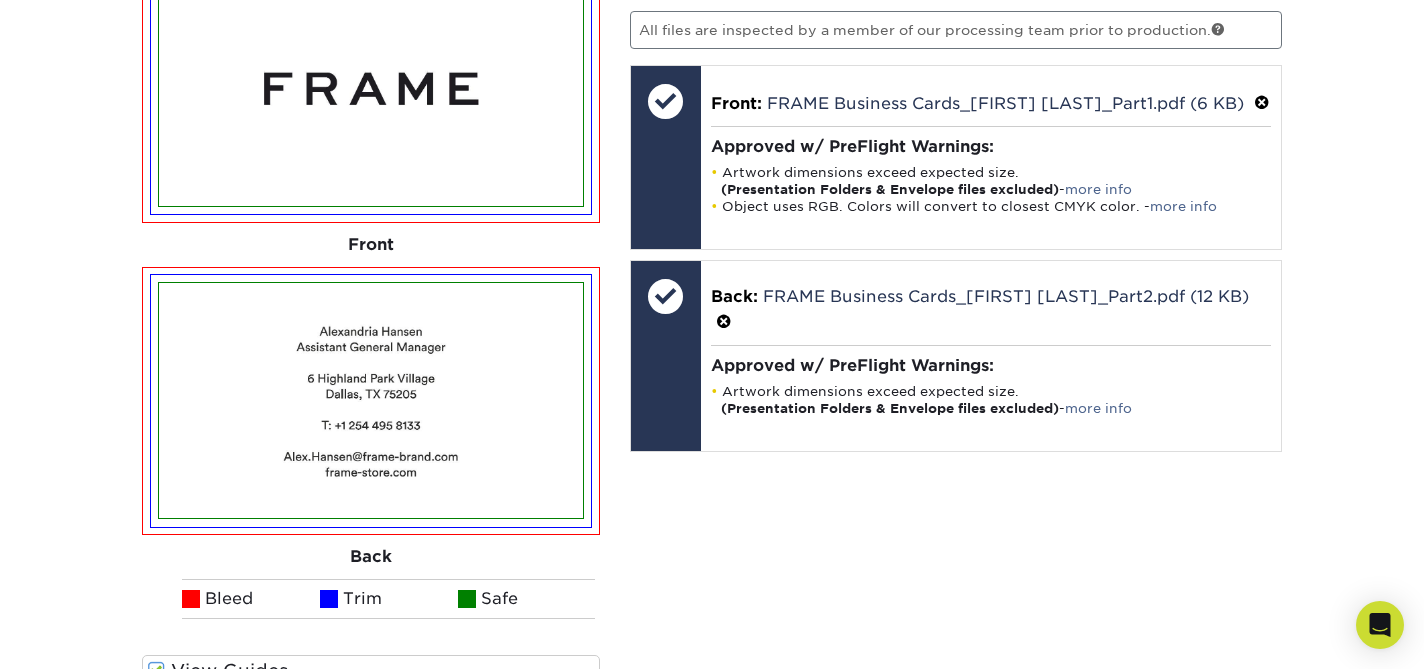scroll, scrollTop: 1682, scrollLeft: 0, axis: vertical 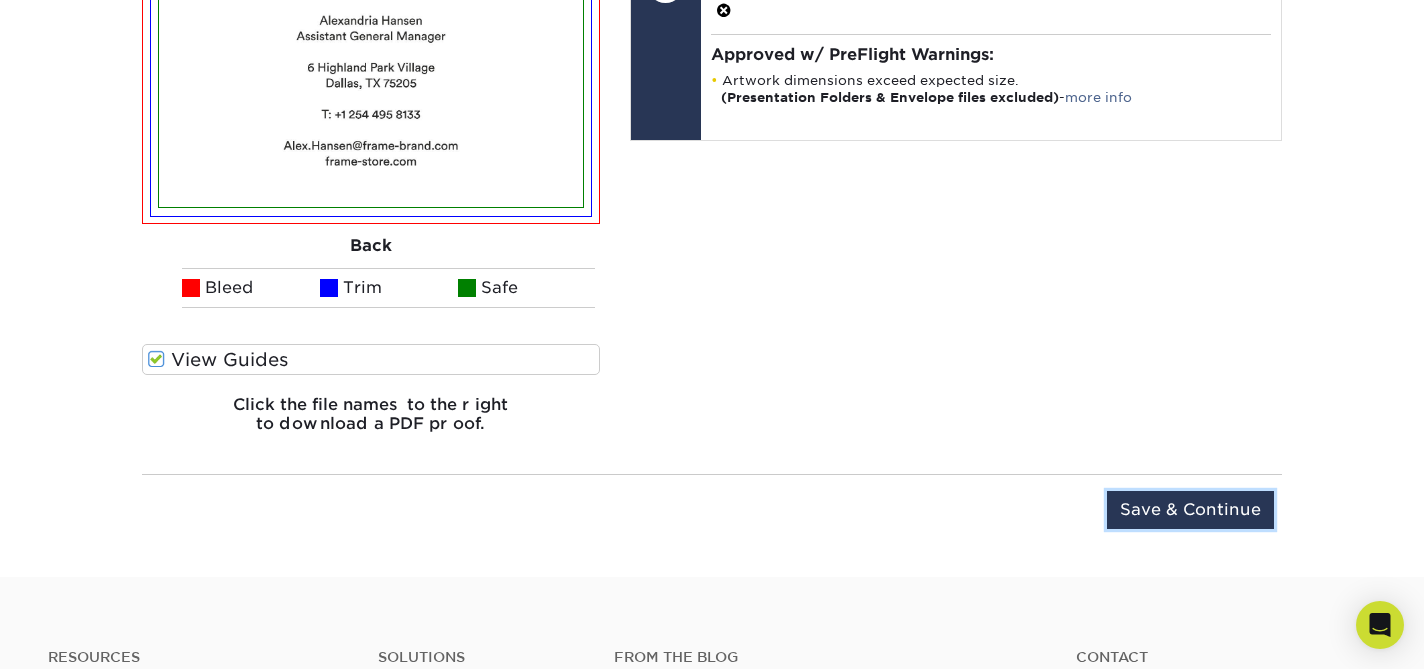 click on "Save & Continue" at bounding box center (1190, 510) 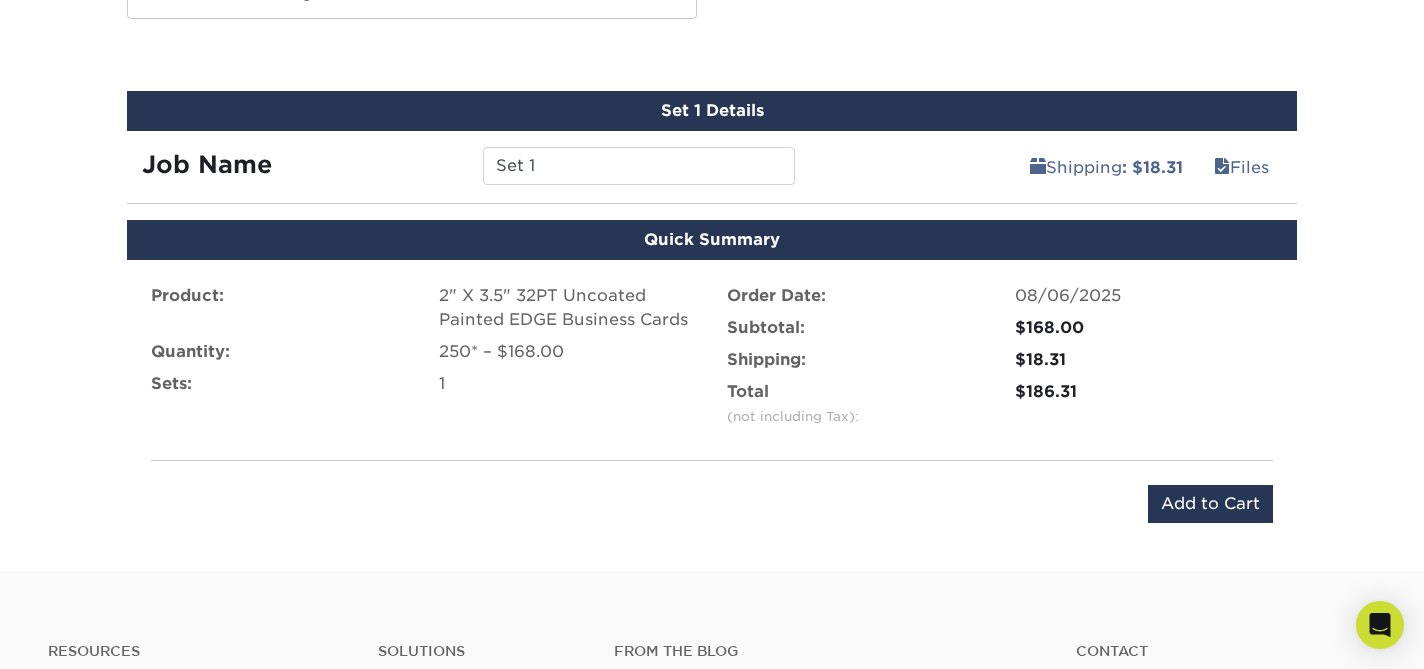 scroll, scrollTop: 1096, scrollLeft: 0, axis: vertical 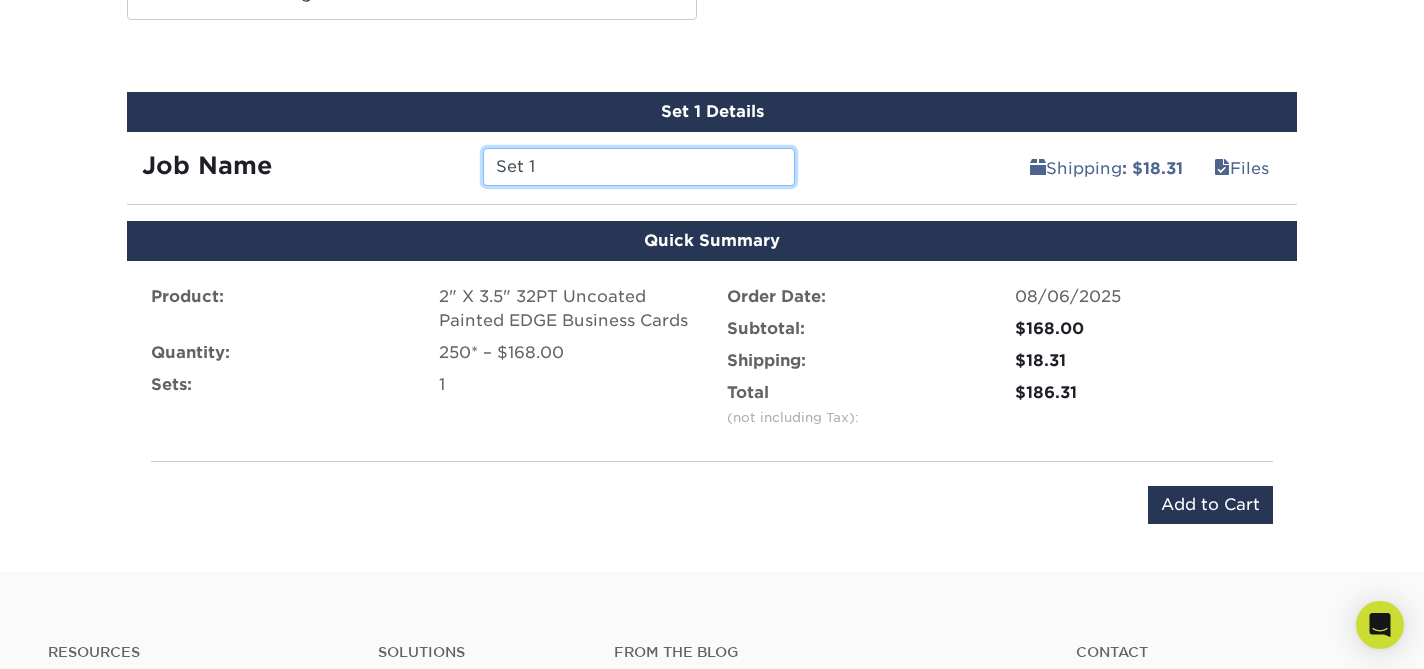 click on "Set 1" at bounding box center (638, 167) 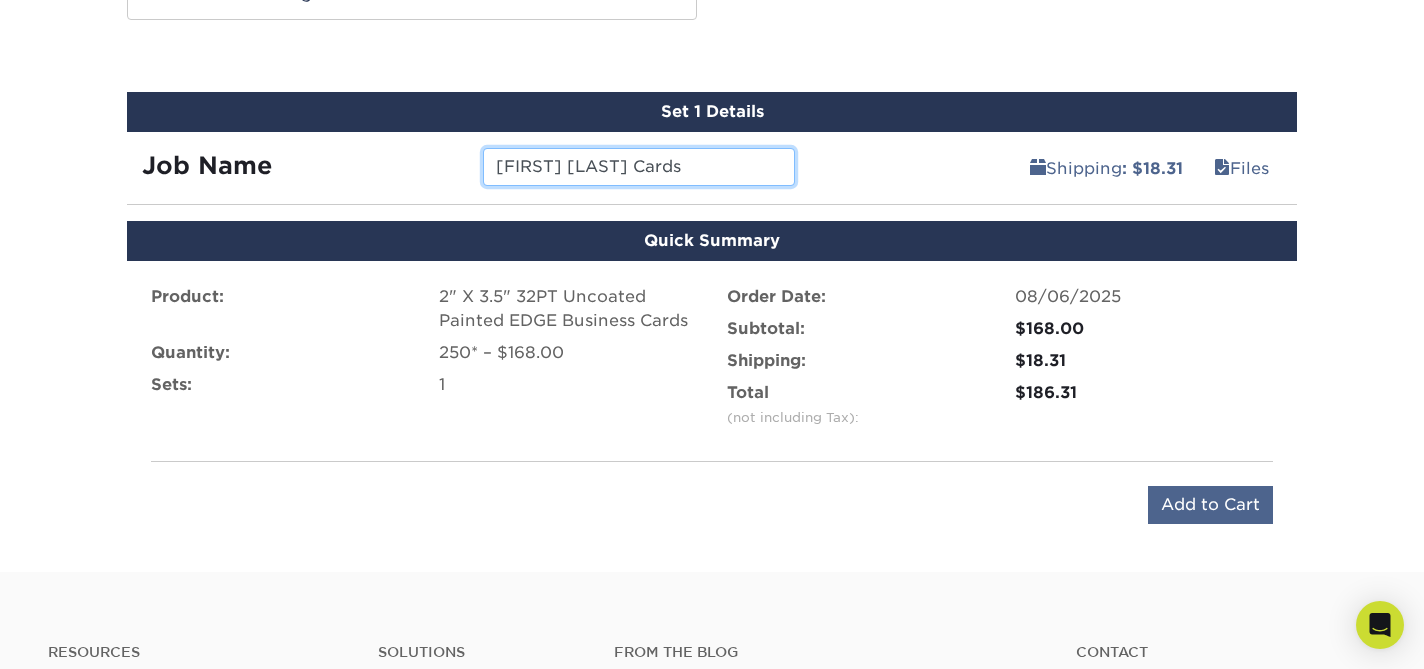 scroll, scrollTop: 1101, scrollLeft: 0, axis: vertical 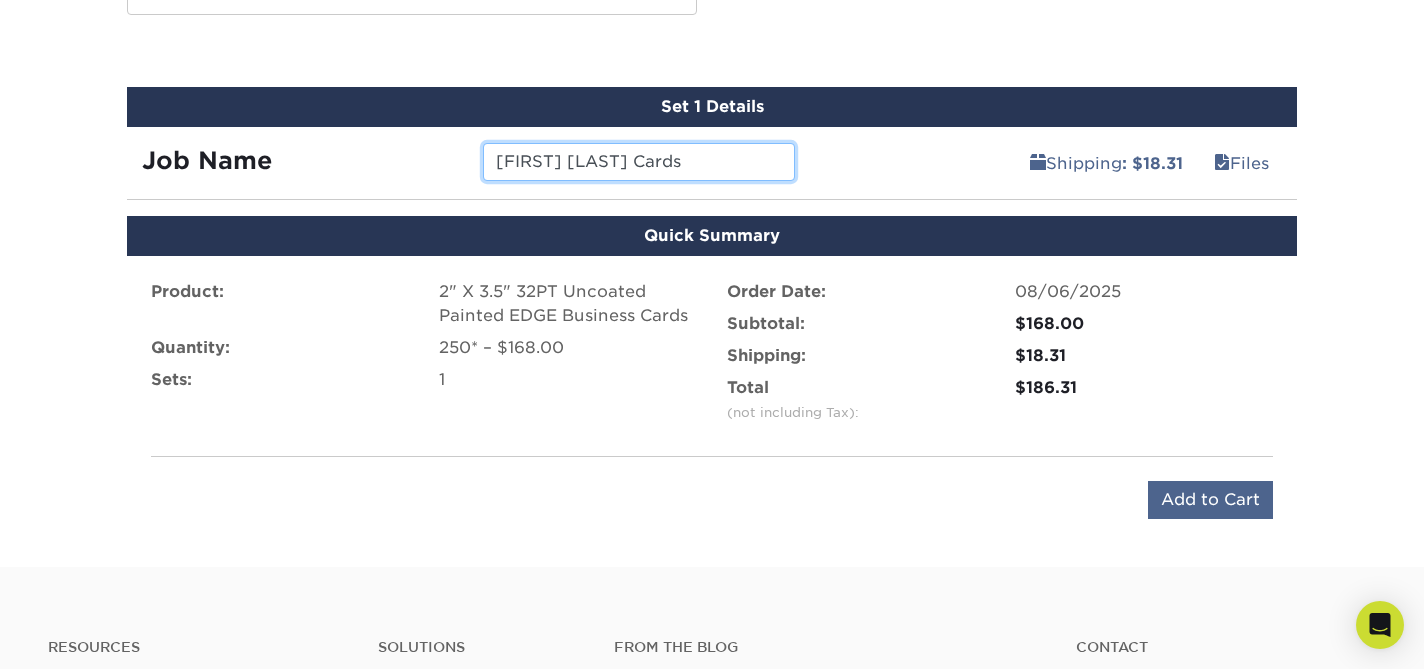 type on "Alexandria Hansen Cards" 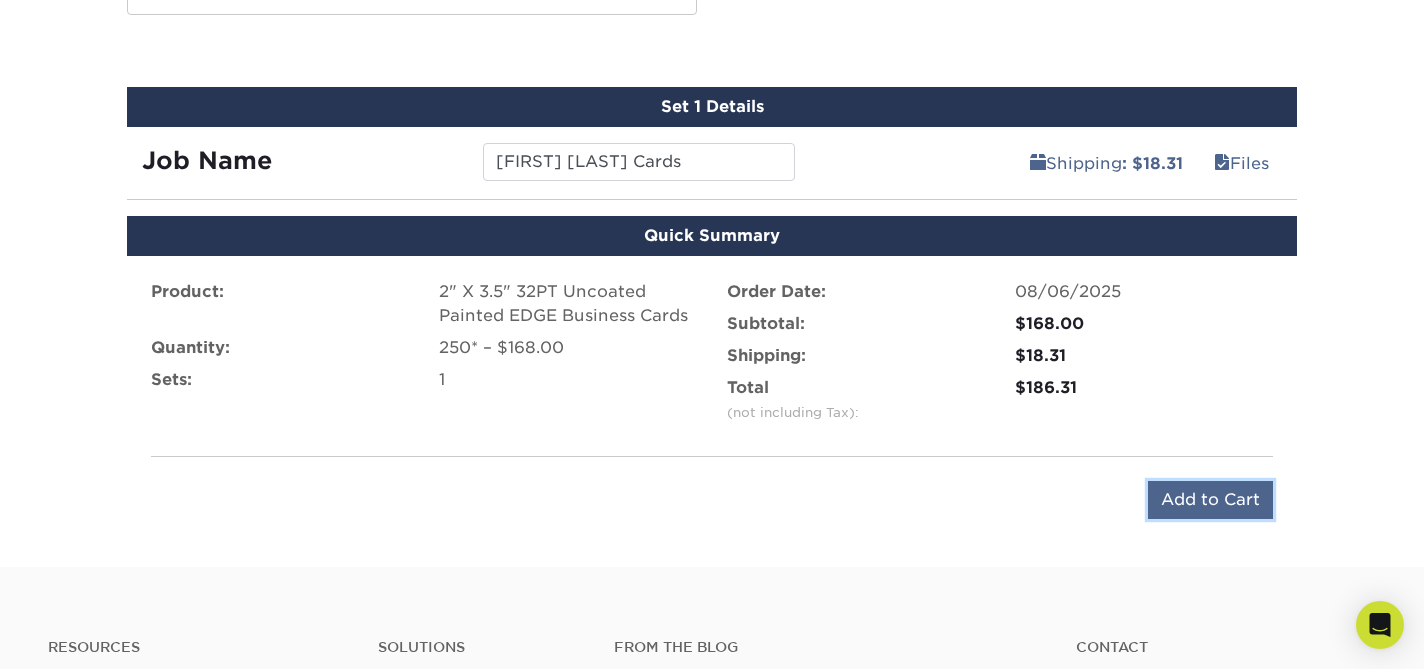 click on "Add to Cart" at bounding box center [1210, 500] 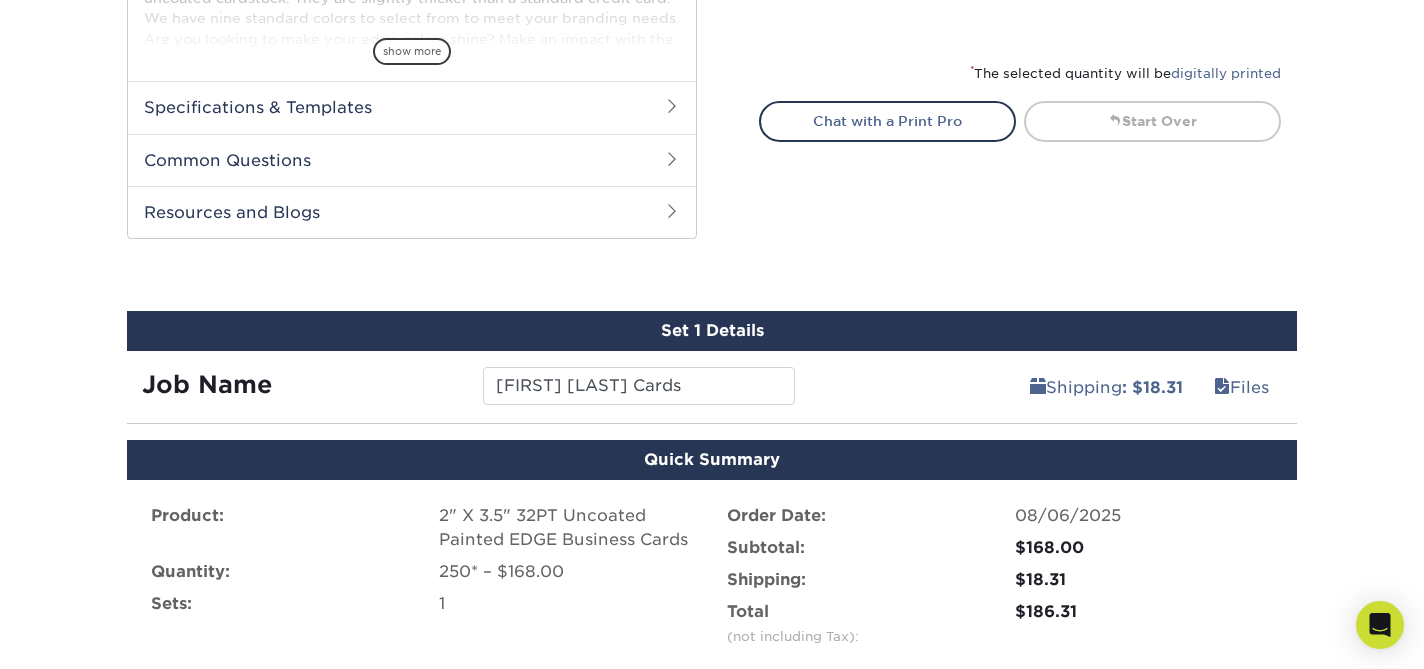 scroll, scrollTop: 605, scrollLeft: 0, axis: vertical 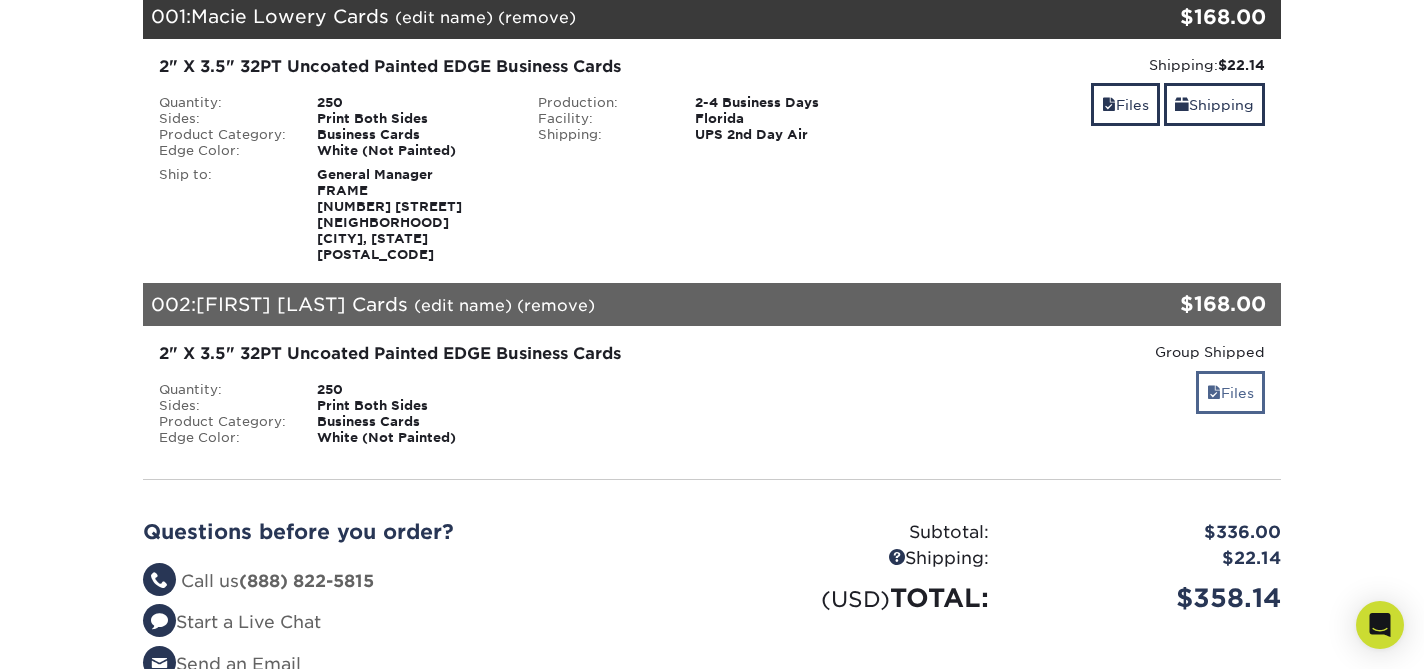 click on "Group Shipped
Discount:  - $0.00
Files" at bounding box center [1090, 394] 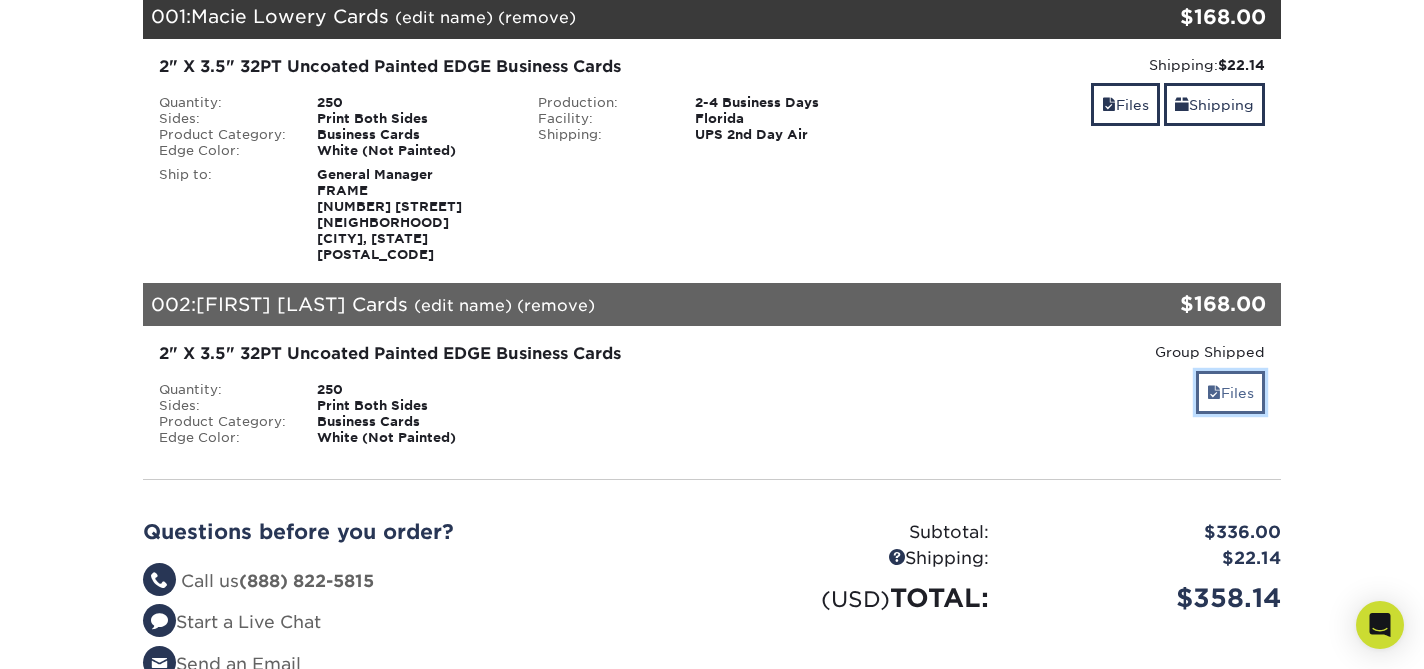 click on "Files" at bounding box center (1230, 392) 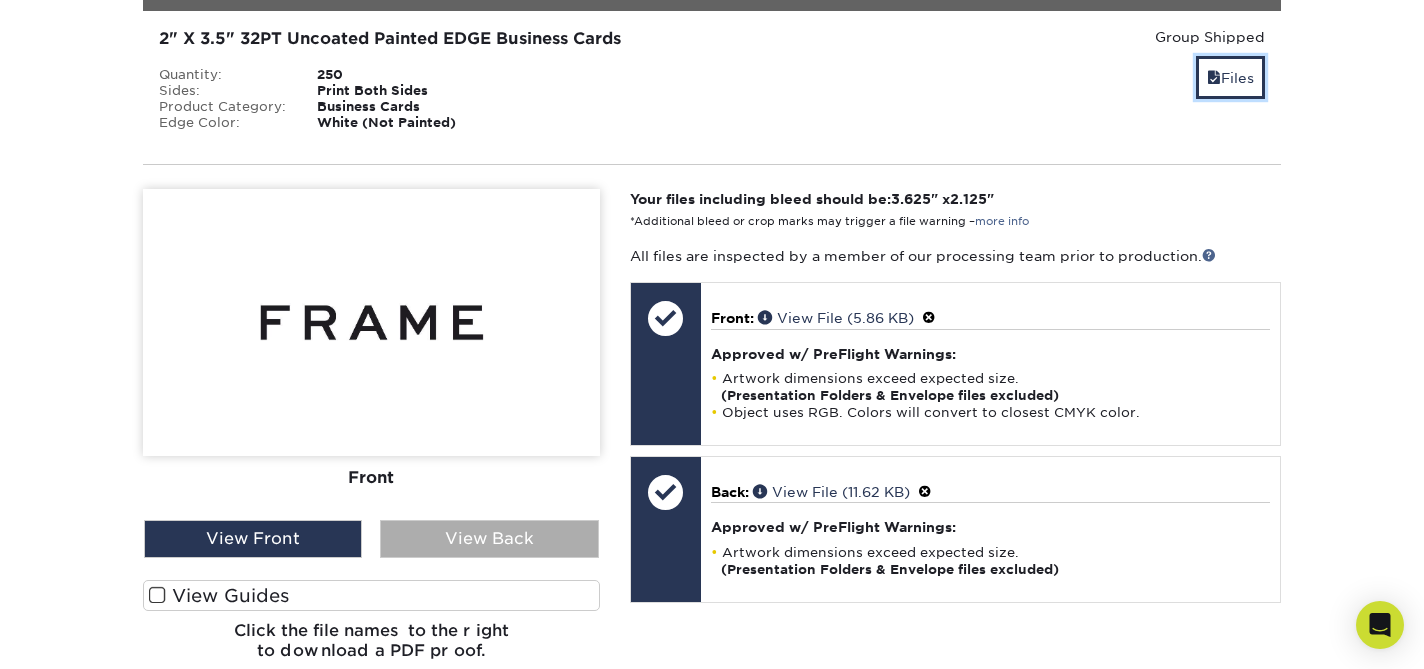 scroll, scrollTop: 733, scrollLeft: 0, axis: vertical 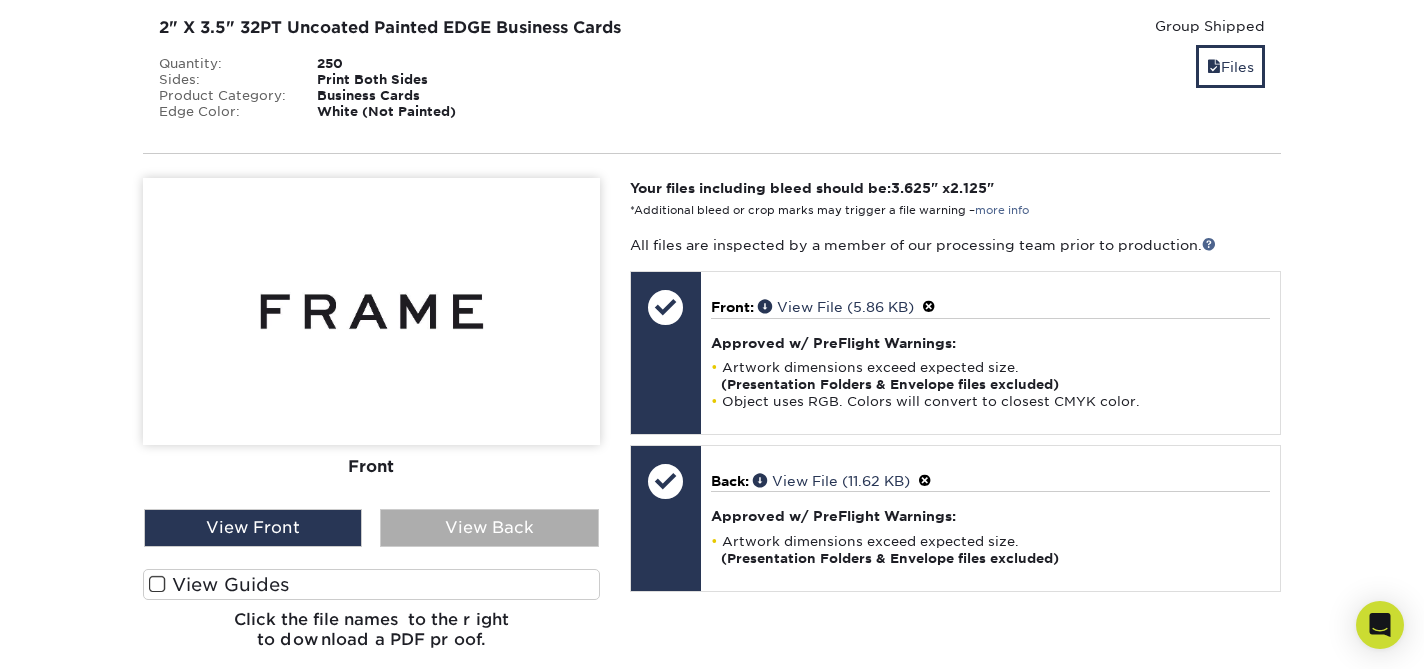 click on "View Back" at bounding box center (489, 528) 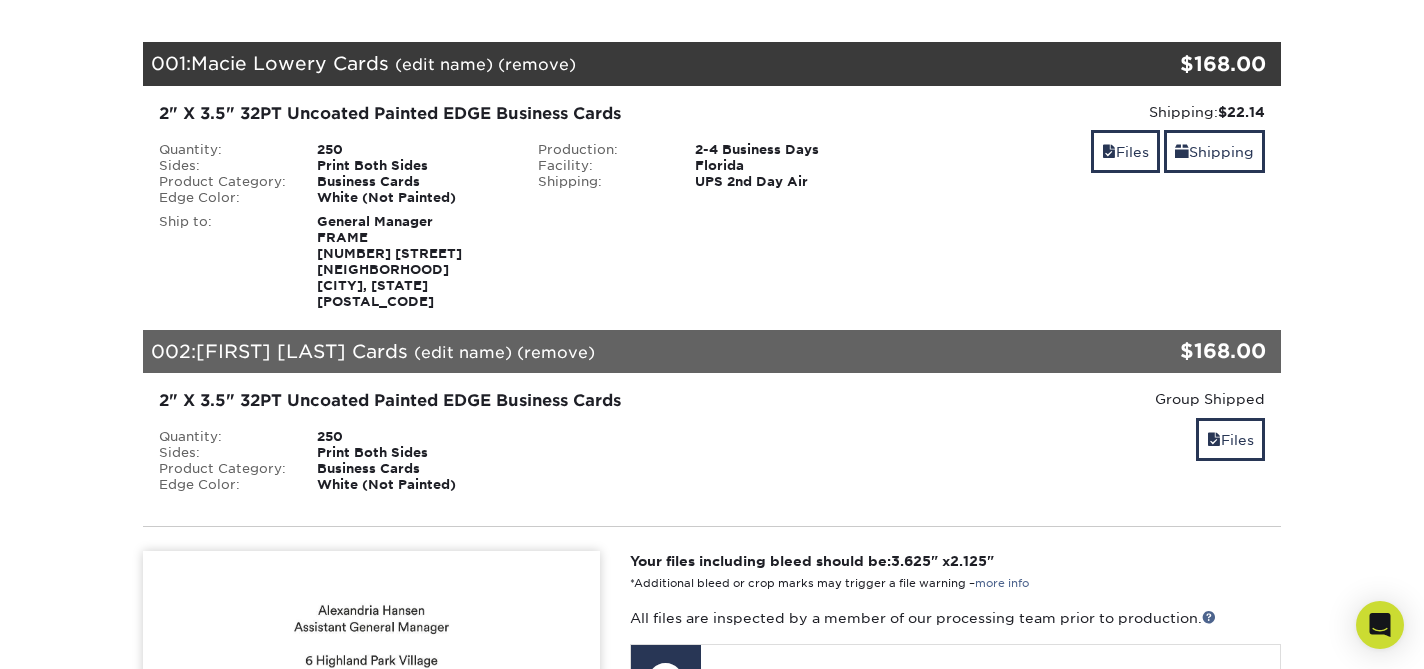 scroll, scrollTop: 309, scrollLeft: 0, axis: vertical 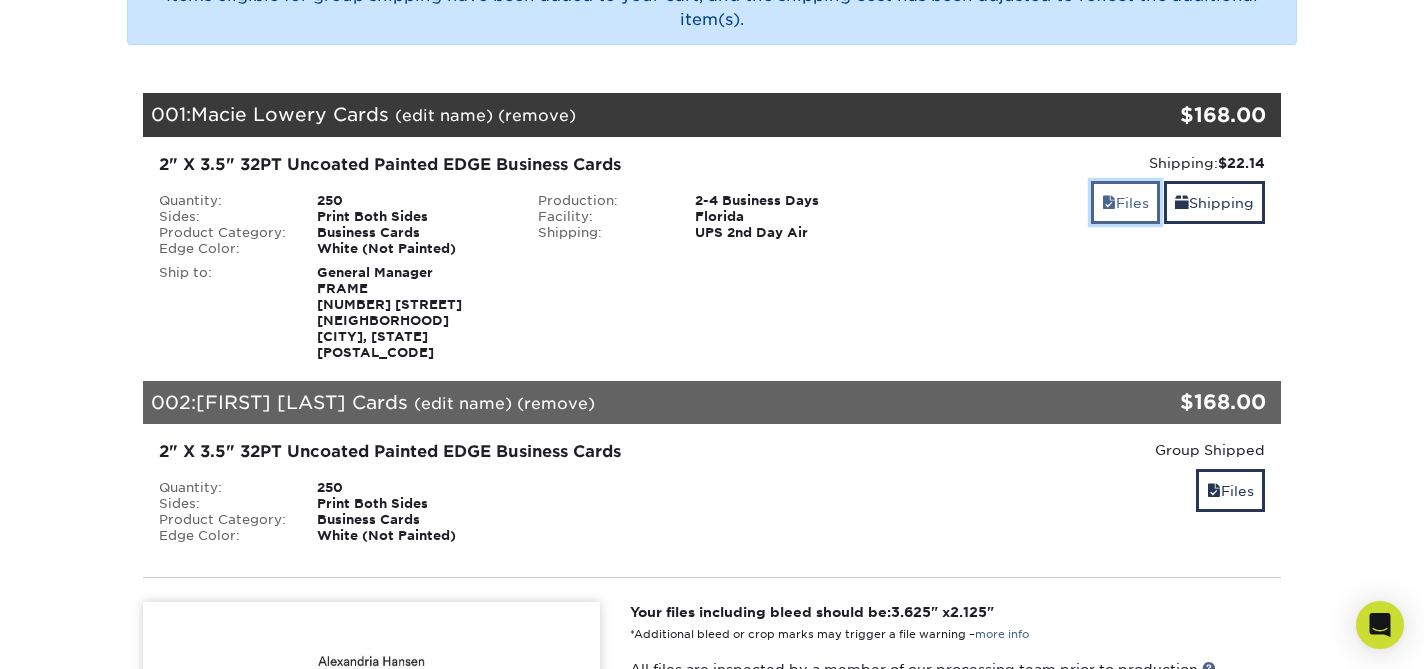 click on "Files" at bounding box center [1125, 202] 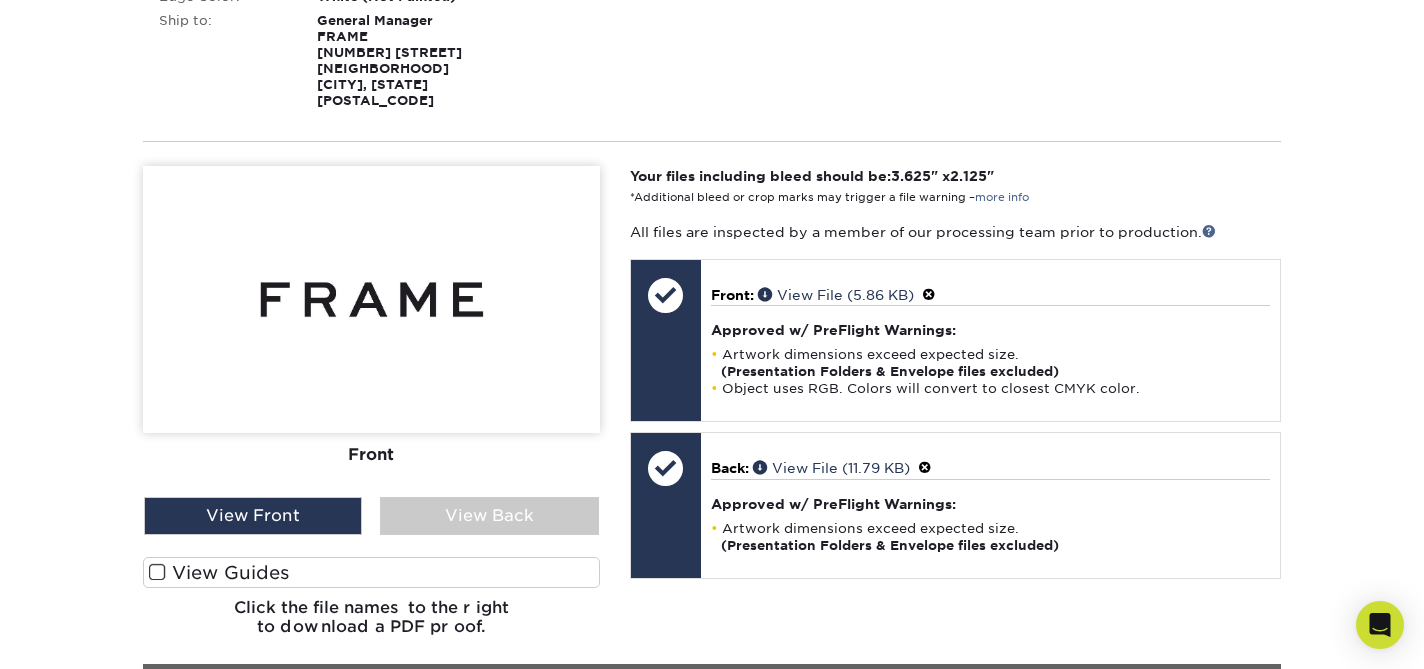 scroll, scrollTop: 645, scrollLeft: 0, axis: vertical 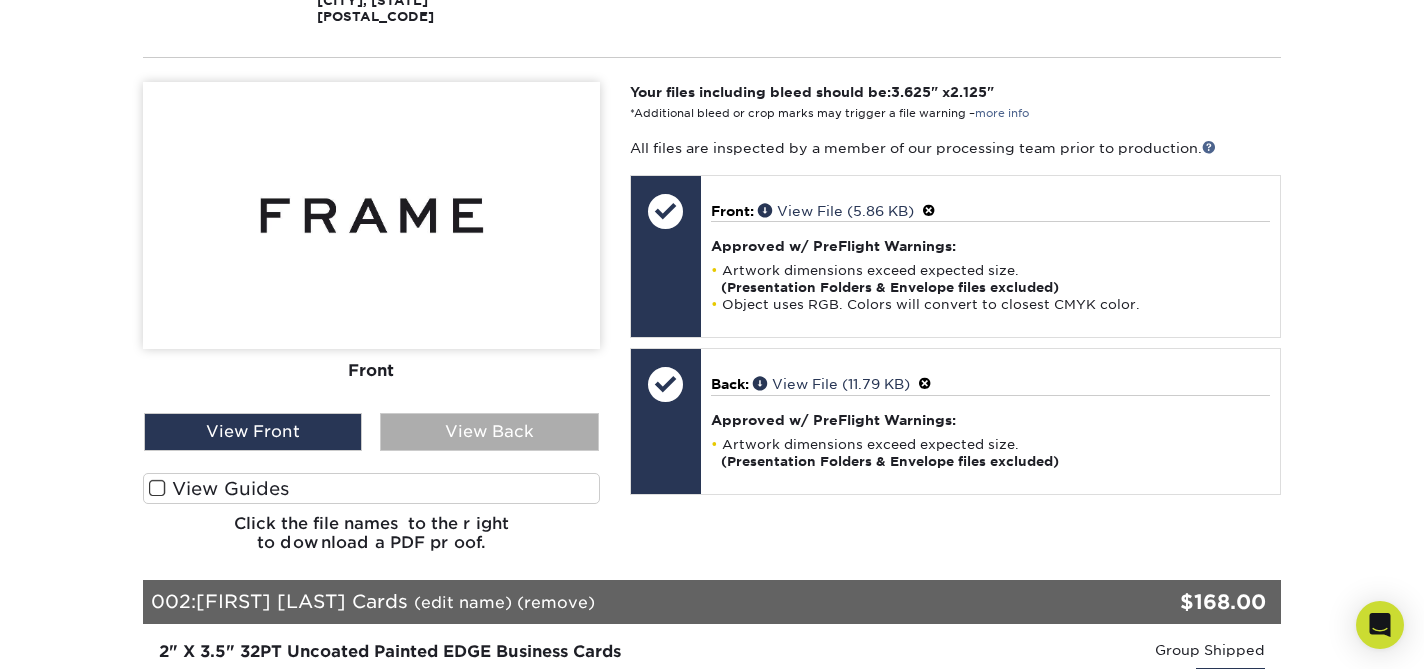 click on "View Back" at bounding box center (489, 432) 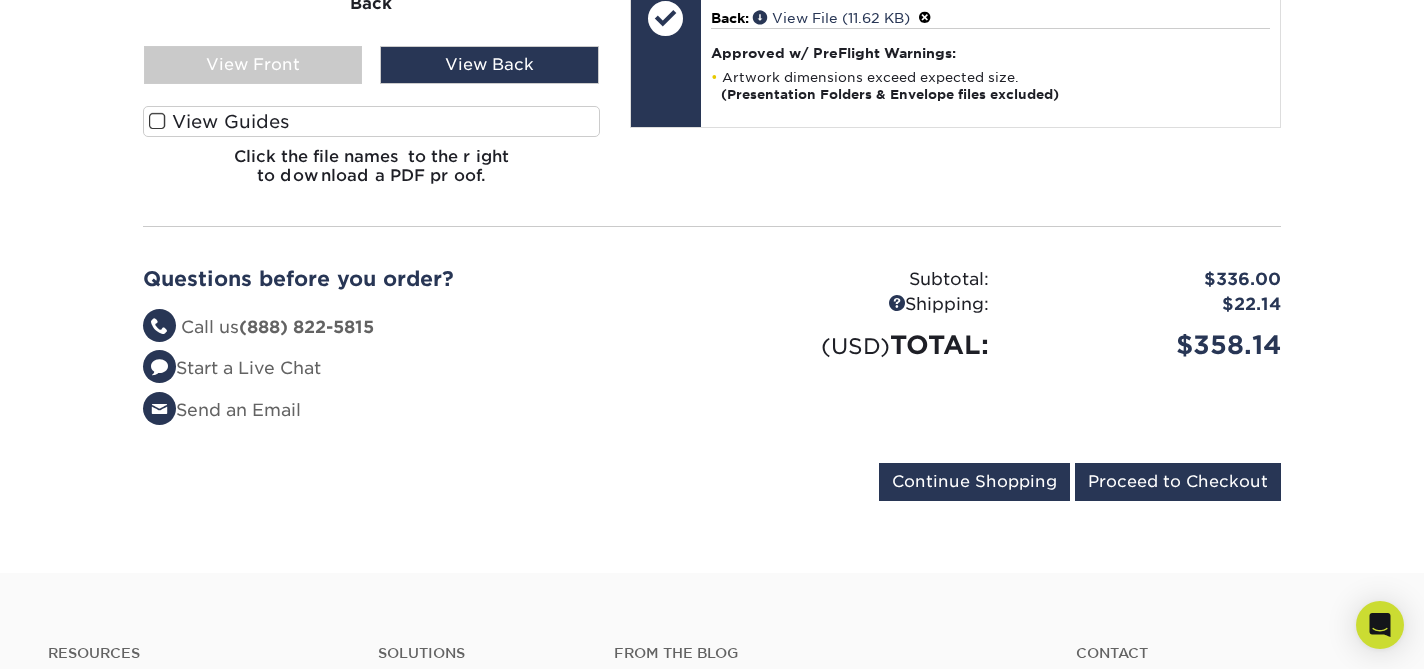 scroll, scrollTop: 1733, scrollLeft: 0, axis: vertical 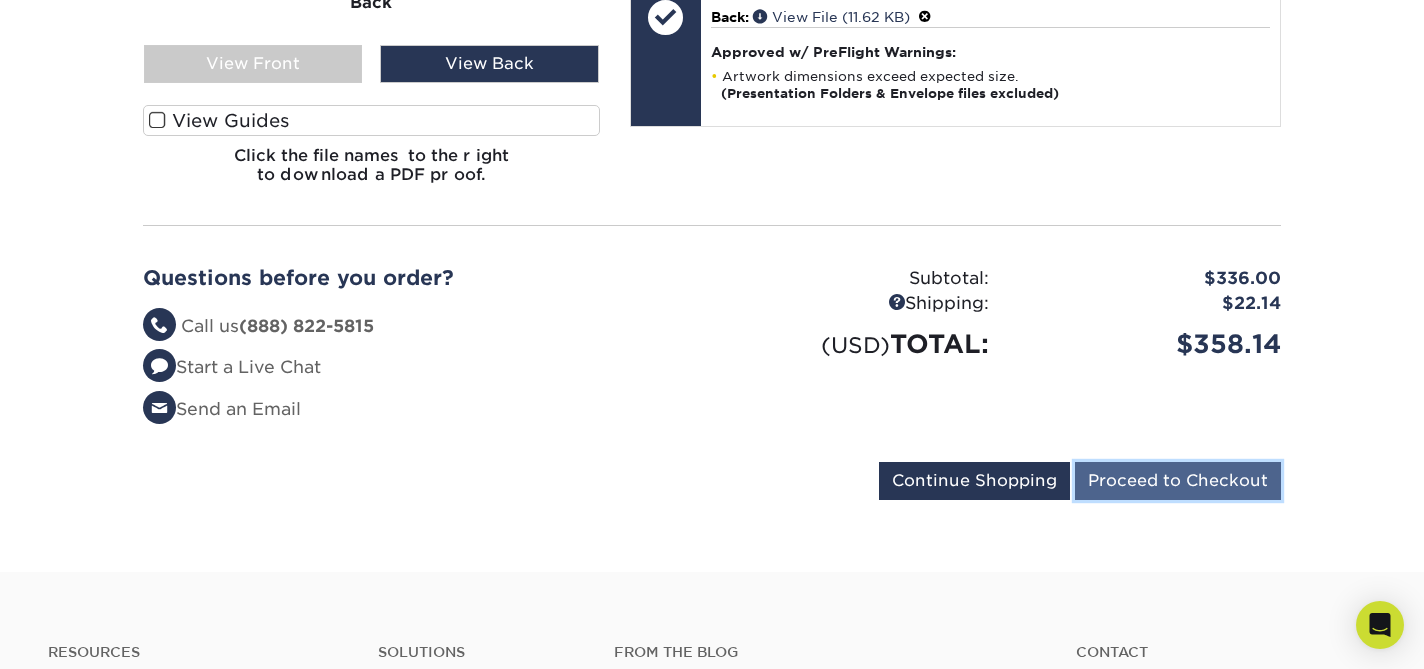 drag, startPoint x: 1219, startPoint y: 436, endPoint x: 1234, endPoint y: 431, distance: 15.811388 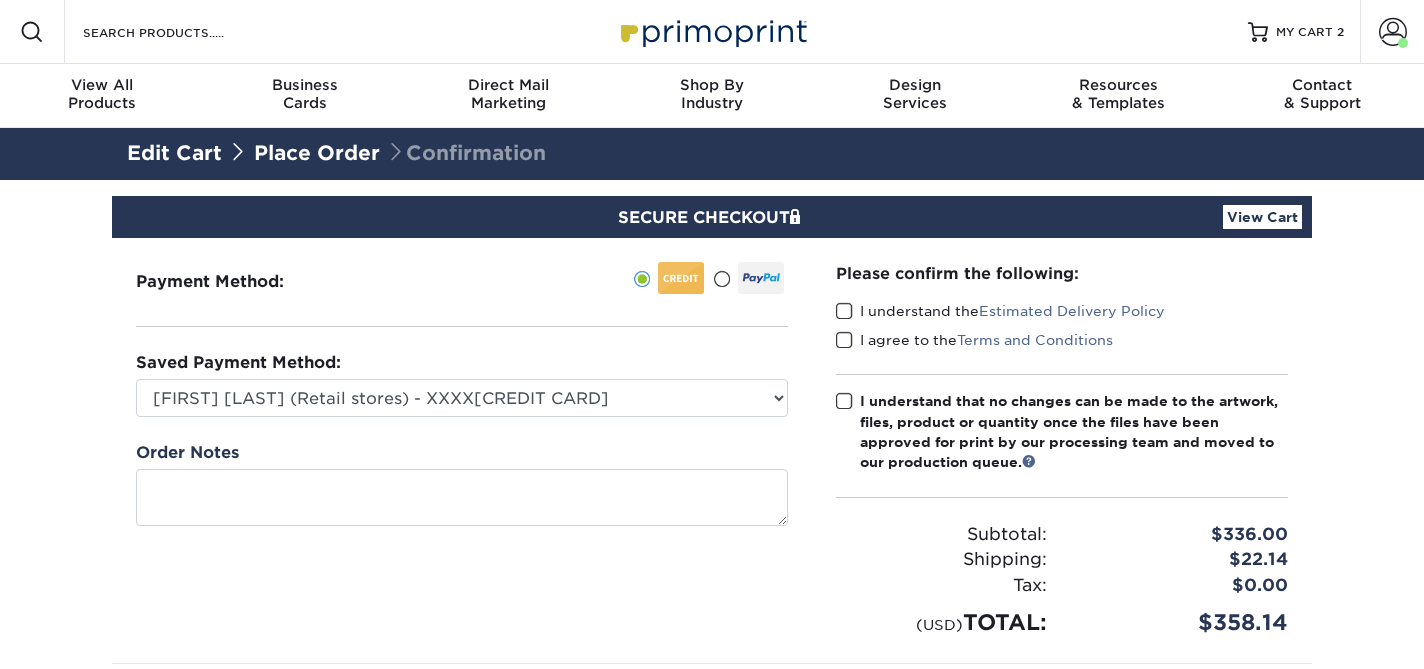 scroll, scrollTop: 0, scrollLeft: 0, axis: both 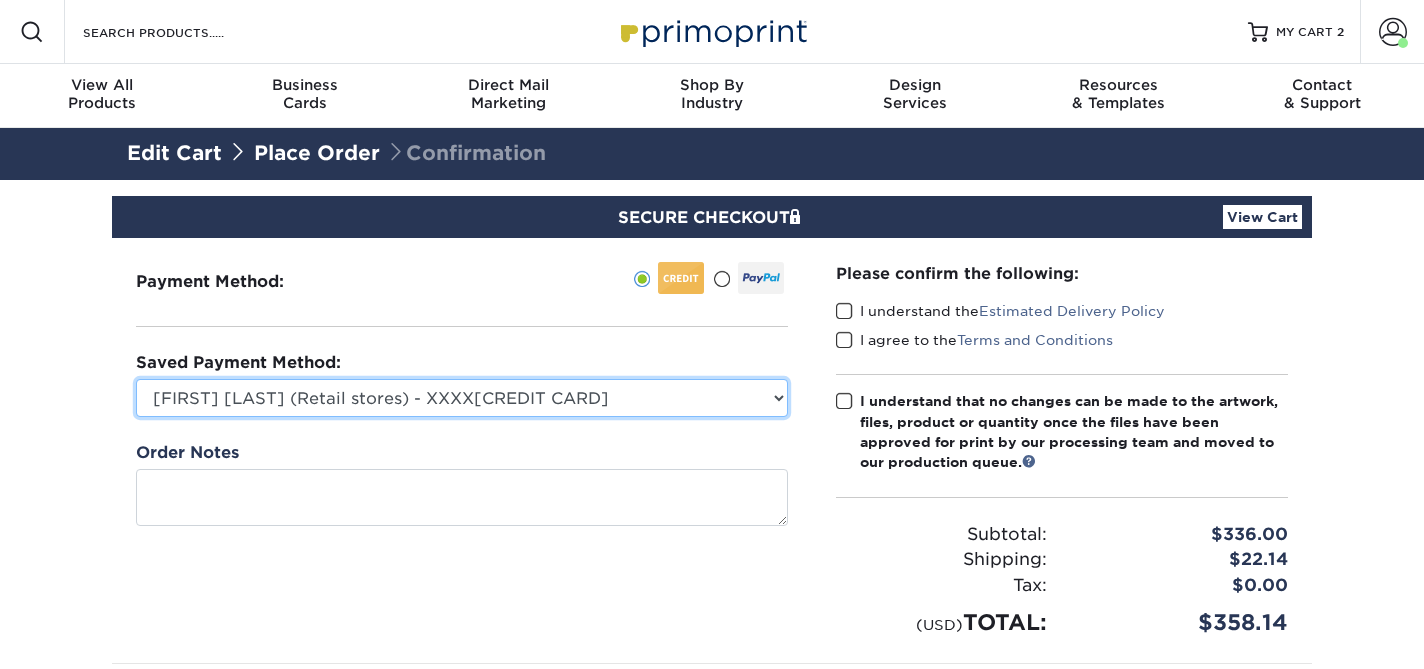 click on "[FIRST] [LAST] (Retail stores) - XXXX[CREDIT CARD] American Express - XXXX[CREDIT CARD] New Credit Card" at bounding box center [462, 398] 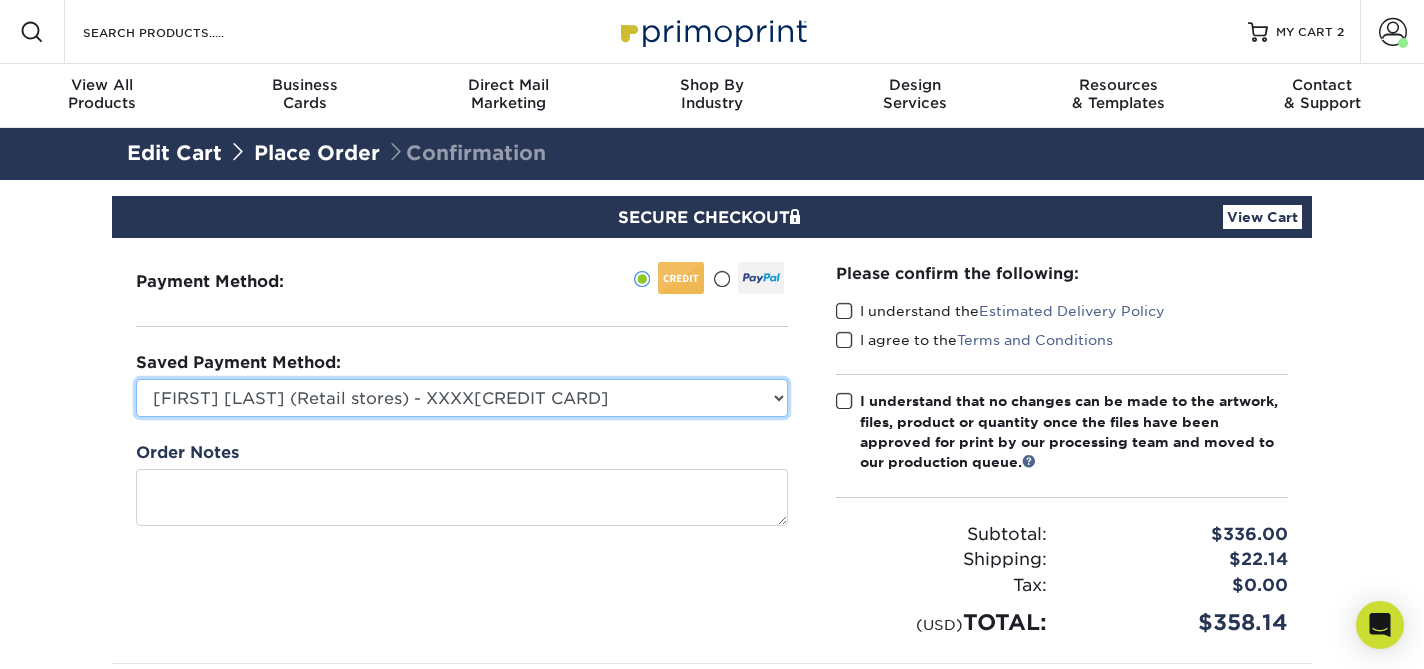 select on "75021" 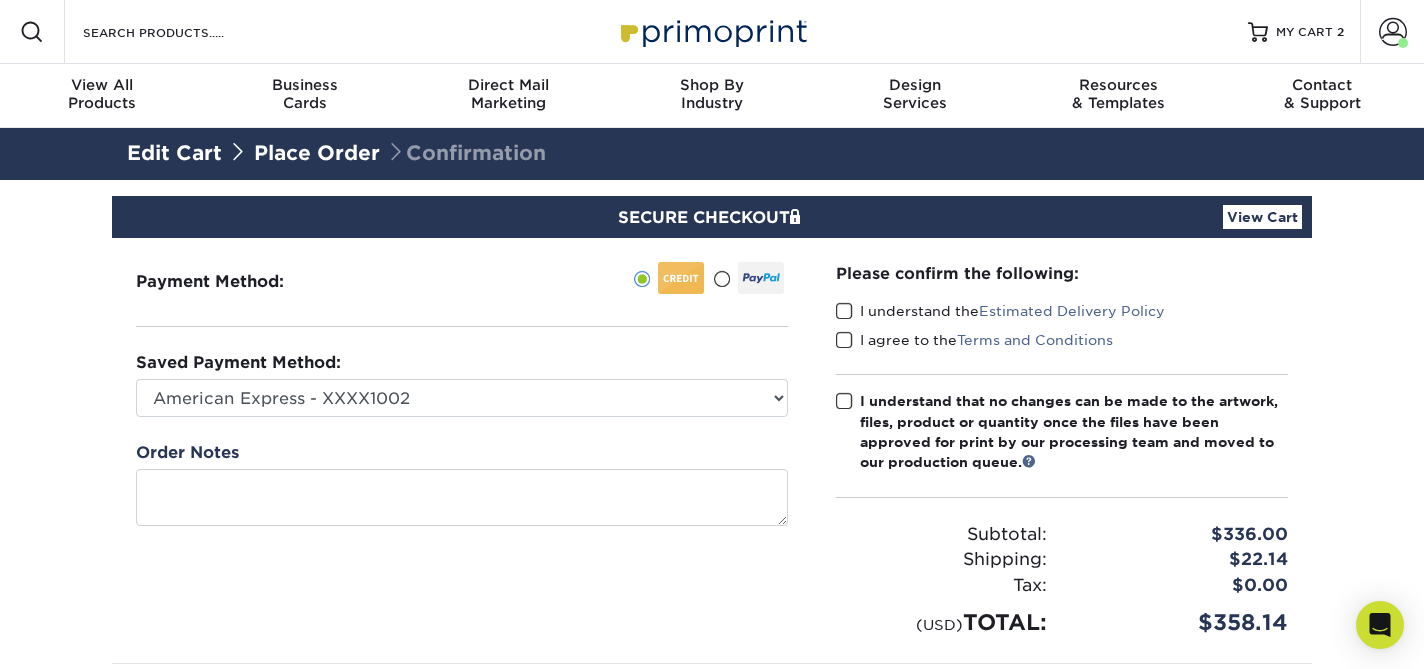 click at bounding box center [844, 311] 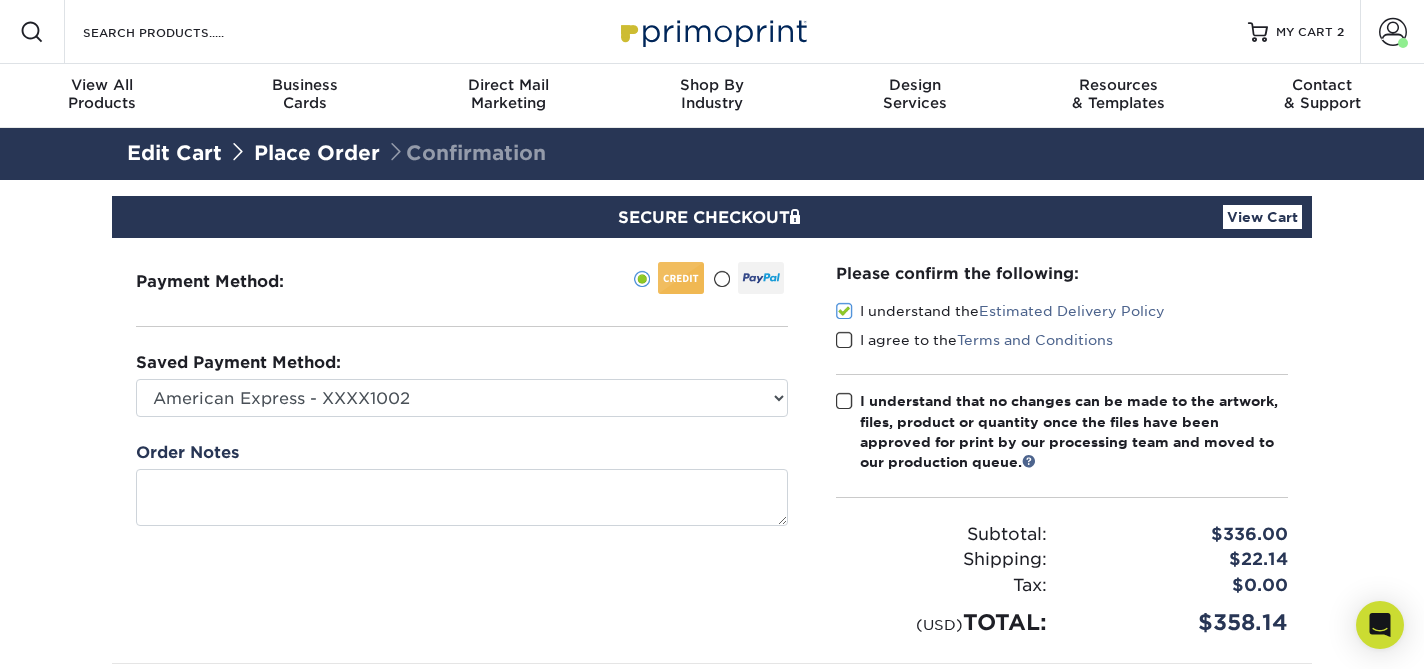 click at bounding box center (844, 340) 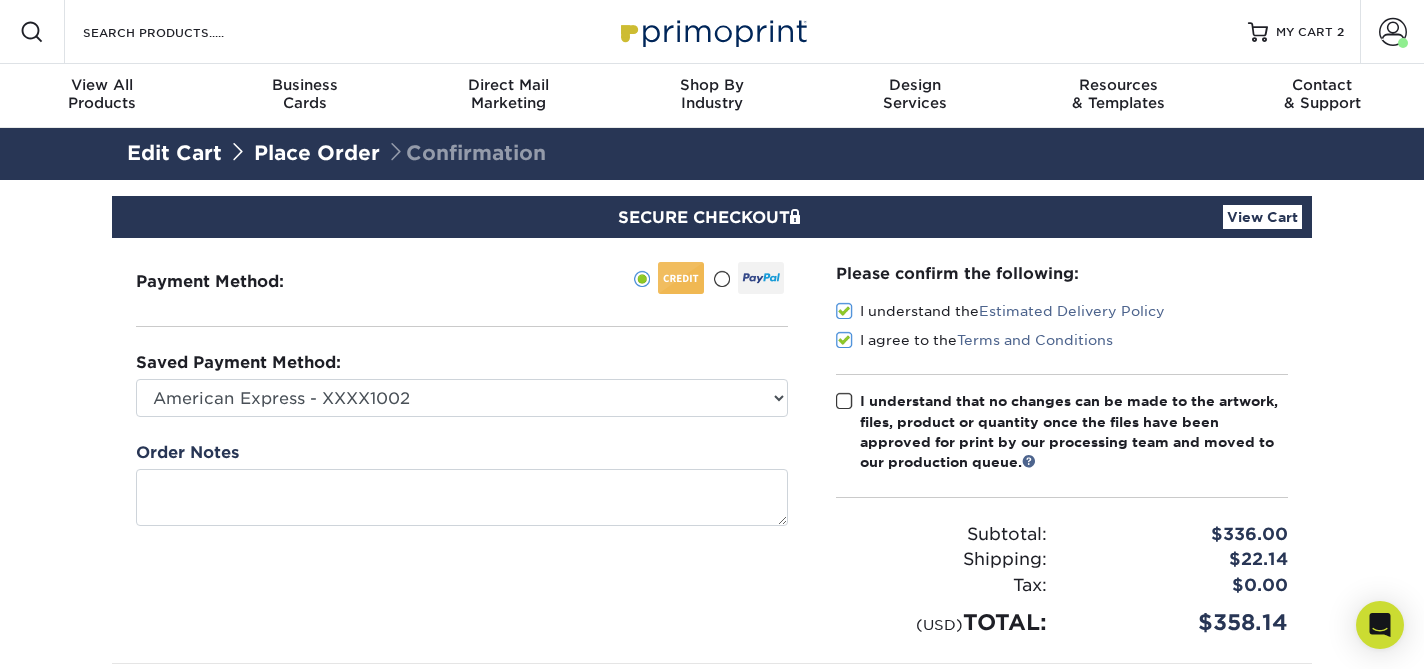 click at bounding box center (844, 401) 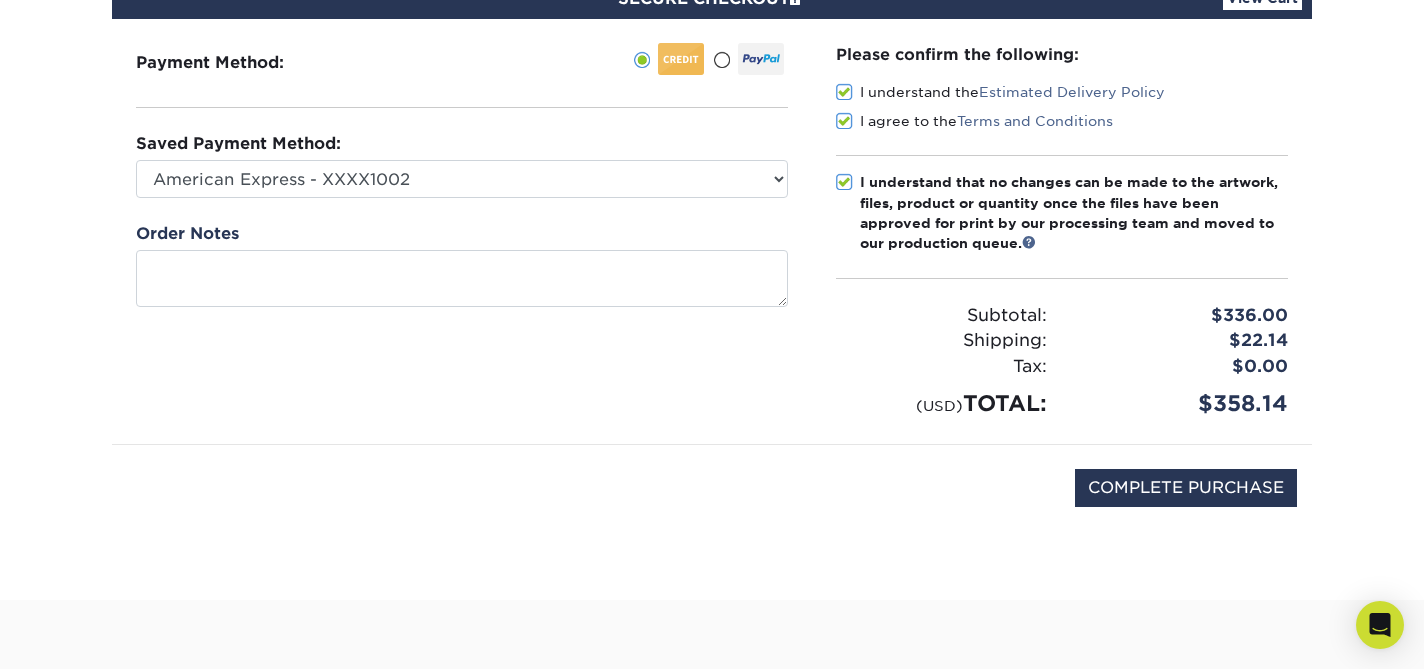 scroll, scrollTop: 247, scrollLeft: 0, axis: vertical 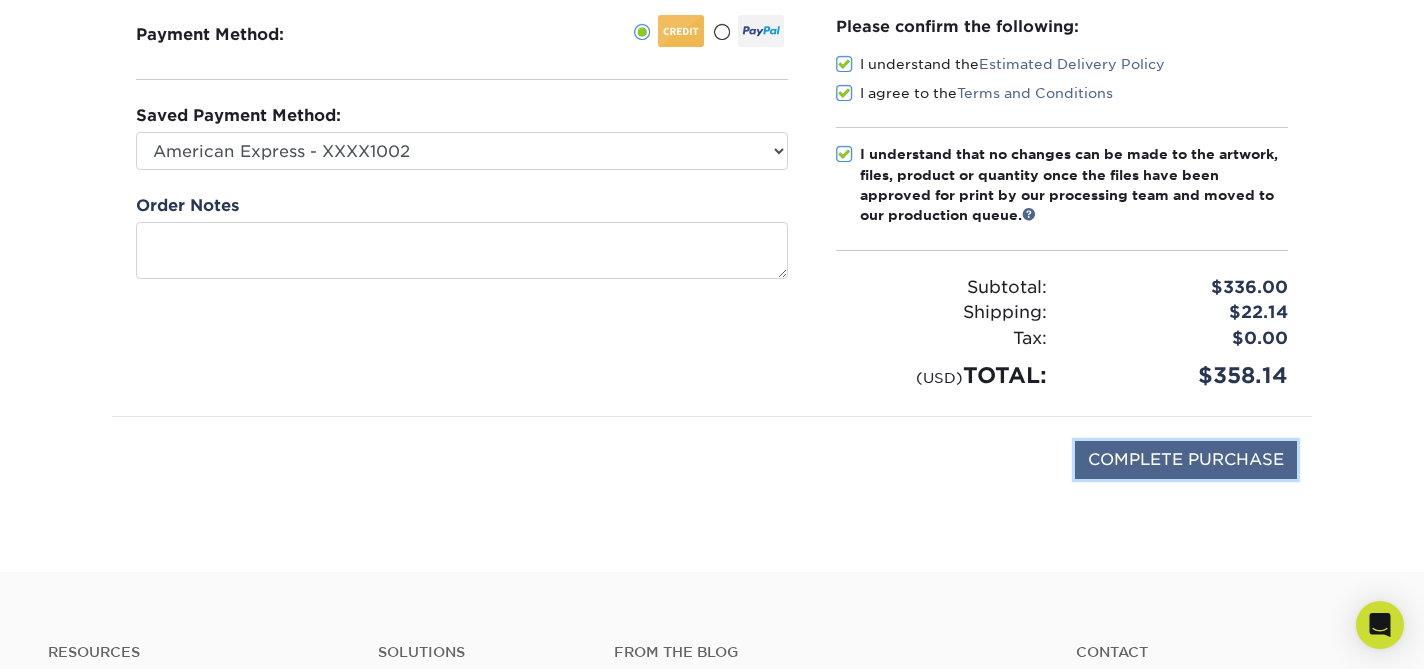 click on "COMPLETE PURCHASE" at bounding box center [1186, 460] 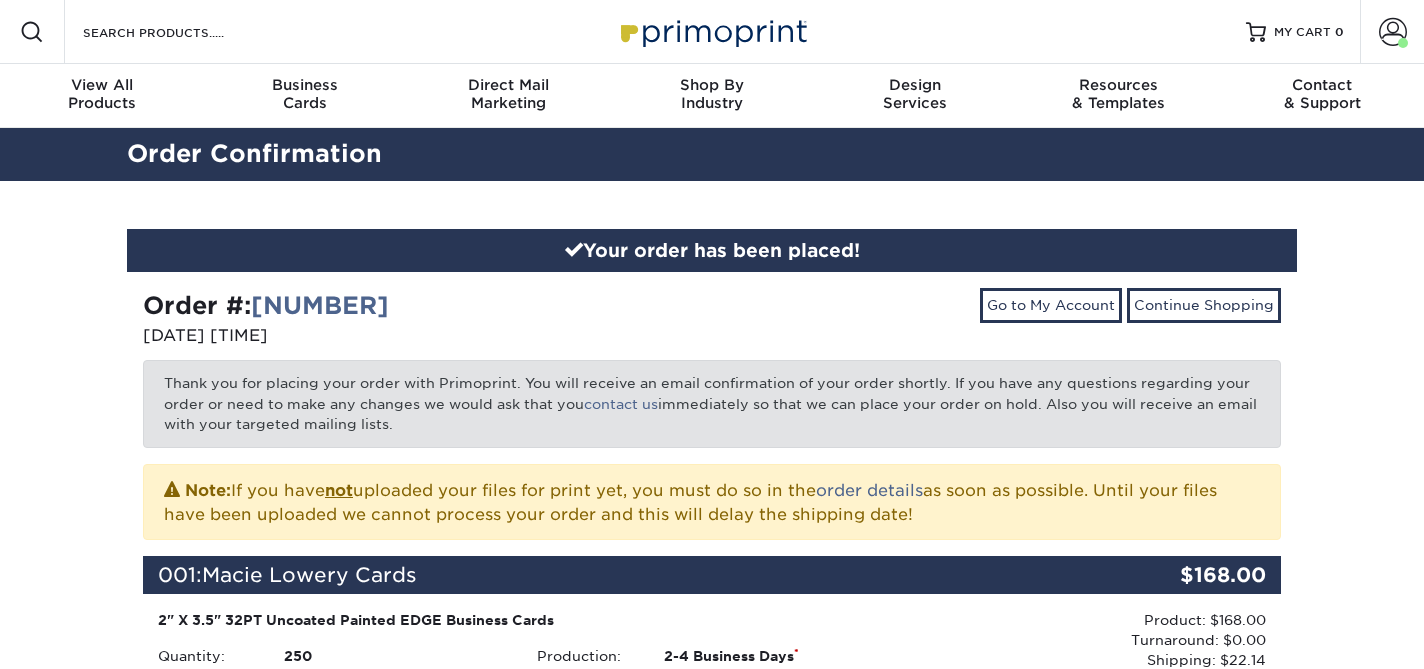 scroll, scrollTop: 0, scrollLeft: 0, axis: both 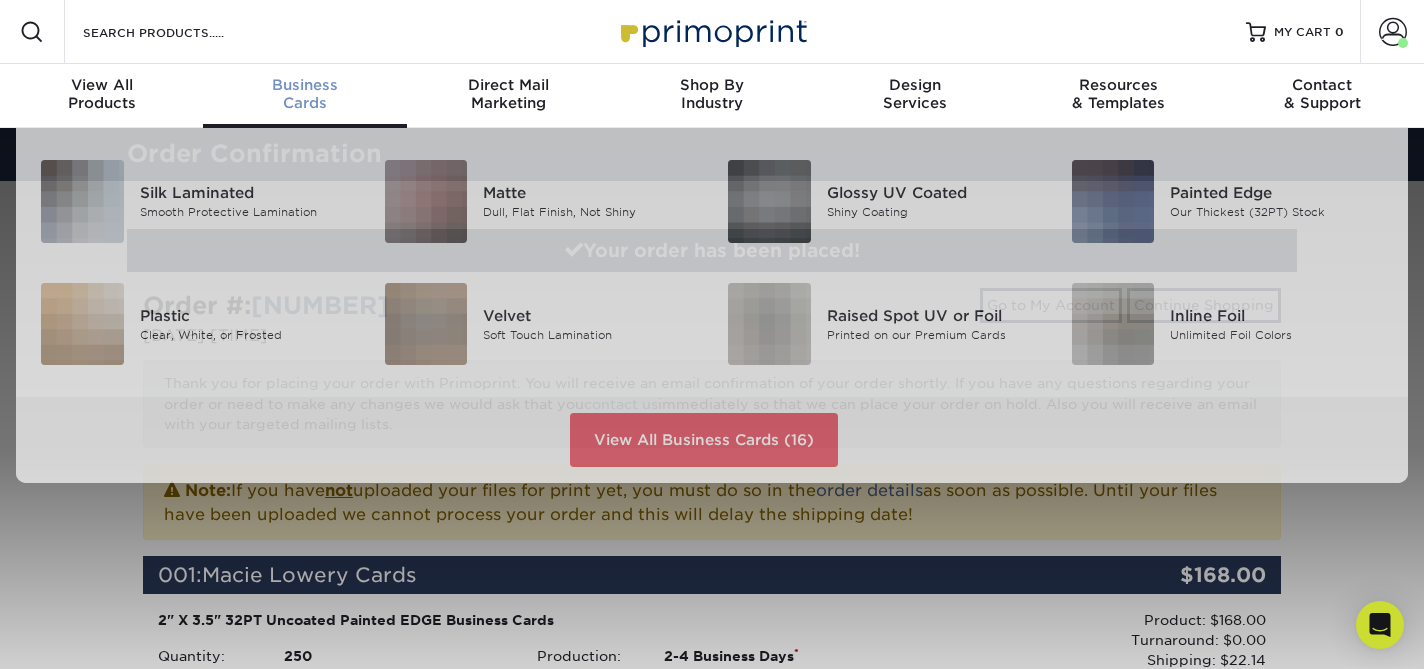 click on "Business  Cards" at bounding box center [304, 94] 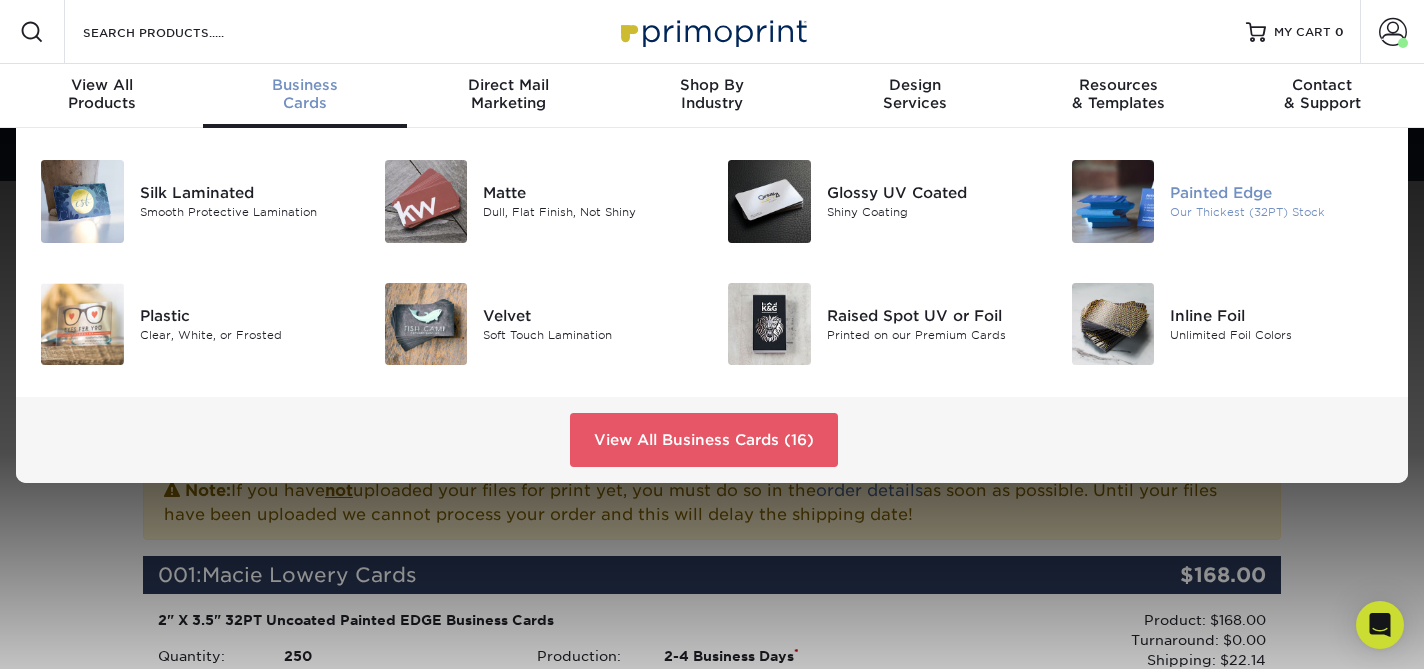 click at bounding box center [1113, 201] 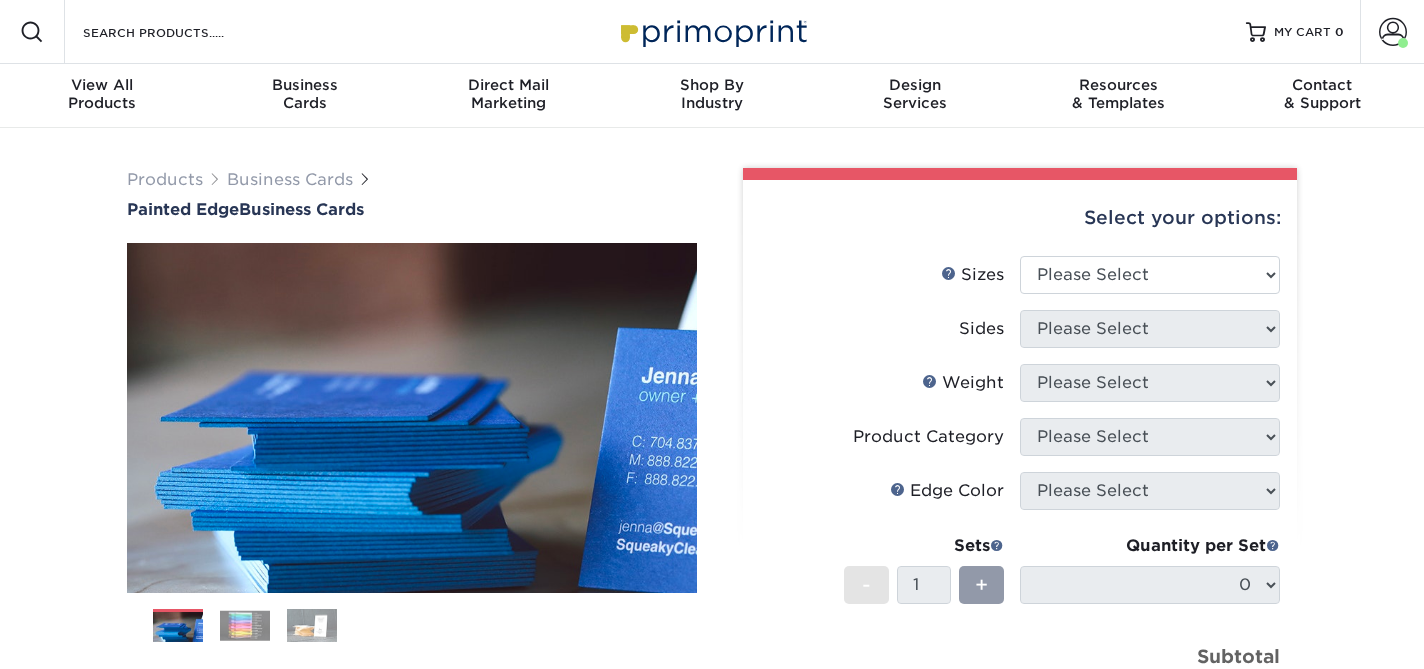 scroll, scrollTop: 0, scrollLeft: 0, axis: both 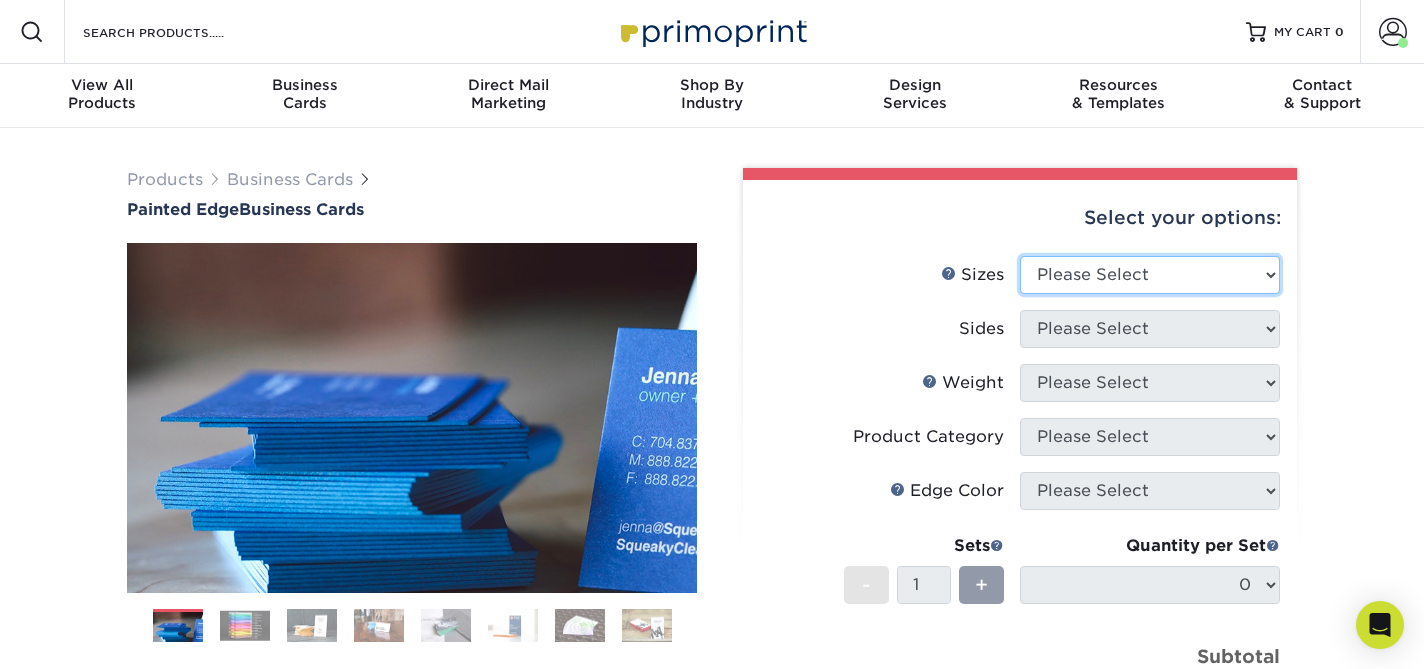 click on "Please Select
2" x 3.5" - Standard
2.125" x 3.375" - European
2.5" x 2.5" - Square" at bounding box center [1150, 275] 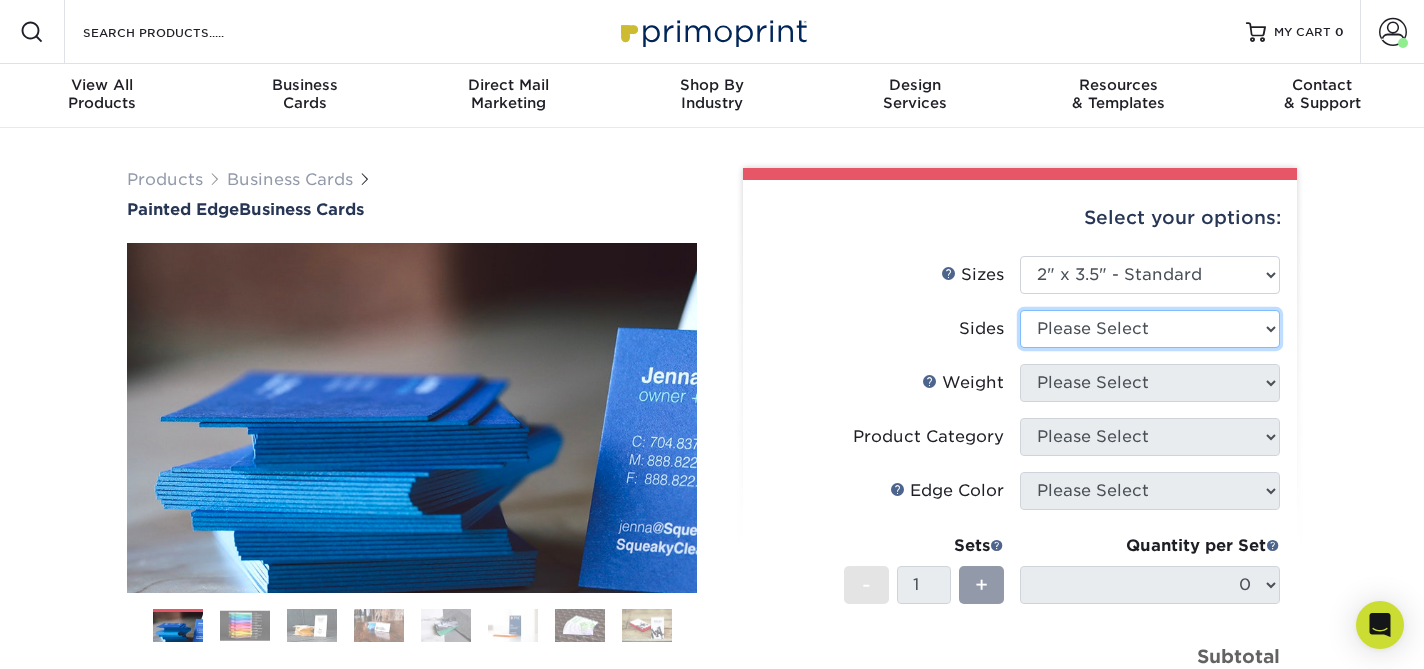 click on "Please Select Print Both Sides Print Front Only" at bounding box center [1150, 329] 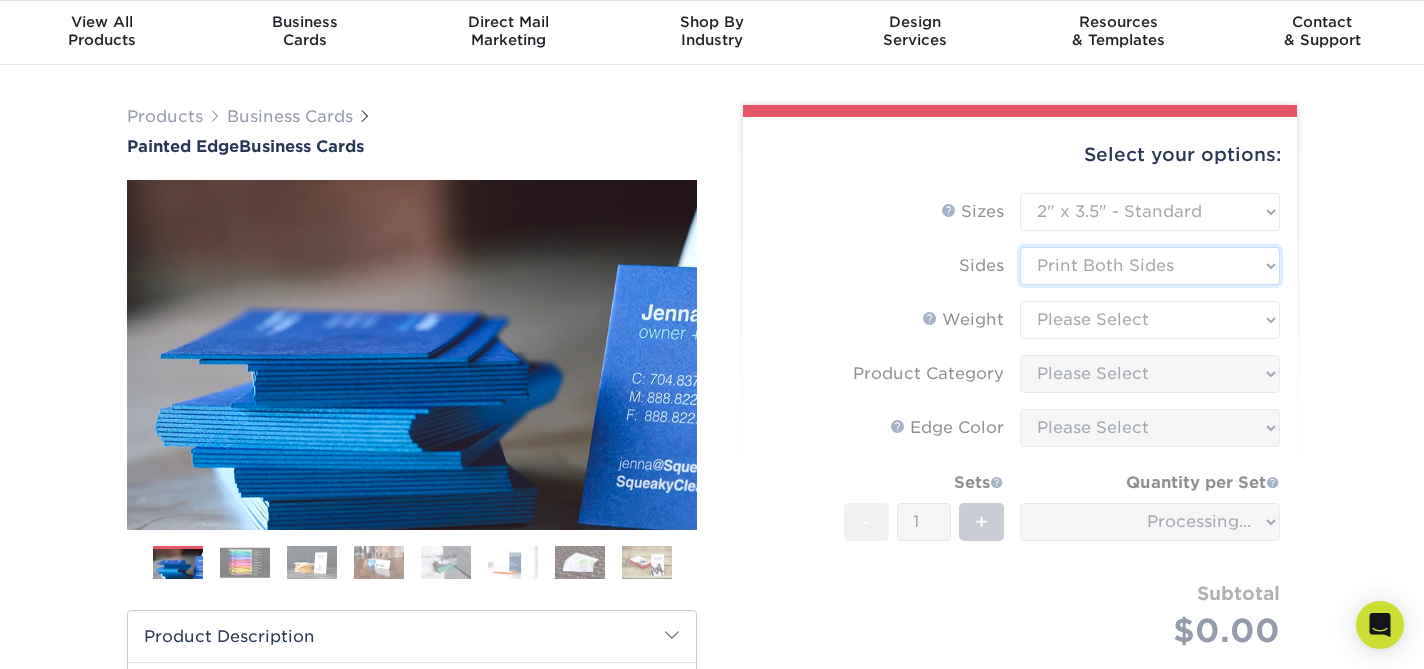 scroll, scrollTop: 99, scrollLeft: 0, axis: vertical 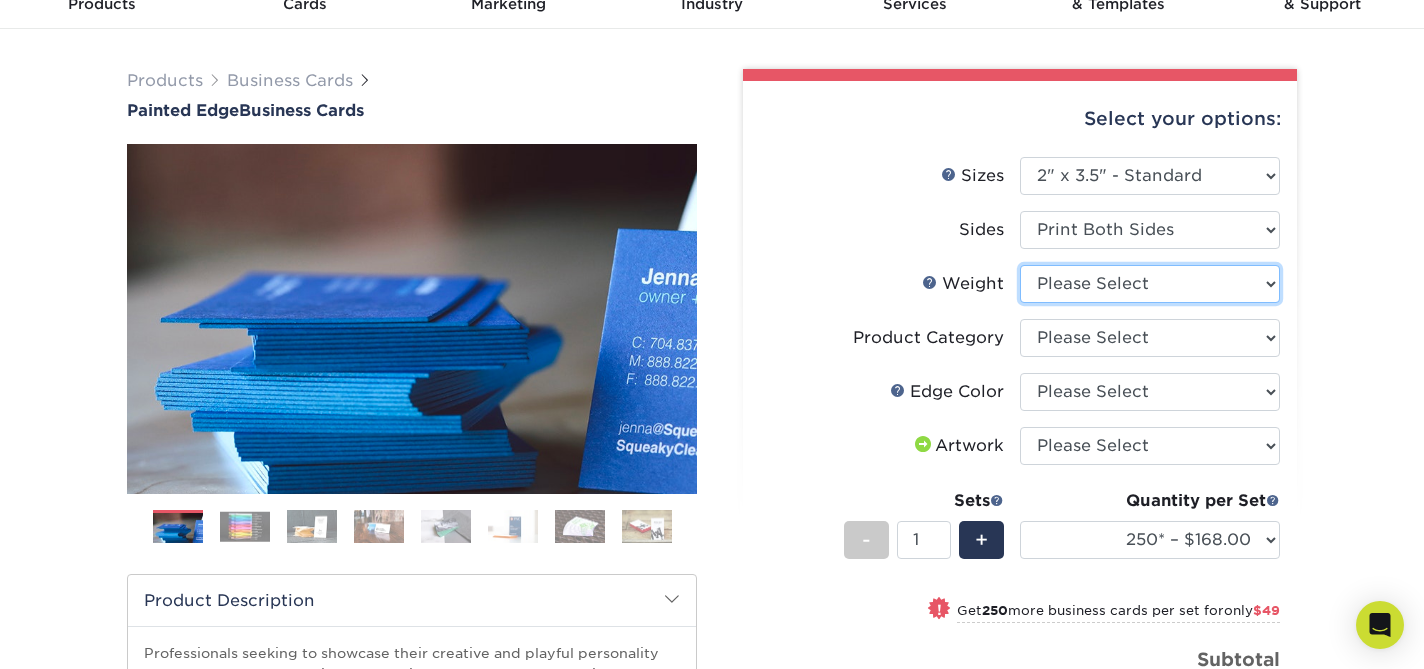 click on "Please Select 32PTUC" at bounding box center (1150, 284) 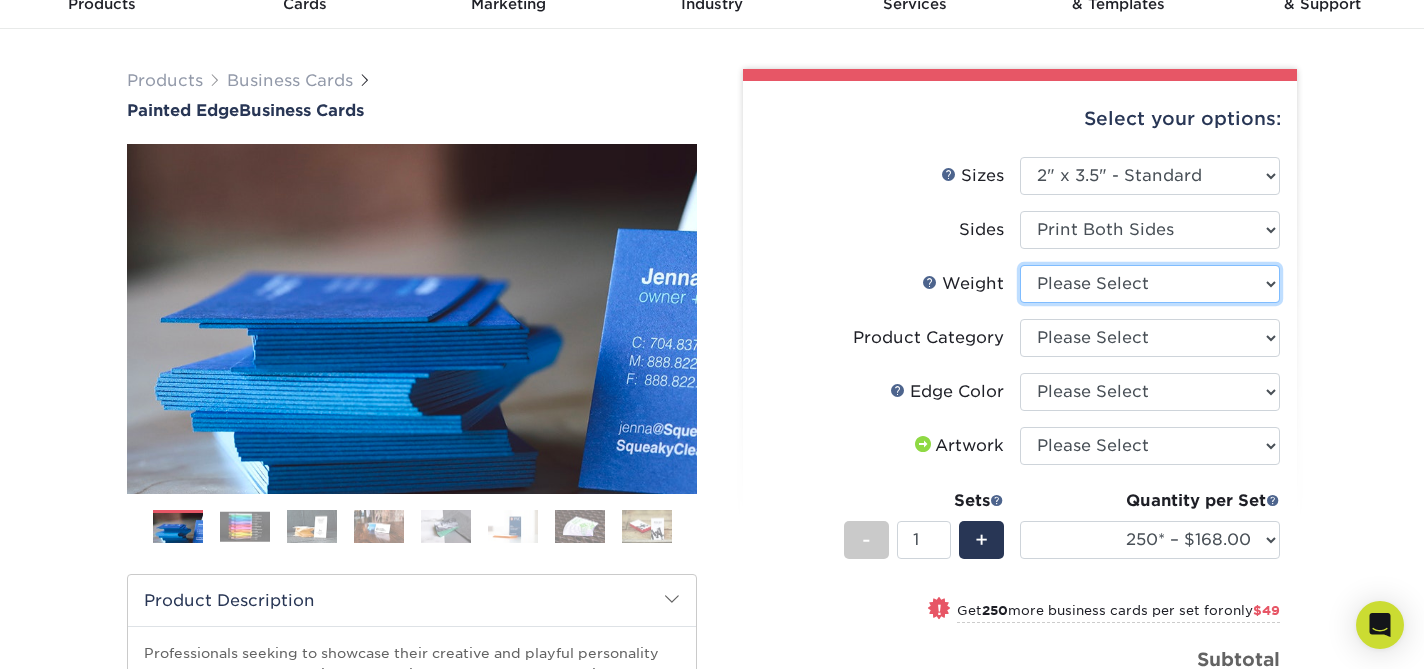select on "32PTUC" 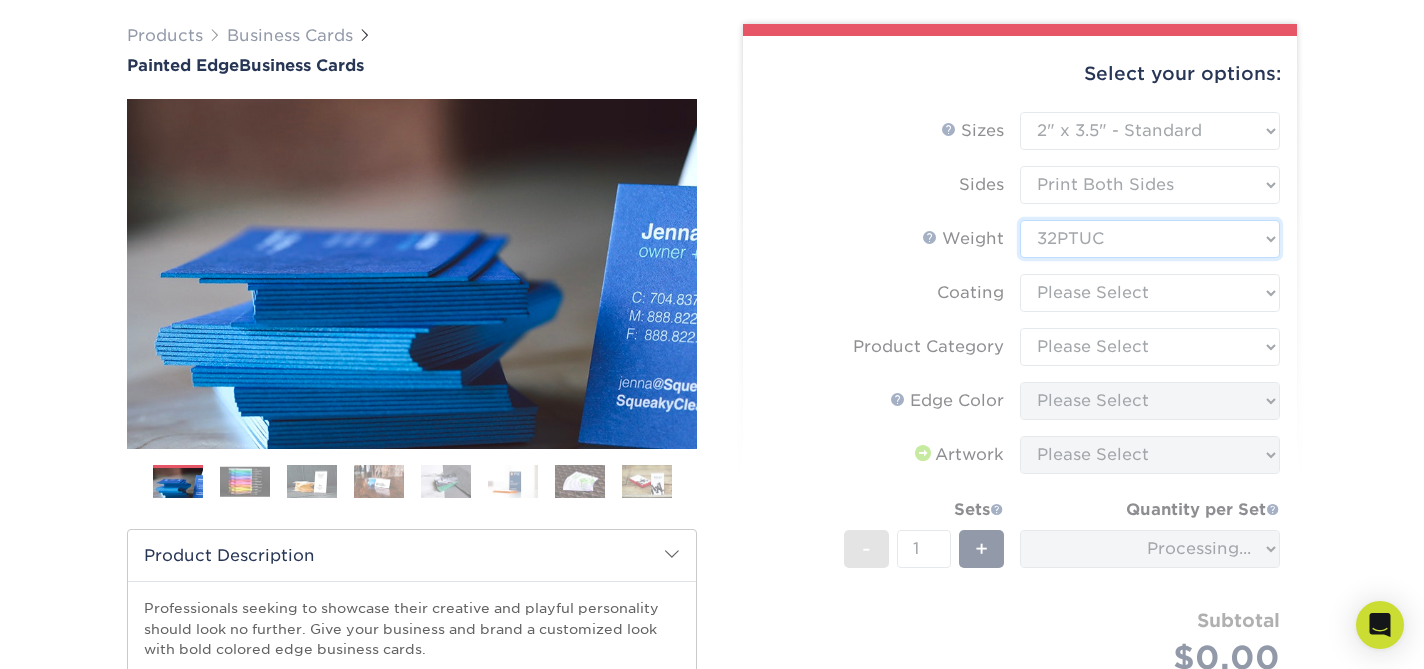 scroll, scrollTop: 190, scrollLeft: 0, axis: vertical 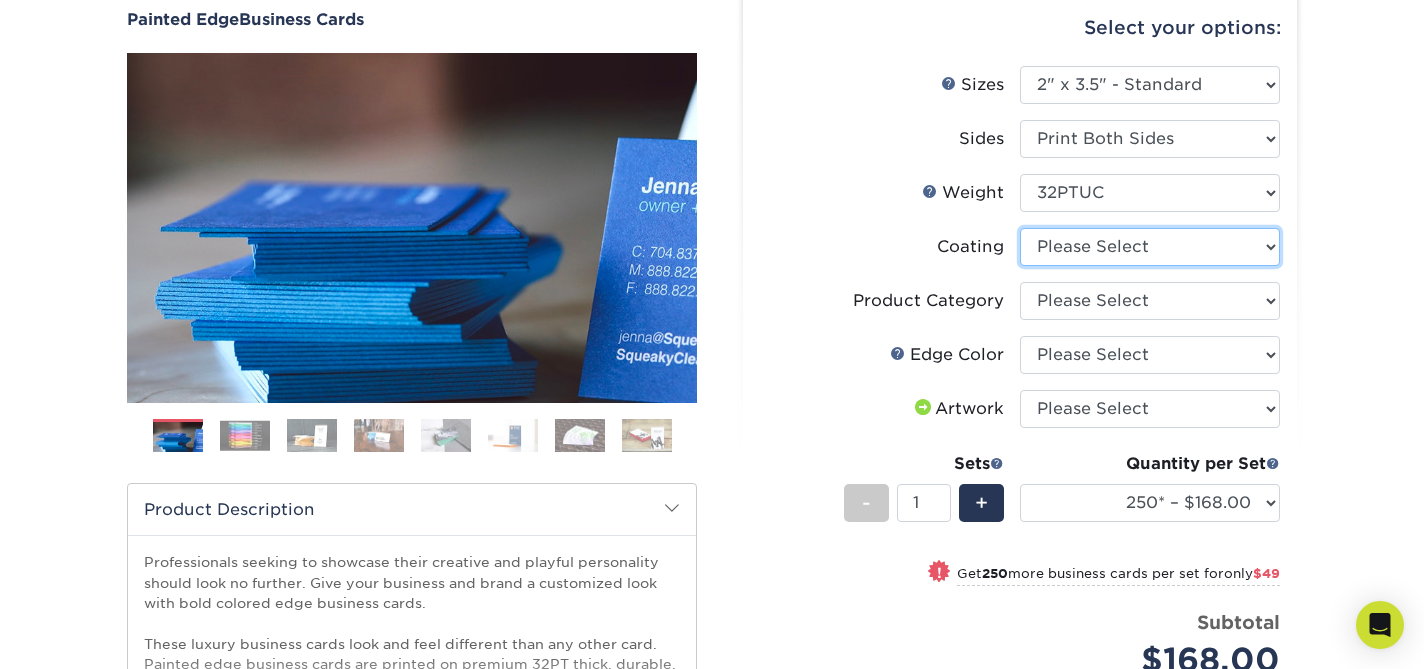 click at bounding box center [1150, 247] 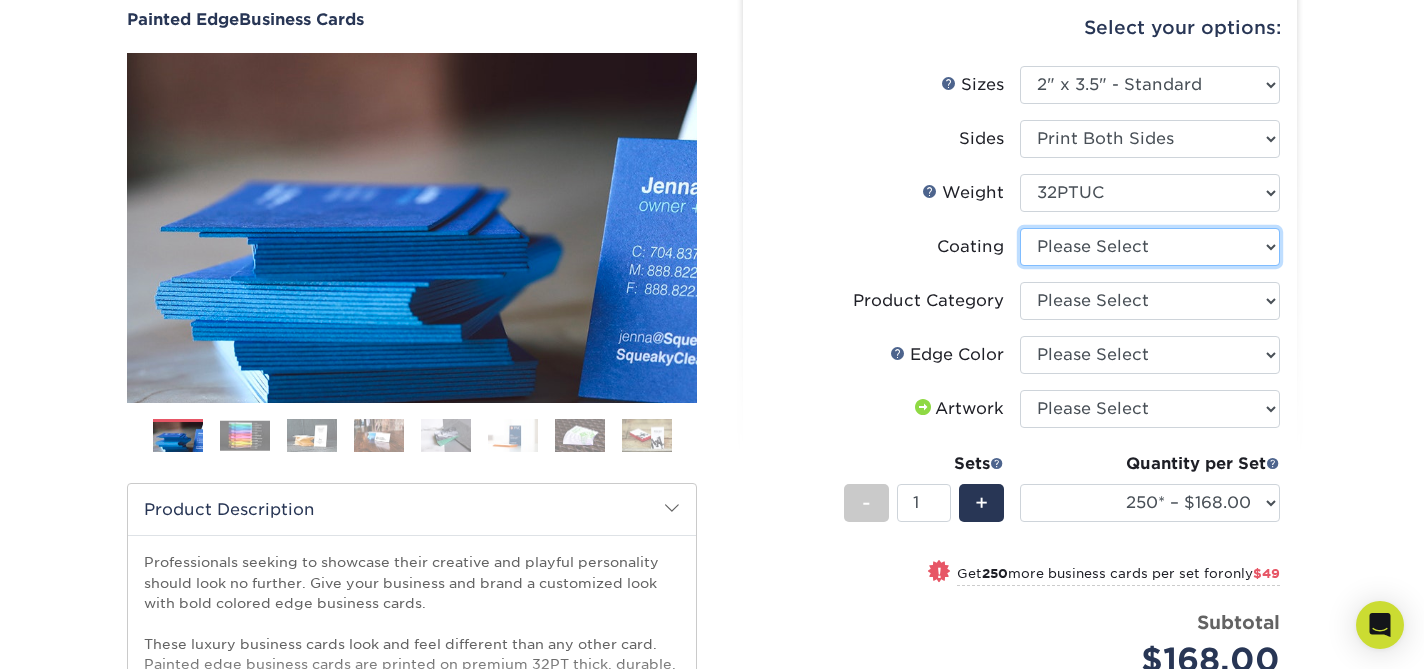 select on "3e7618de-abca-4bda-9f97-8b9129e913d8" 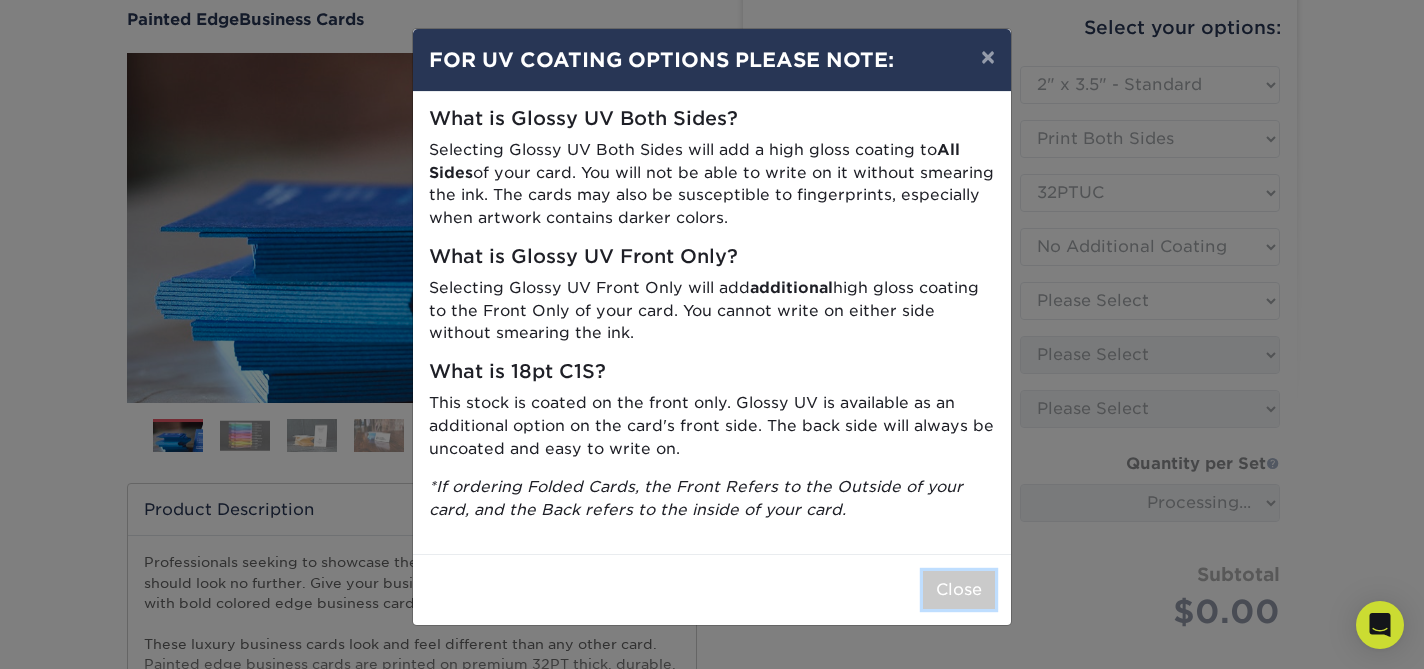 drag, startPoint x: 974, startPoint y: 579, endPoint x: 980, endPoint y: 559, distance: 20.880613 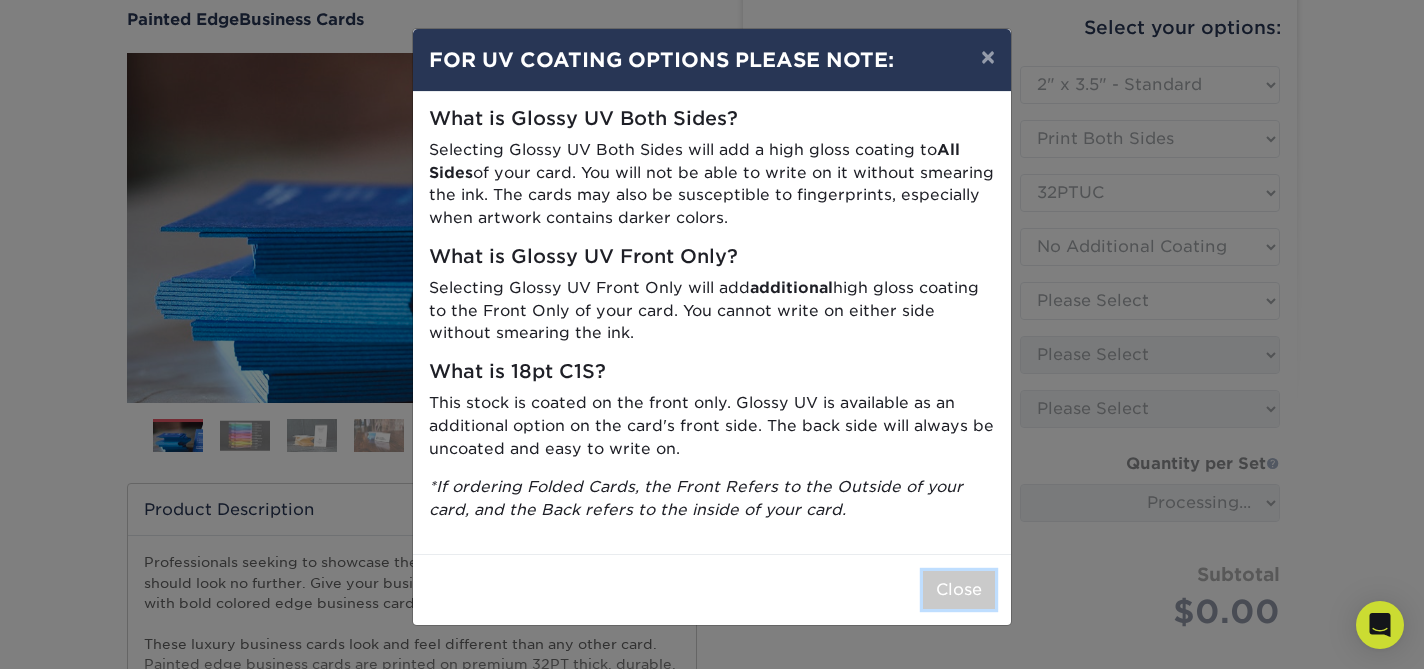 click on "Close" at bounding box center [959, 590] 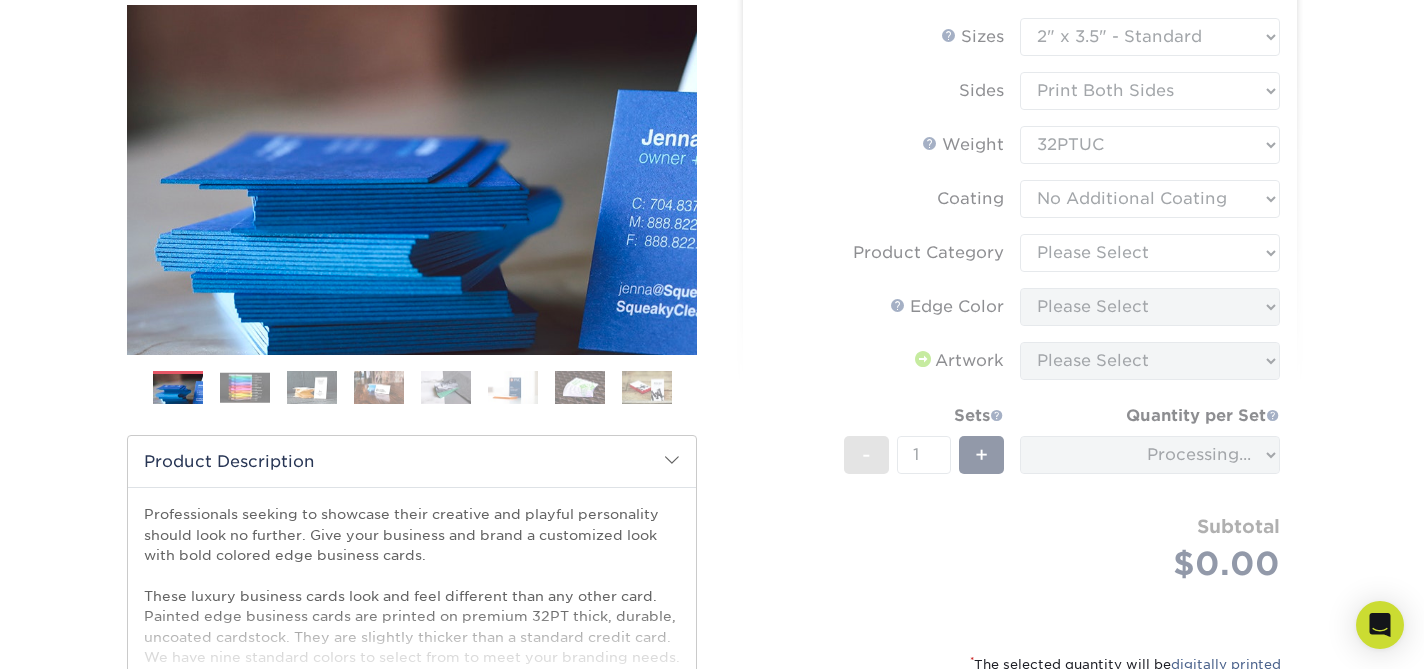 scroll, scrollTop: 254, scrollLeft: 0, axis: vertical 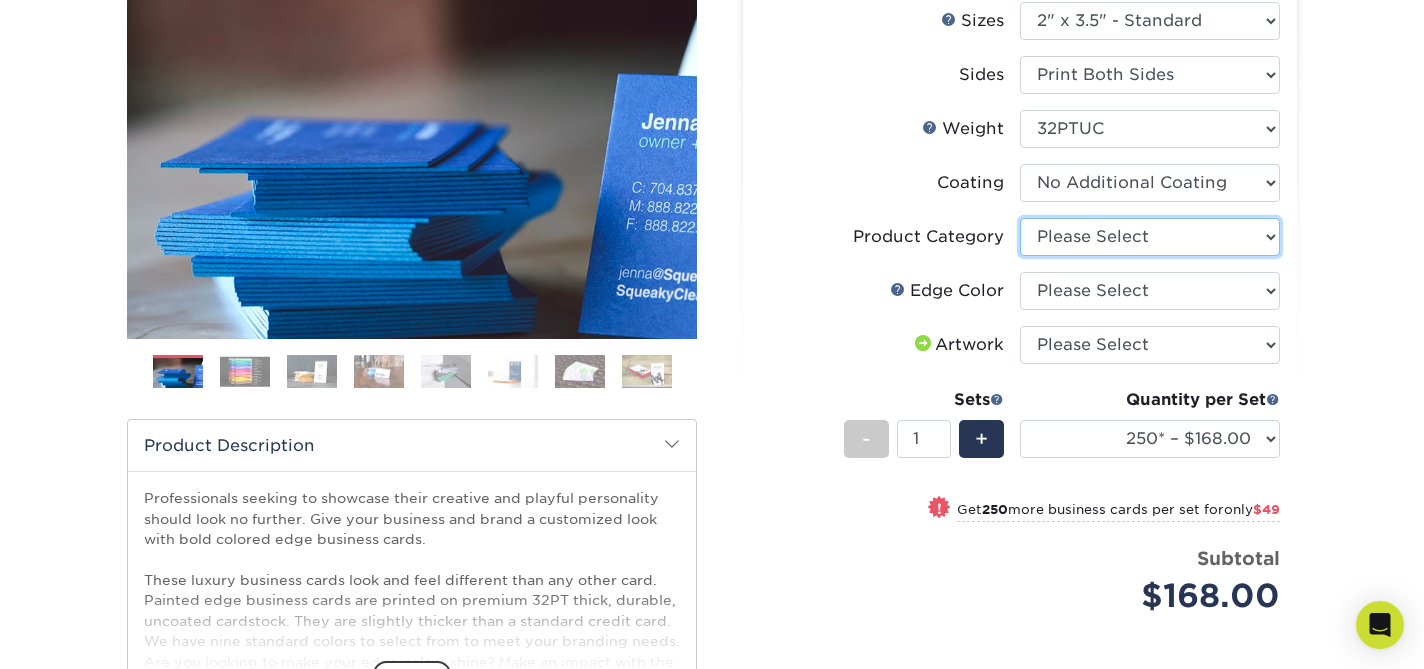 click on "Please Select Business Cards" at bounding box center [1150, 237] 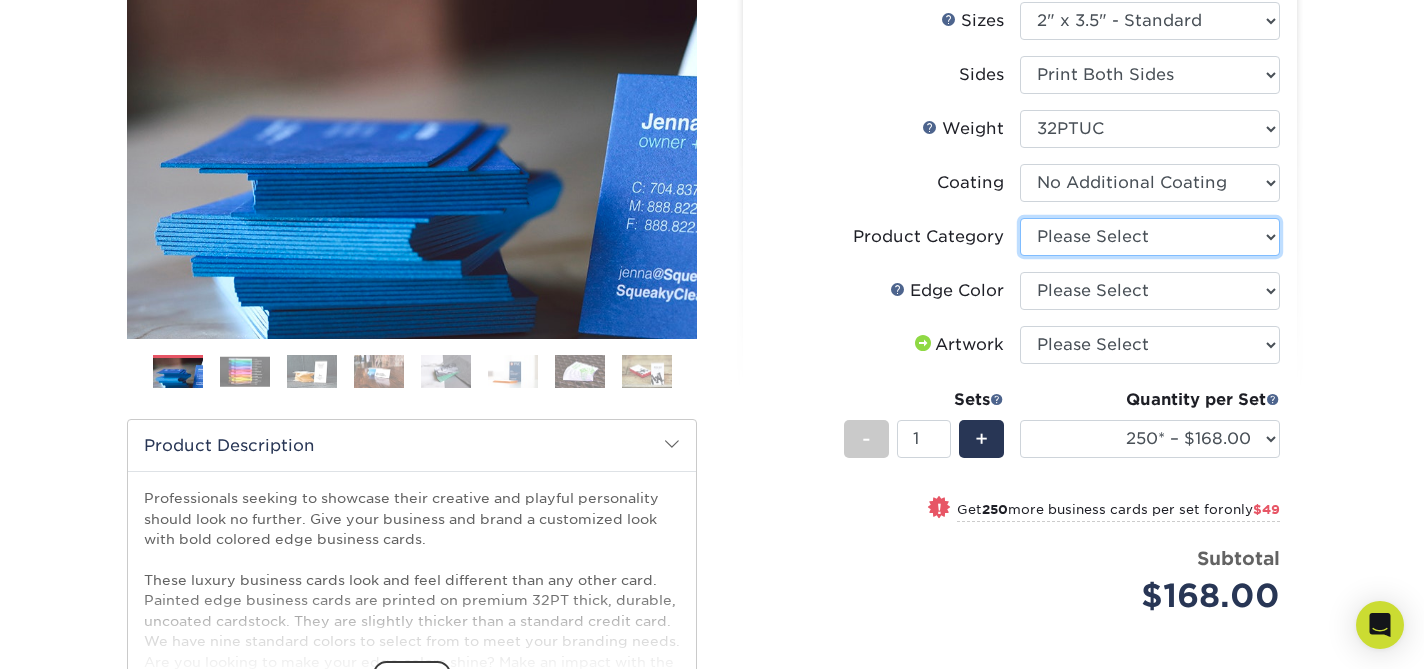 select on "3b5148f1-0588-4f88-a218-97bcfdce65c1" 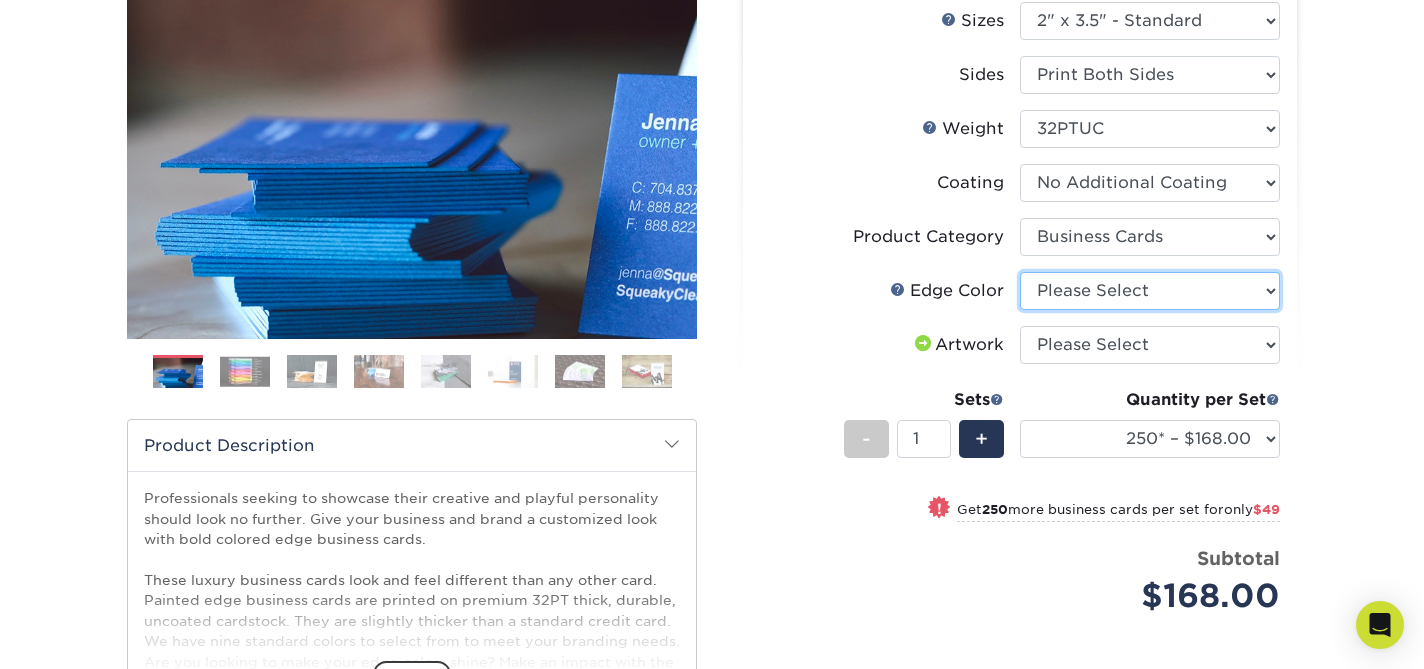 click on "Please Select Charcoal Black Brown Blue Pearlescent Blue Pearlescent Gold Pearlescent Green Pearlescent Pink Pearlescent Orange Pearlescent Purple Pearlescent Yellow Orange Pink Purple Red Turquoise White (Not Painted) Yellow" at bounding box center (1150, 291) 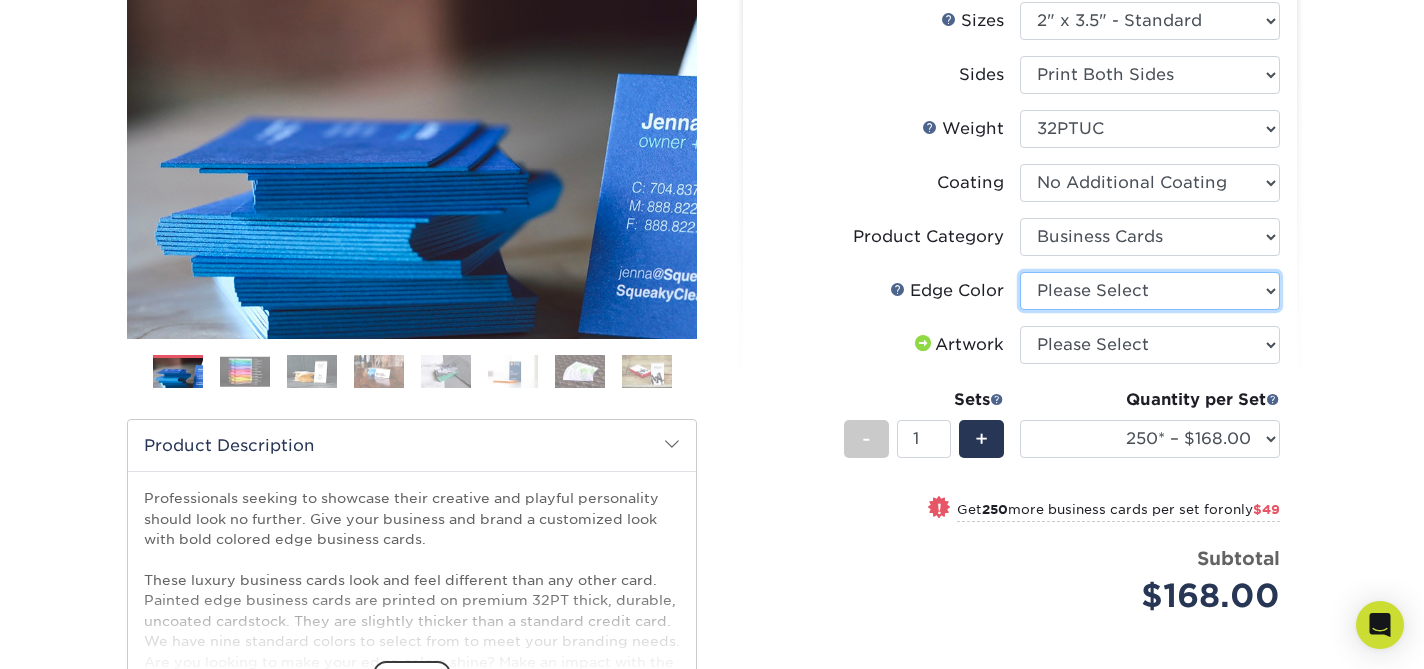 select on "1d2dc4a6-caa7-4e97-9ffb-823980241cde" 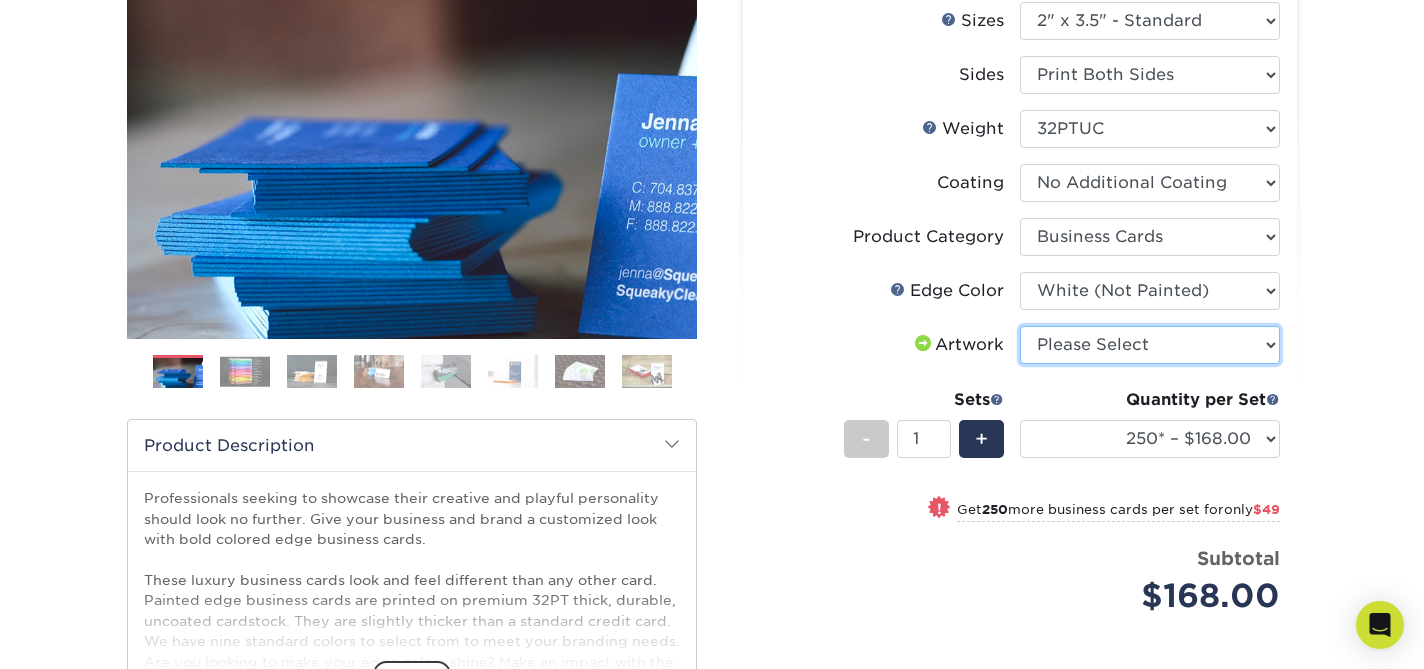 click on "Please Select I will upload files I need a design - $100" at bounding box center [1150, 345] 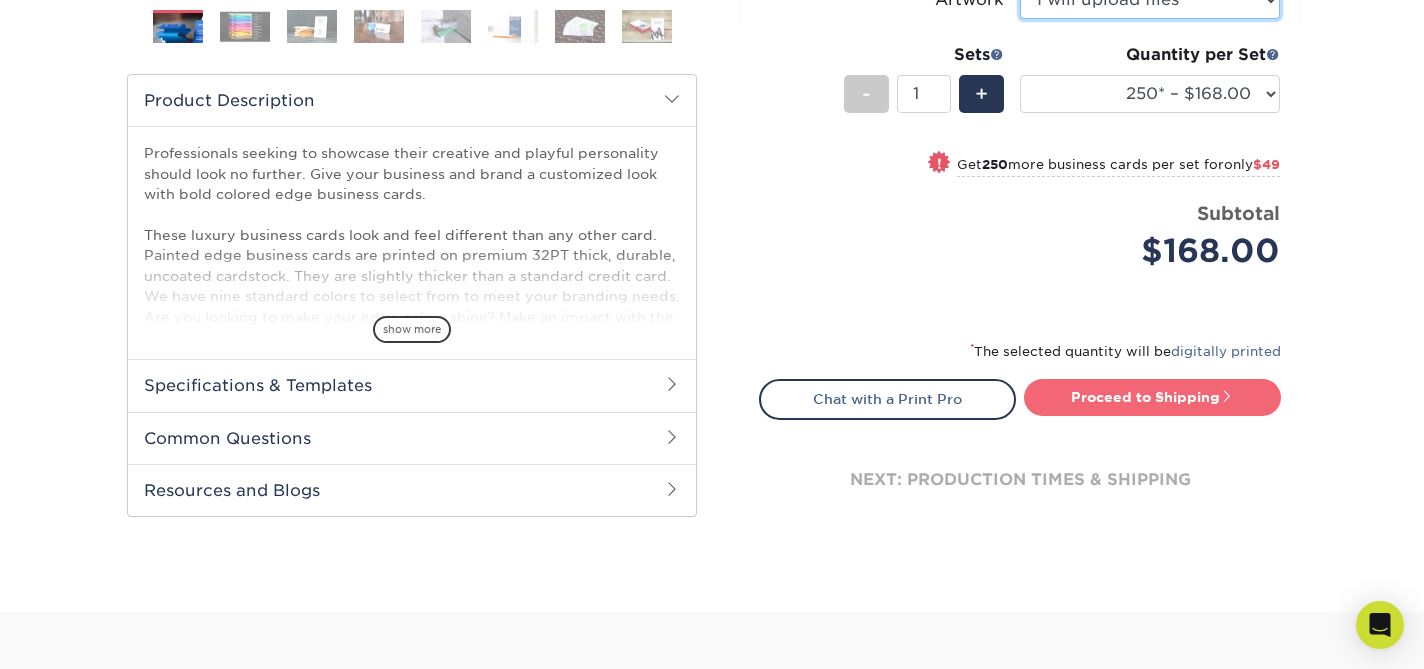 scroll, scrollTop: 602, scrollLeft: 0, axis: vertical 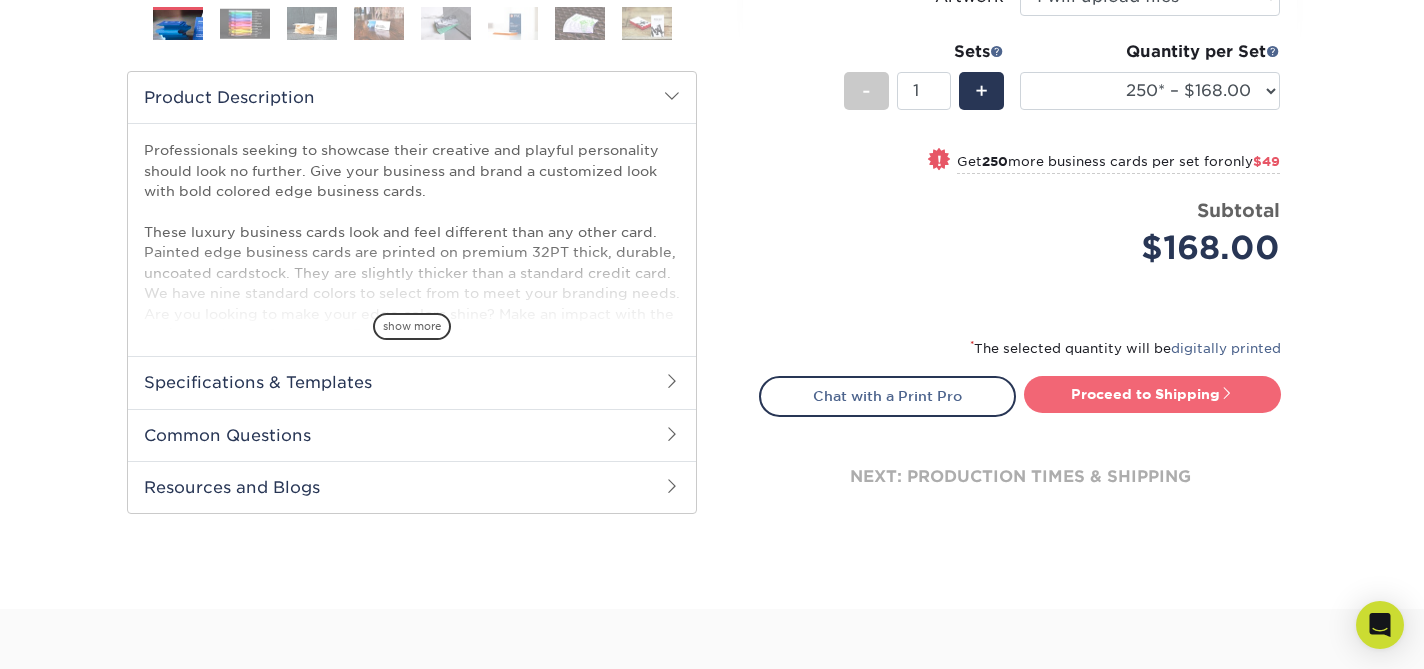 click on "Proceed to Shipping" at bounding box center [1152, 394] 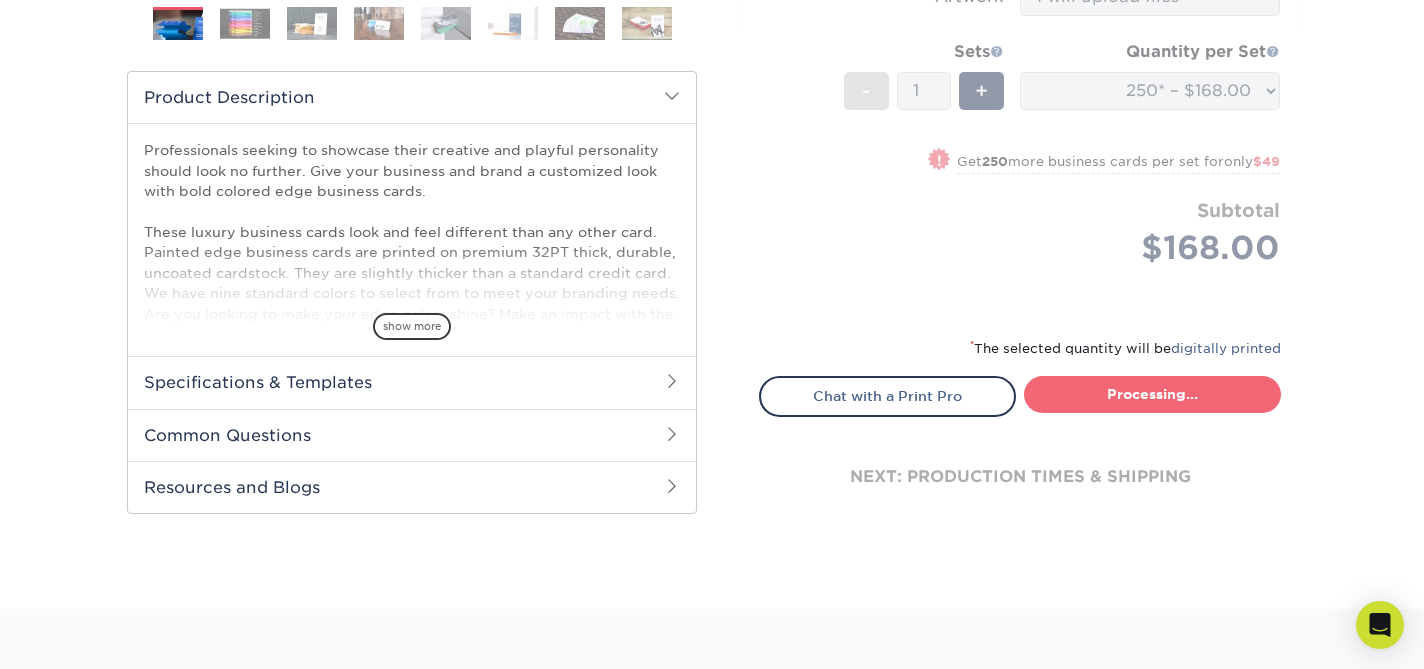 select on "b1d50ed3-fc81-464d-a1d8-d1915fbce704" 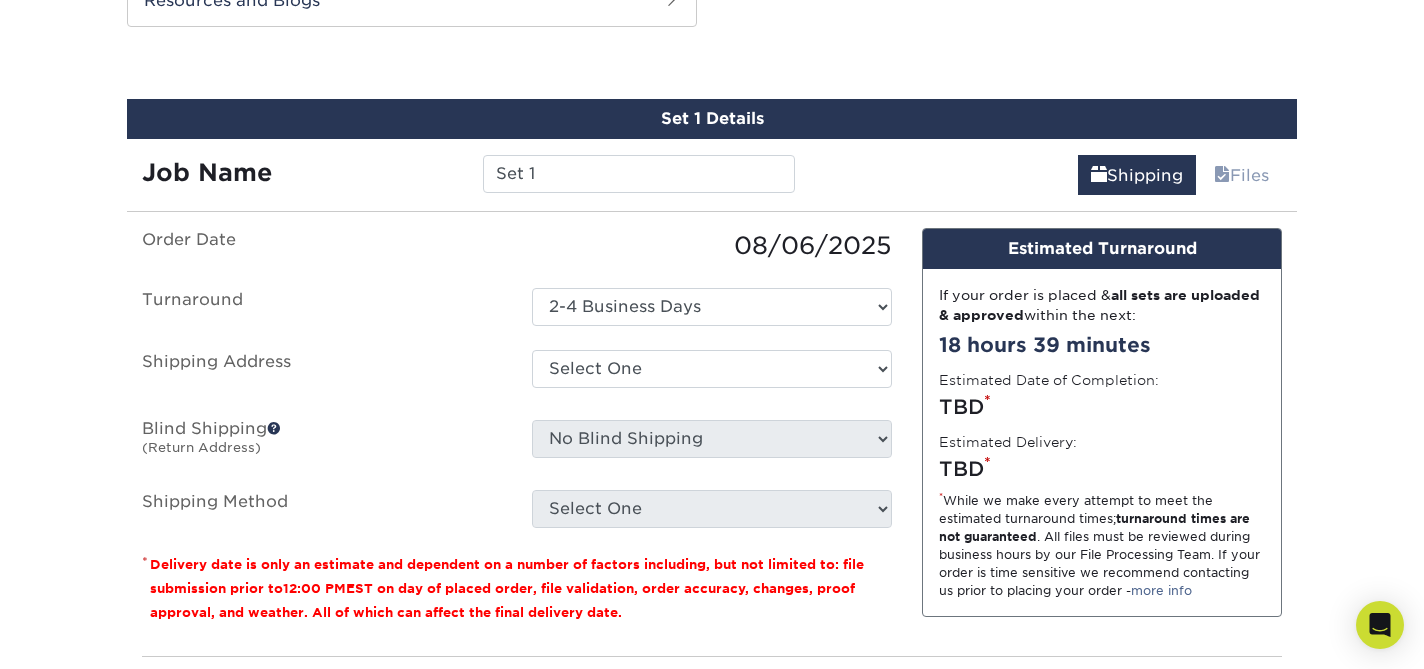 scroll, scrollTop: 1103, scrollLeft: 0, axis: vertical 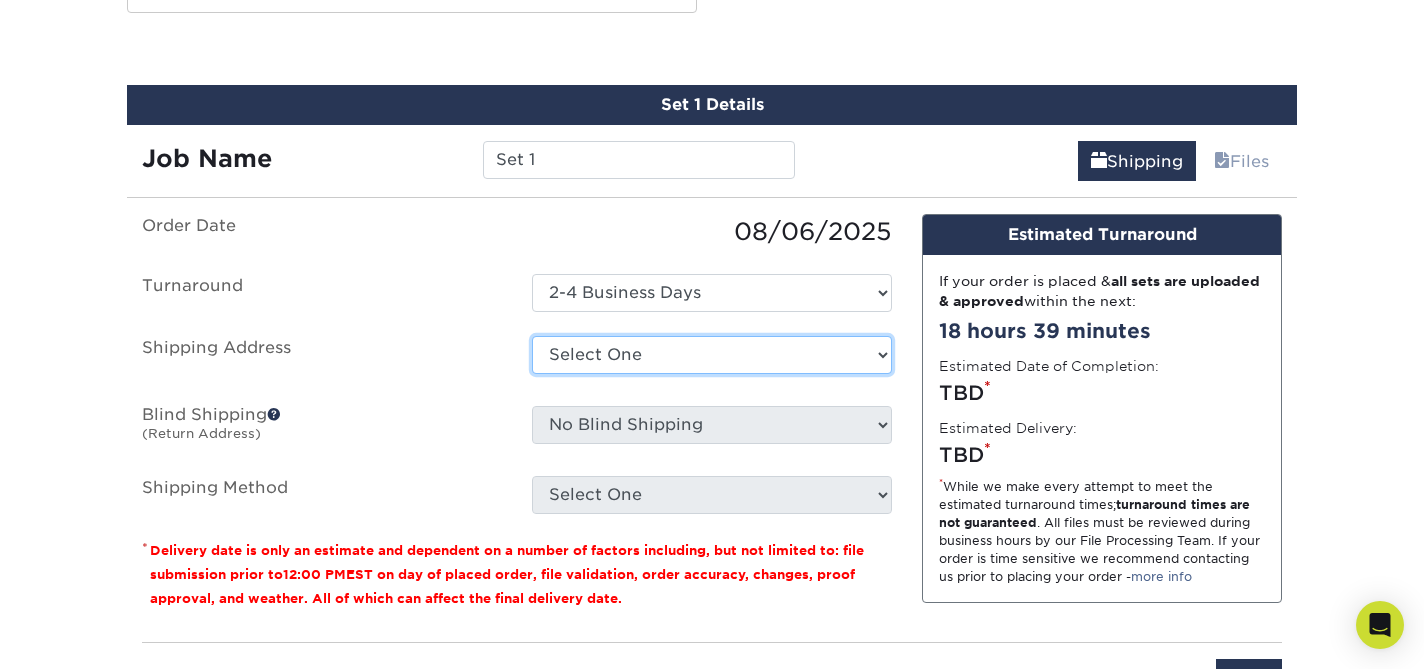 click on "Select One
ASPEN FRAME STORE
ASPEN STORE
AUSTIN STORE
BOSTON STORE
DALLAS STORE
FILLMORE STORE
FRAME CULVER OFFICE
FRAME LA OFFICE
GEORGETOWN STORE
HOUSTON STORE
MADISON STORE
MALIBU STORE
MEATPACKING STORE
PALM BEACH STORE
PALO ALTO STORE
SCOTTSDALE FRAME STORE
SOHO STORE
+ Add New Address" at bounding box center [712, 355] 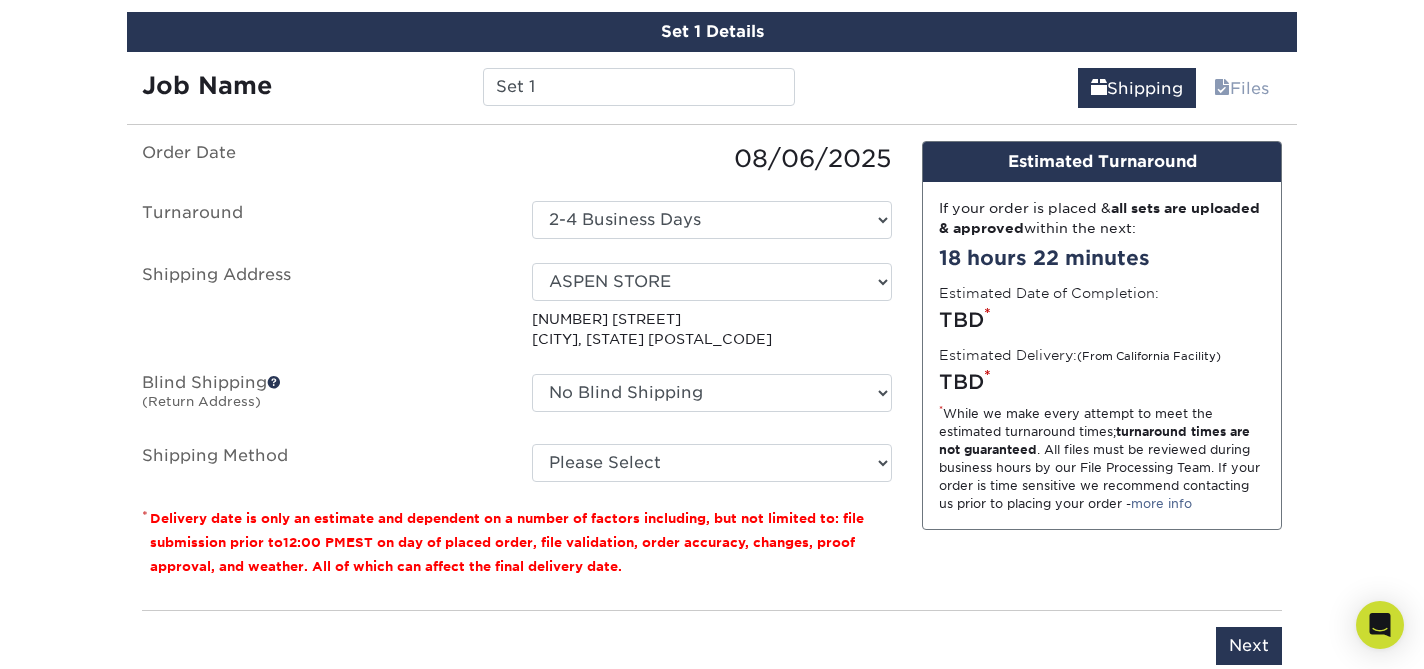scroll, scrollTop: 1228, scrollLeft: 0, axis: vertical 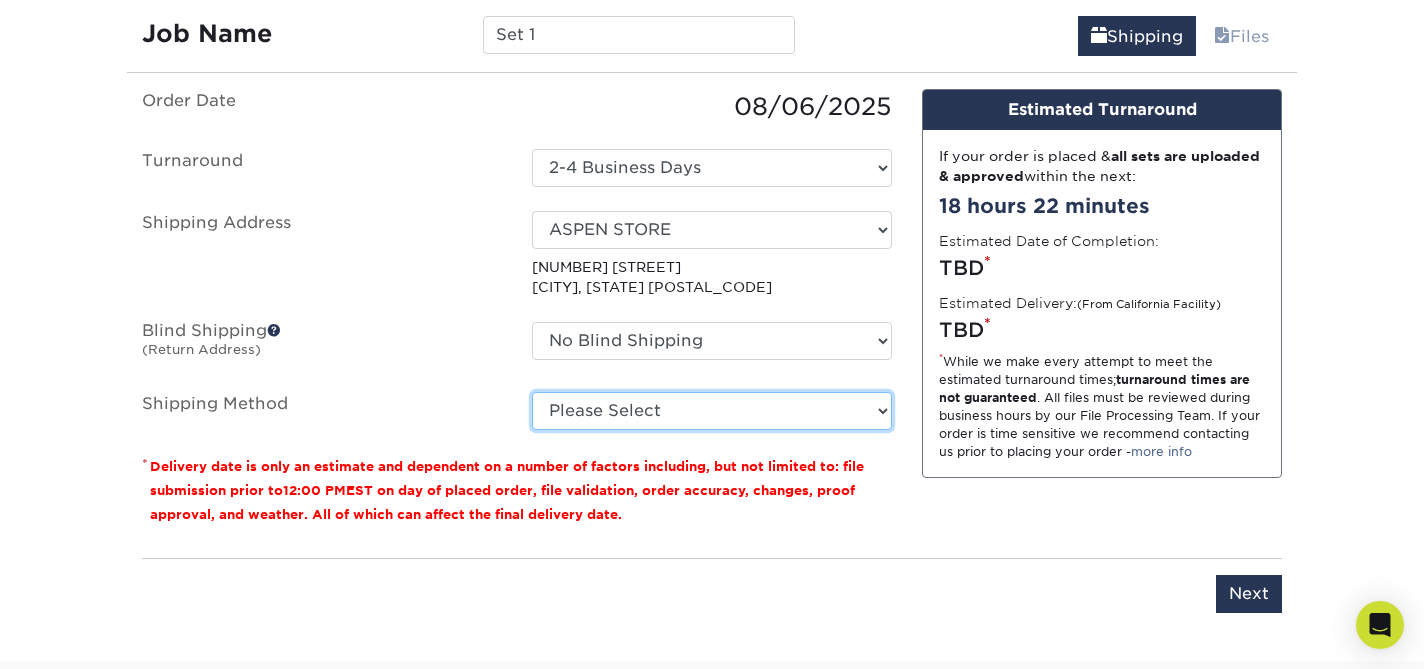 click on "Please Select Ground Shipping (+$7.84) 3 Day Shipping Service (+$18.75) 2 Day Air Shipping (+$19.22) Next Day Shipping by 12 noon (+$34.52) Next Day Air Early A.M. (+$169.42)" at bounding box center [712, 411] 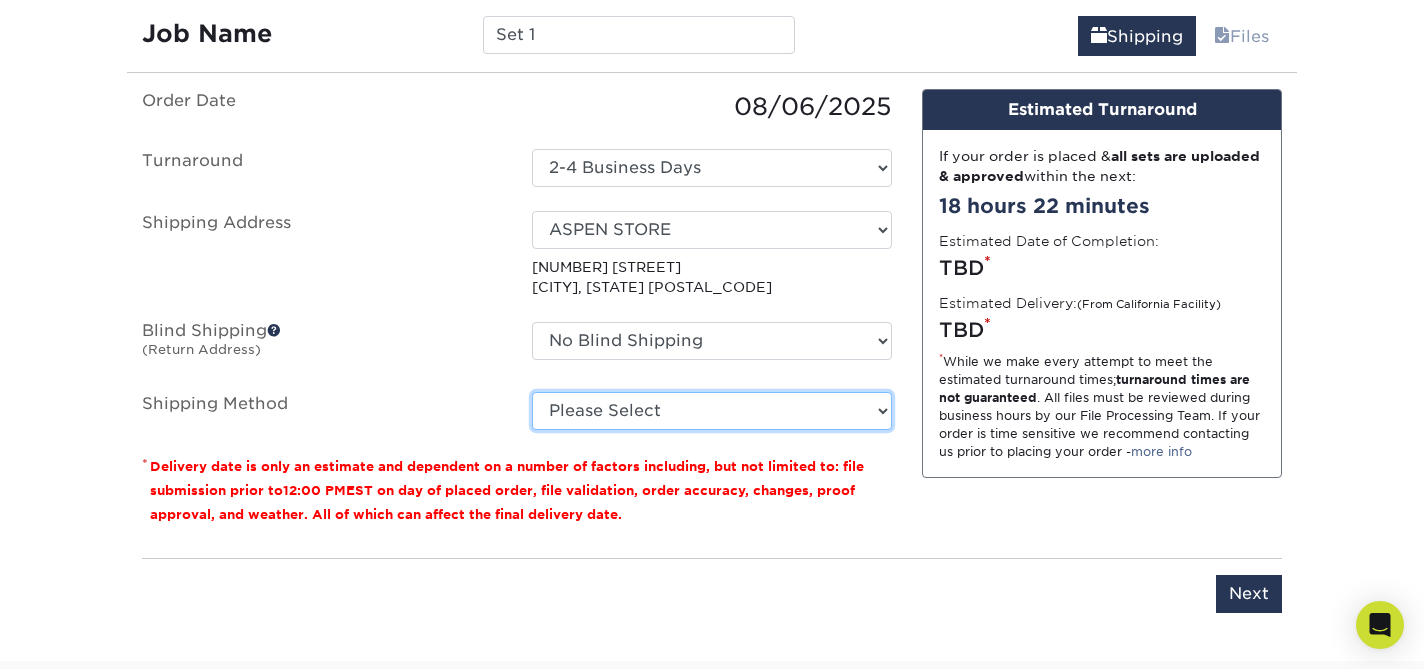 select on "02" 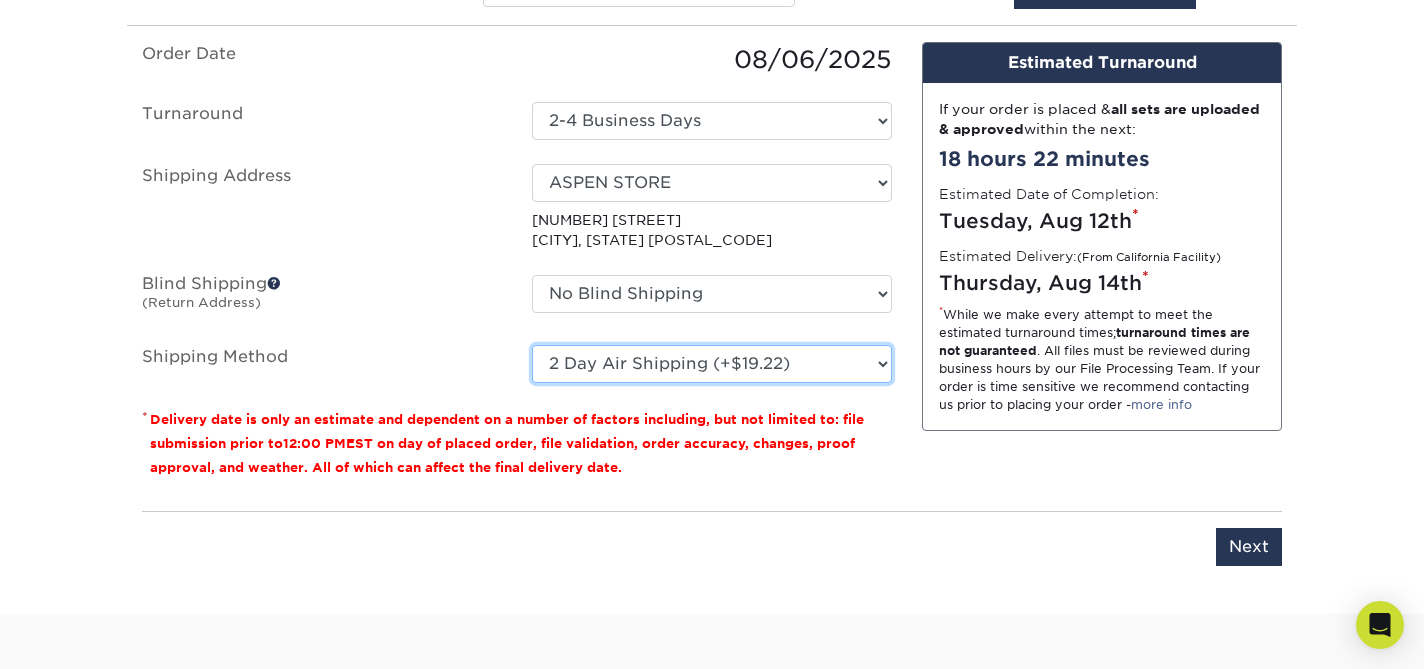 scroll, scrollTop: 1285, scrollLeft: 0, axis: vertical 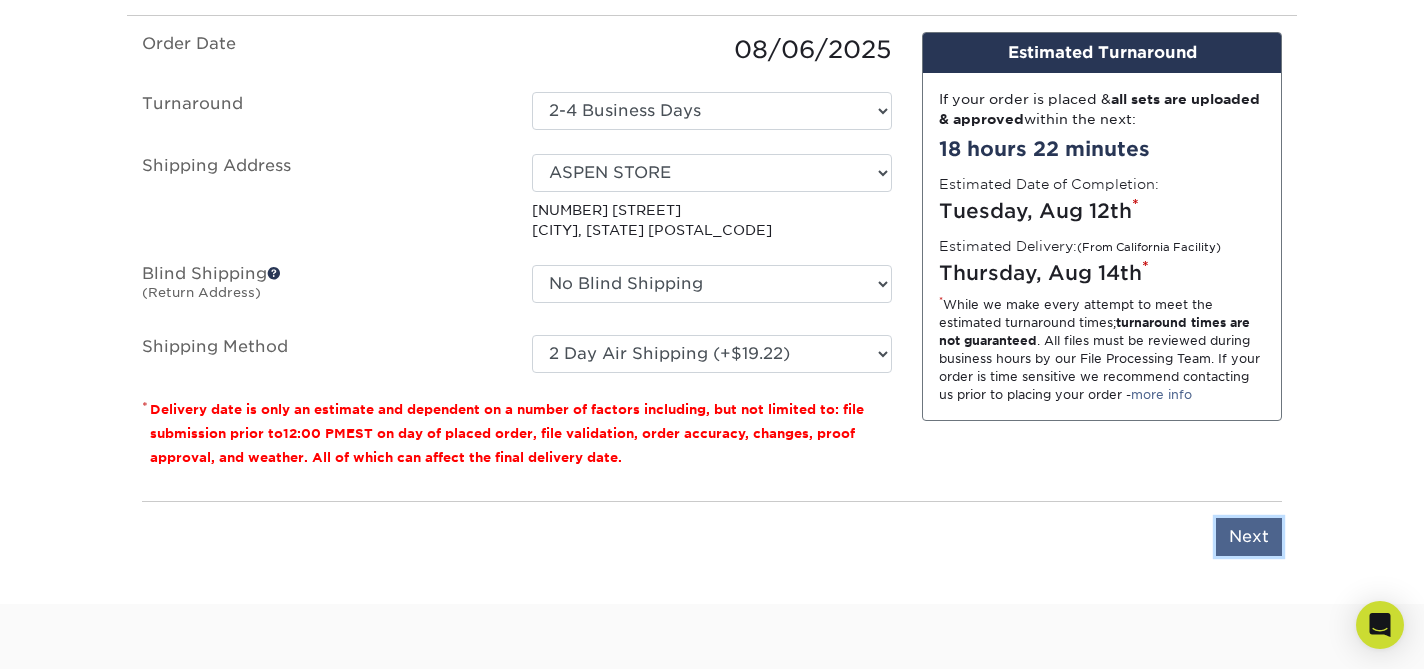 click on "Next" at bounding box center (1249, 537) 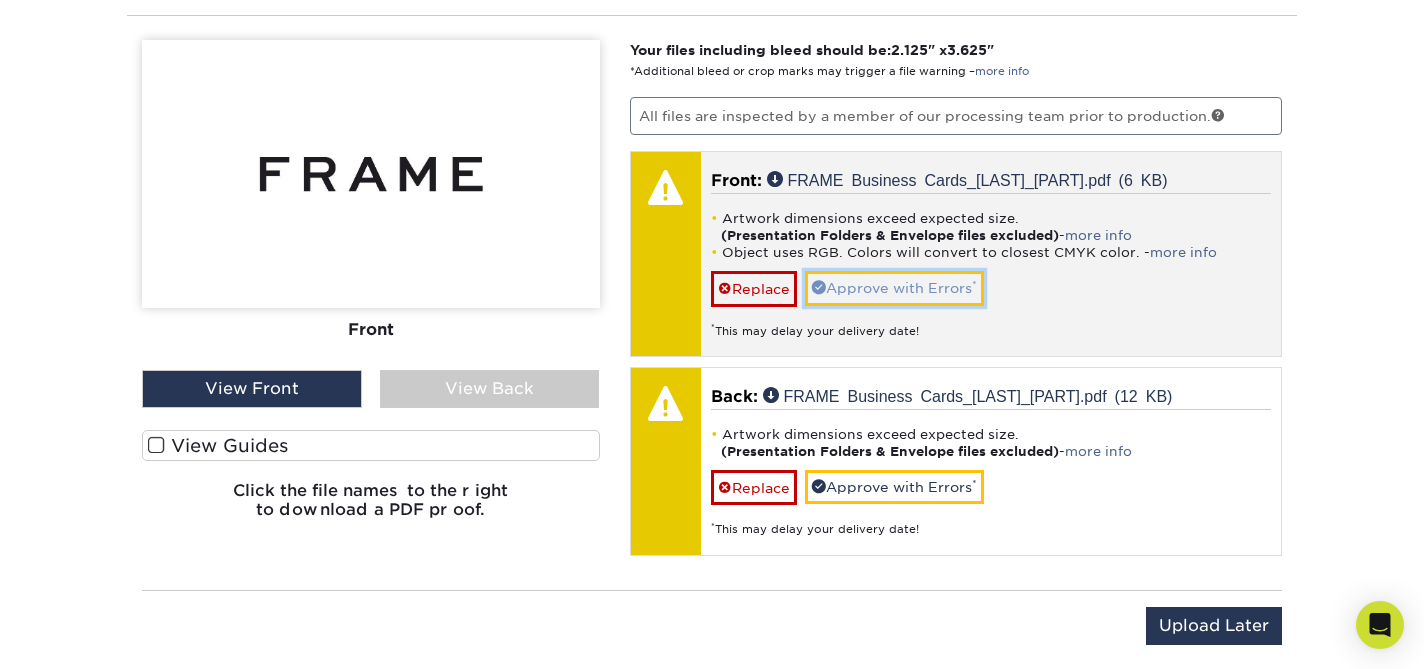 click on "Approve with Errors *" at bounding box center [894, 288] 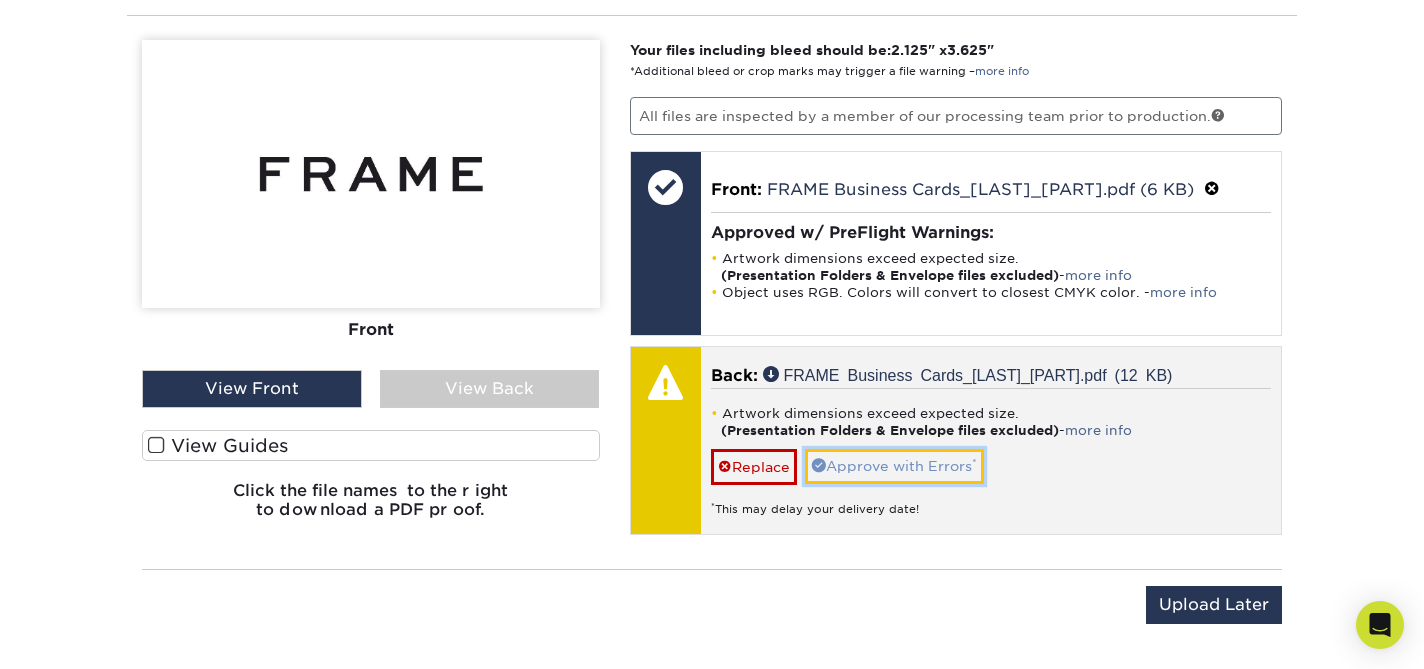 click on "Approve with Errors *" at bounding box center [894, 466] 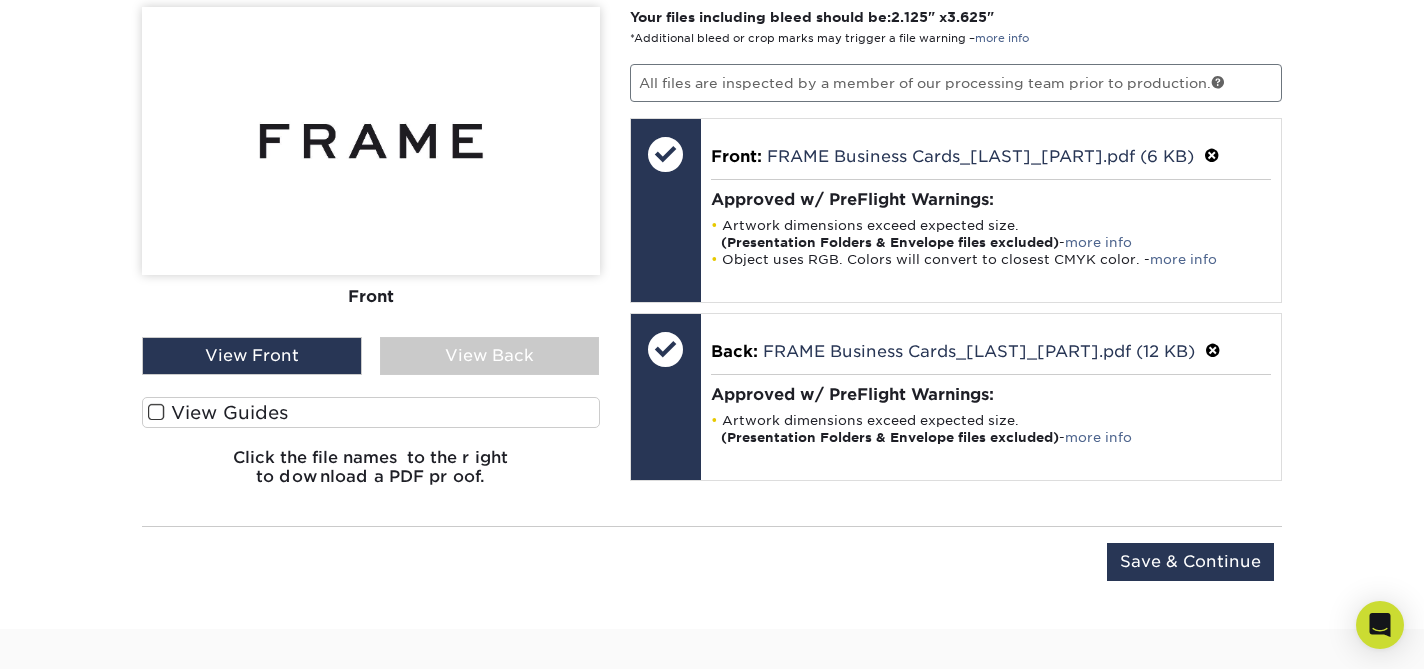 scroll, scrollTop: 1322, scrollLeft: 0, axis: vertical 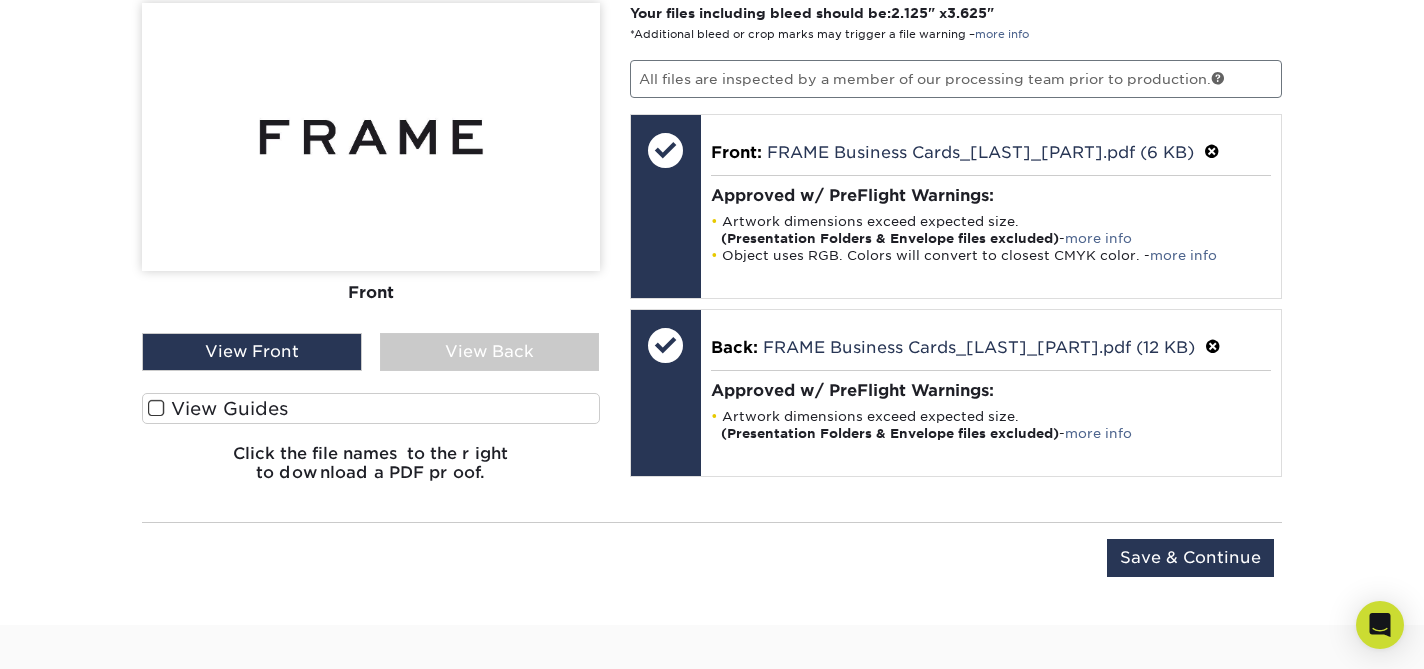 click on "View Back" at bounding box center (490, 352) 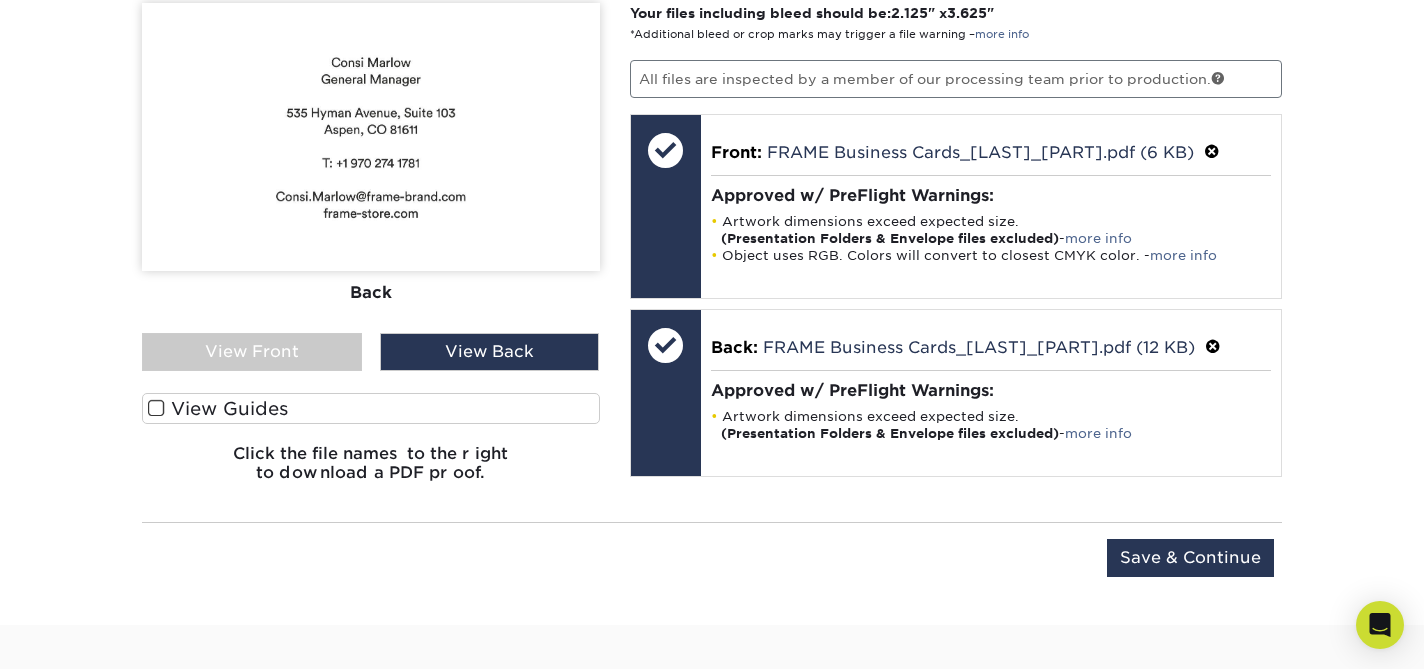 click at bounding box center (156, 408) 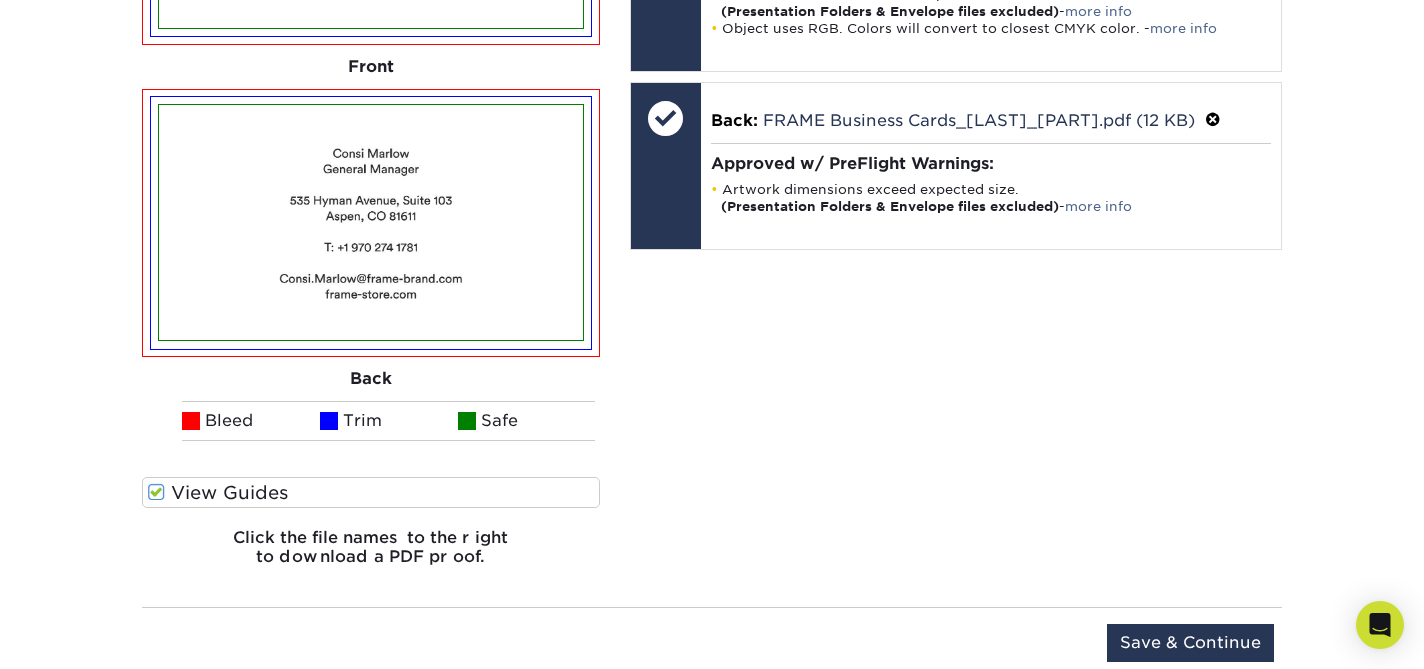 scroll, scrollTop: 1550, scrollLeft: 0, axis: vertical 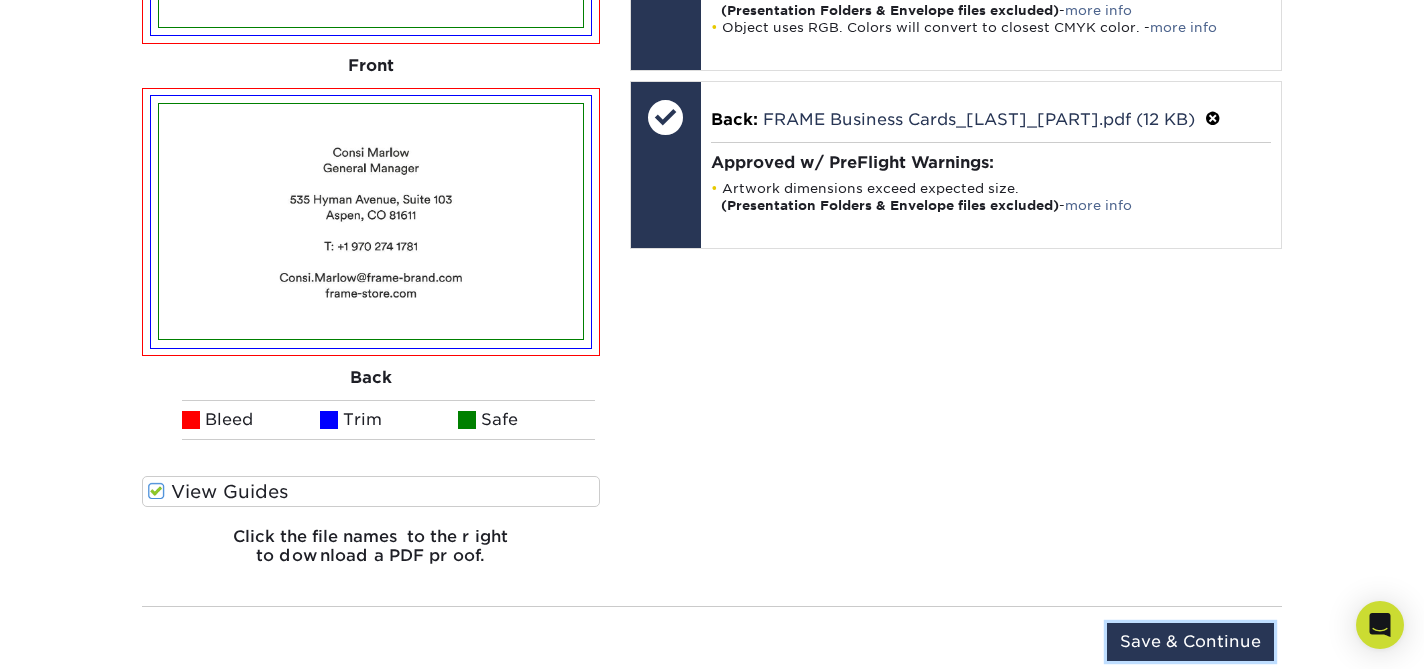 click on "Save & Continue" at bounding box center [1190, 642] 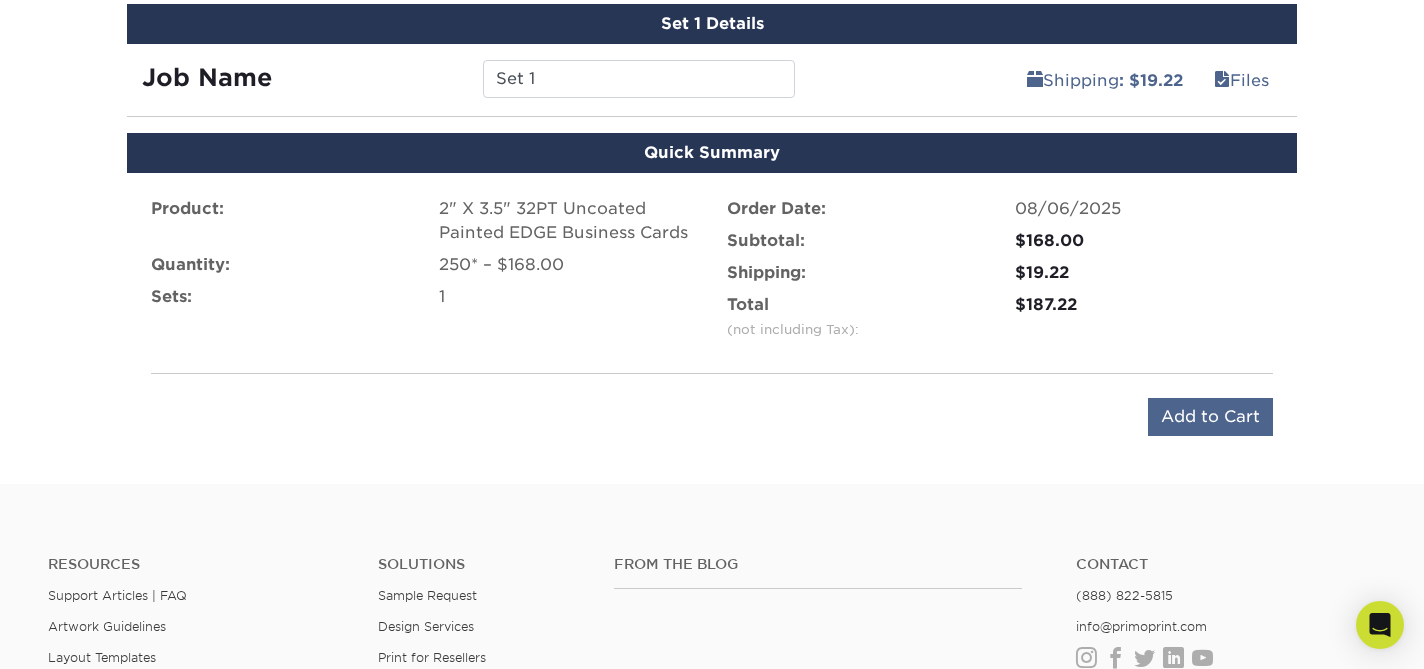 scroll, scrollTop: 1102, scrollLeft: 0, axis: vertical 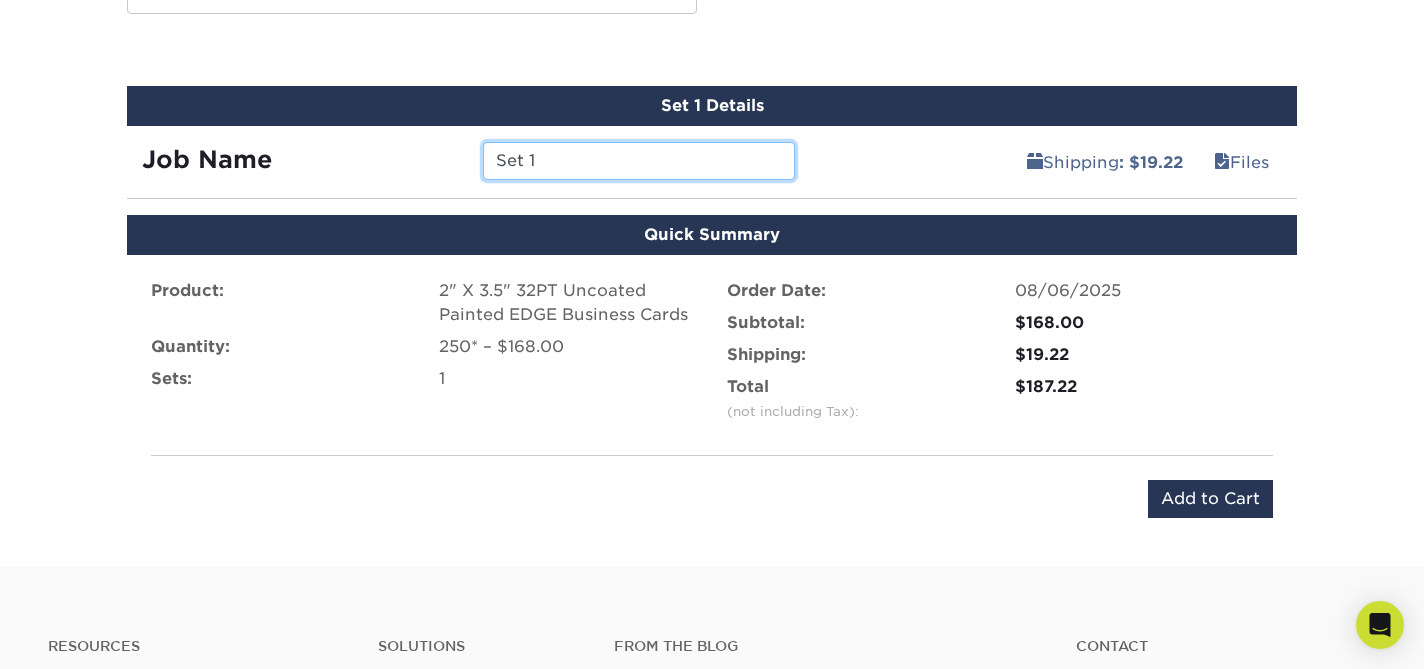 drag, startPoint x: 557, startPoint y: 163, endPoint x: 539, endPoint y: 159, distance: 18.439089 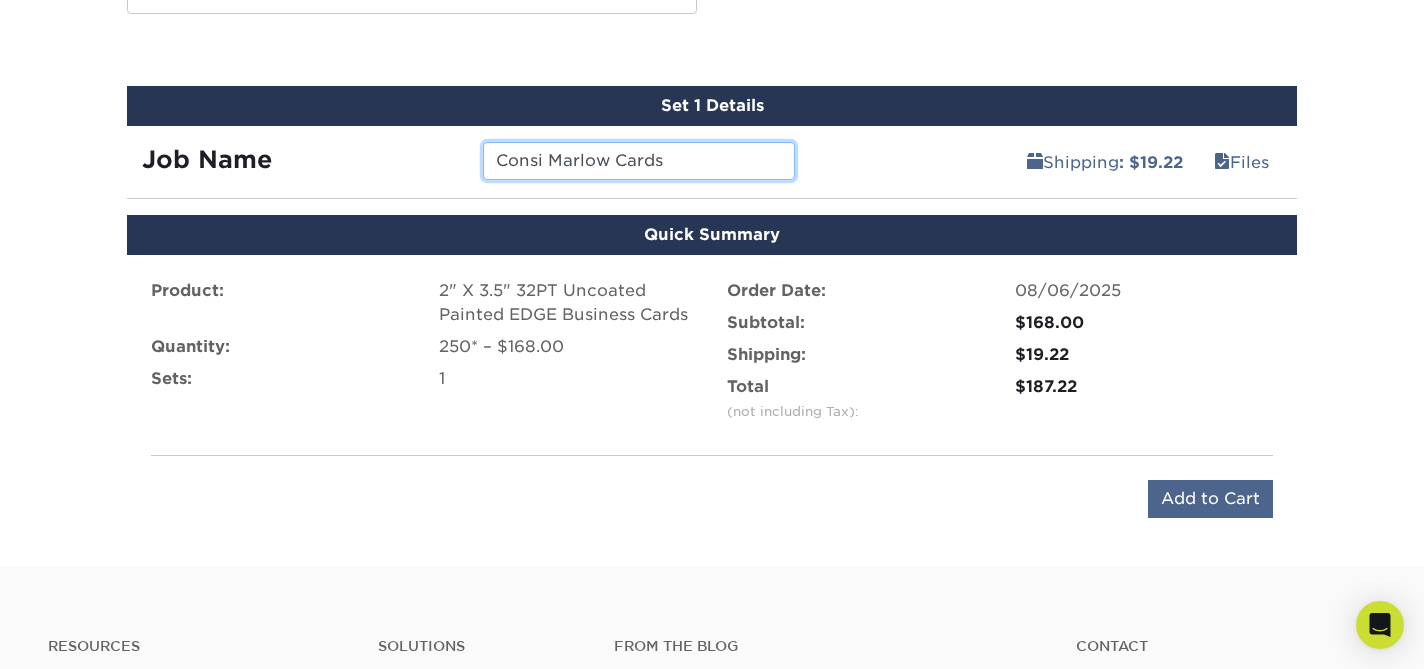 type on "Consi Marlow Cards" 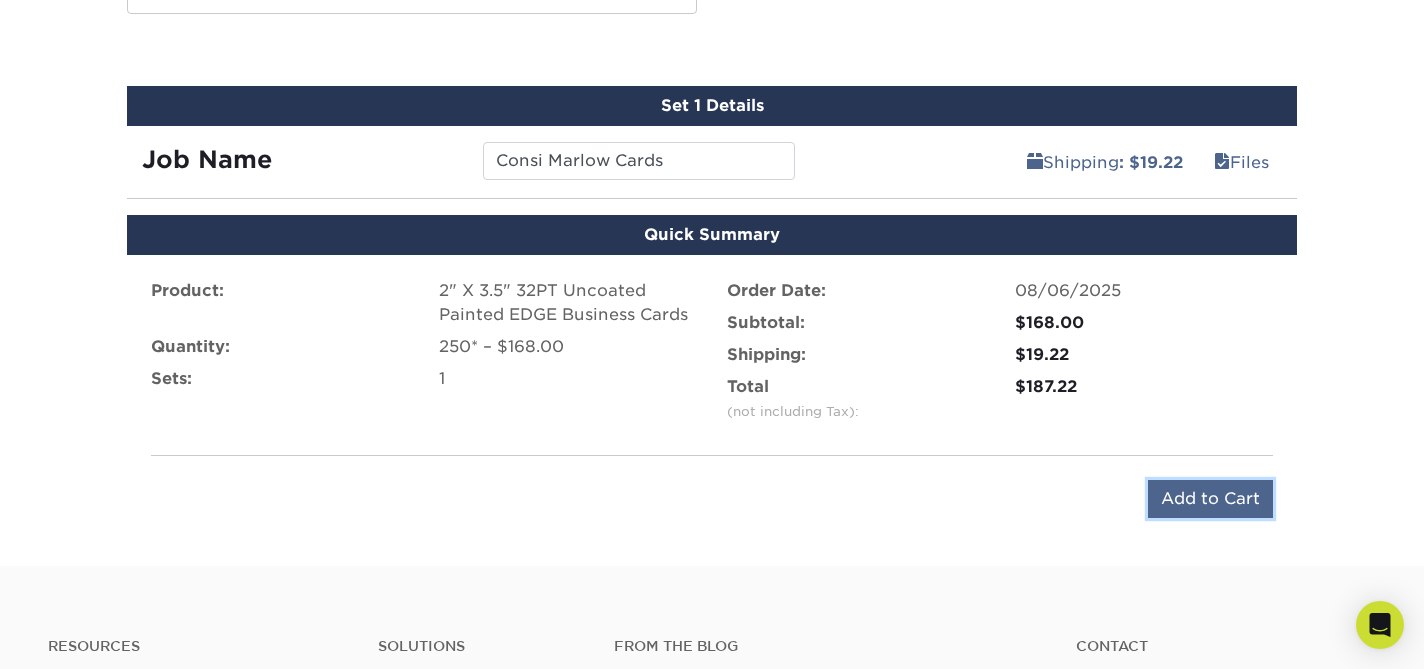 click on "Add to Cart" at bounding box center [1210, 499] 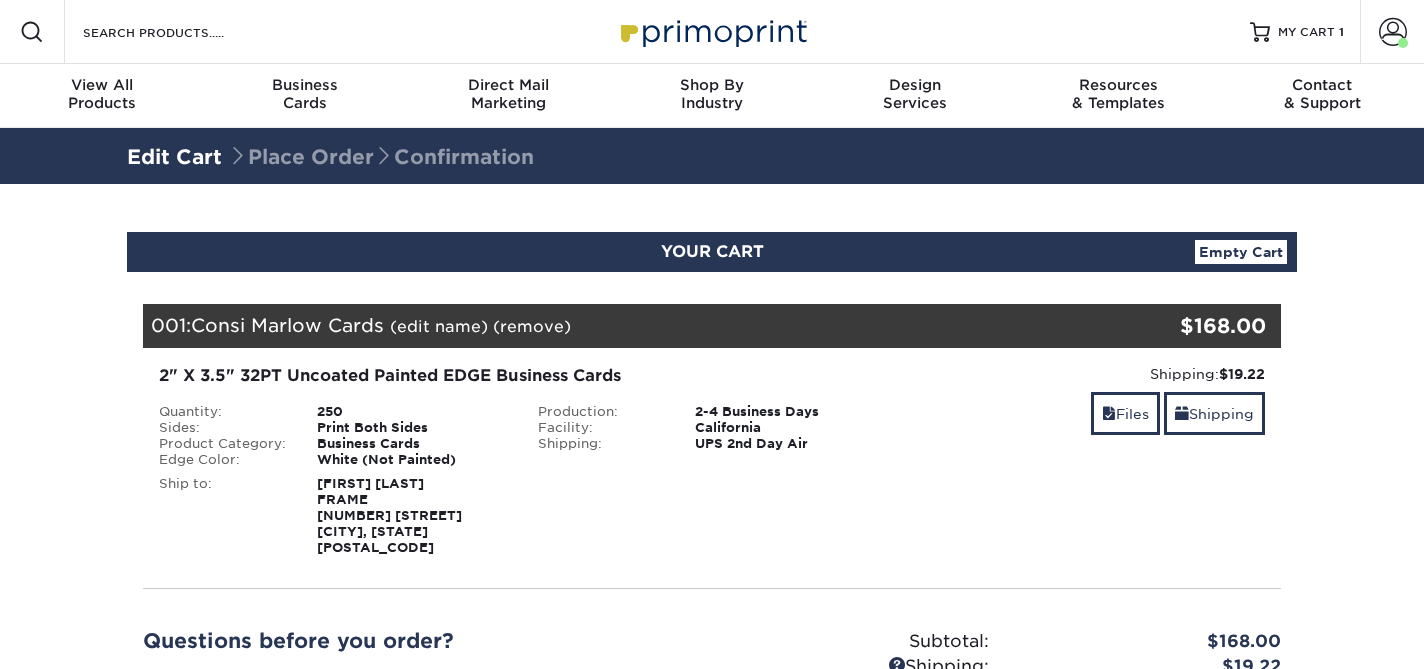 scroll, scrollTop: 0, scrollLeft: 0, axis: both 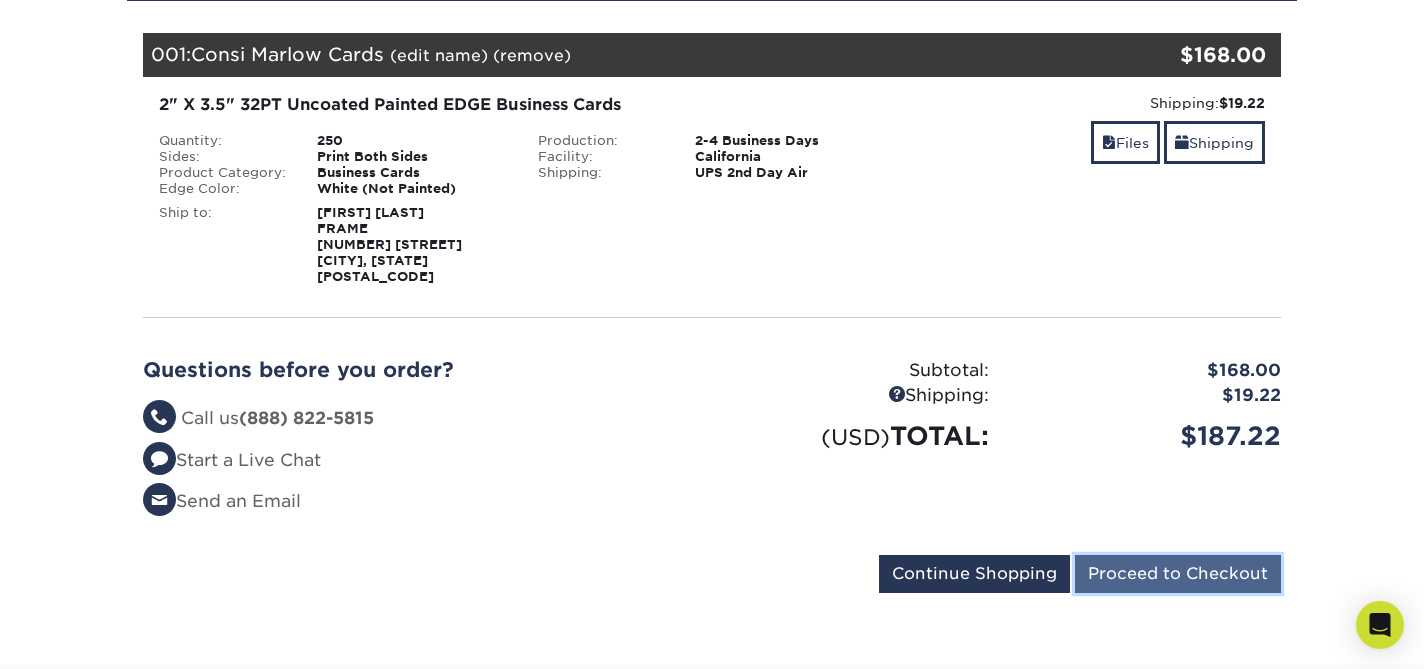 click on "Proceed to Checkout" at bounding box center (1178, 574) 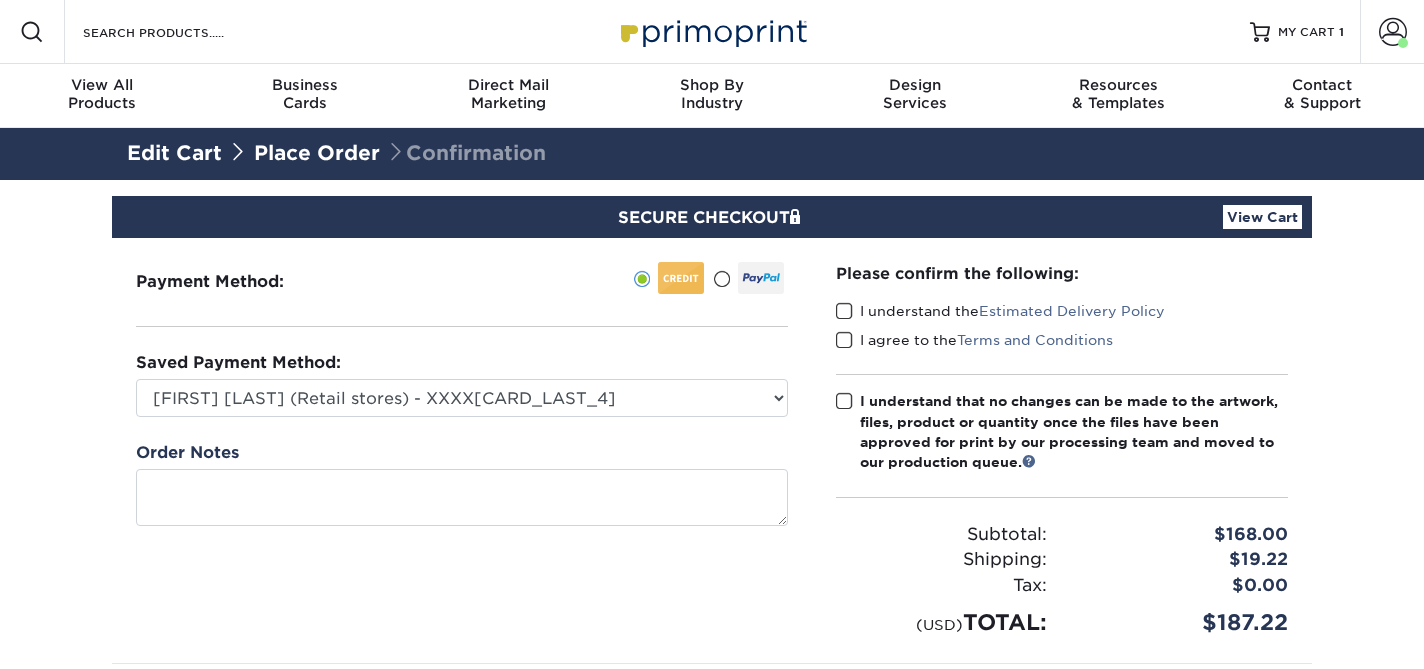 scroll, scrollTop: 0, scrollLeft: 0, axis: both 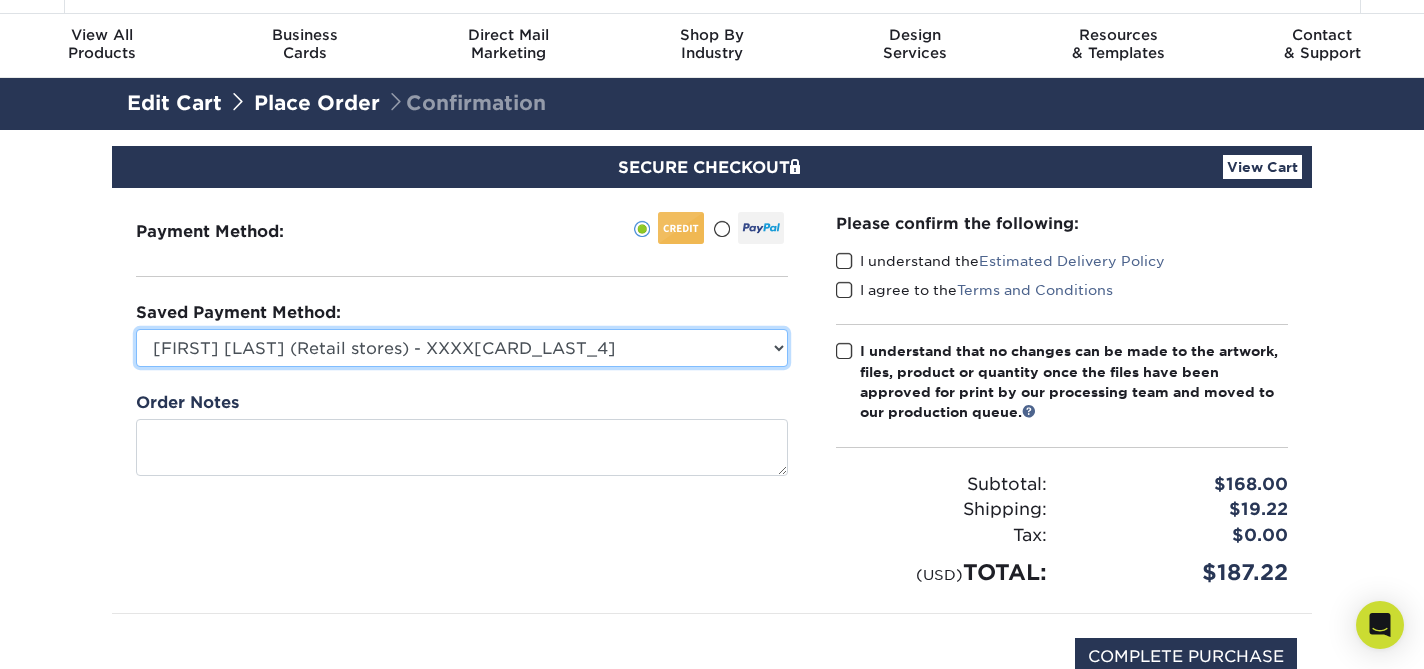 click on "Amanda Cotler (Retail stores) - XXXX5002 American Express - XXXX1002 New Credit Card" at bounding box center [462, 348] 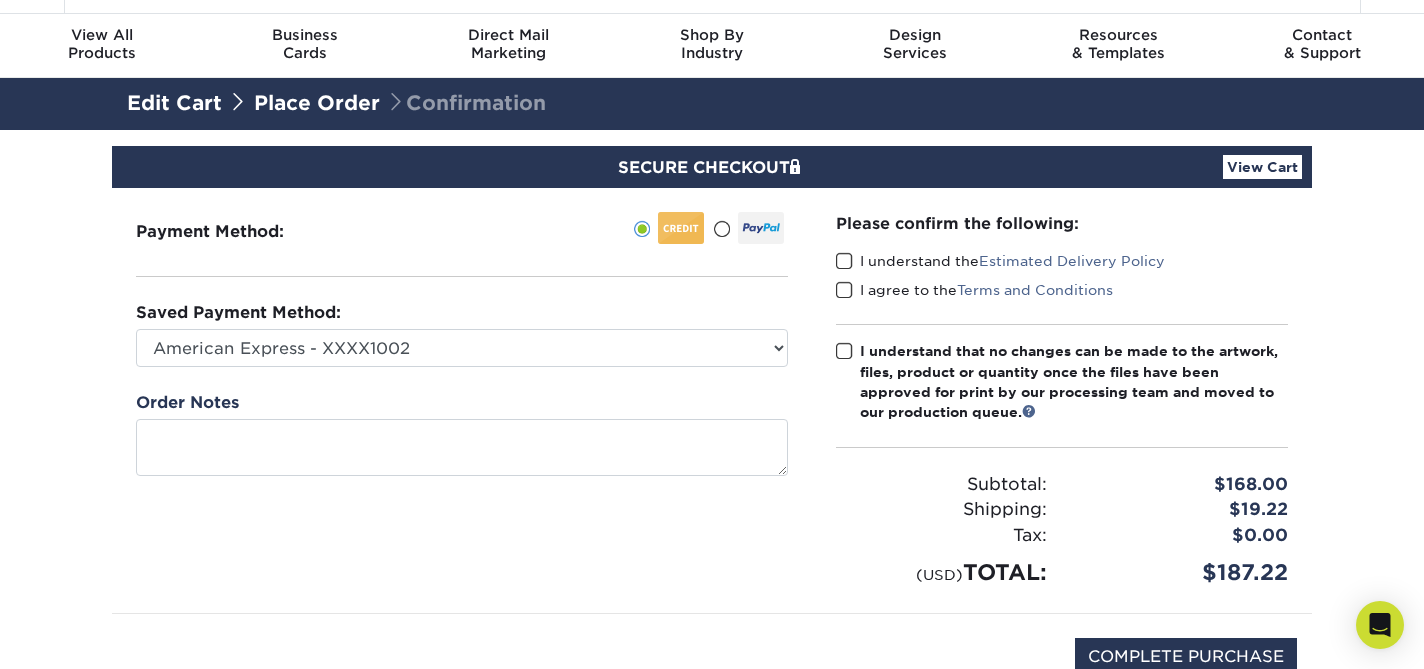 drag, startPoint x: 847, startPoint y: 263, endPoint x: 842, endPoint y: 289, distance: 26.476404 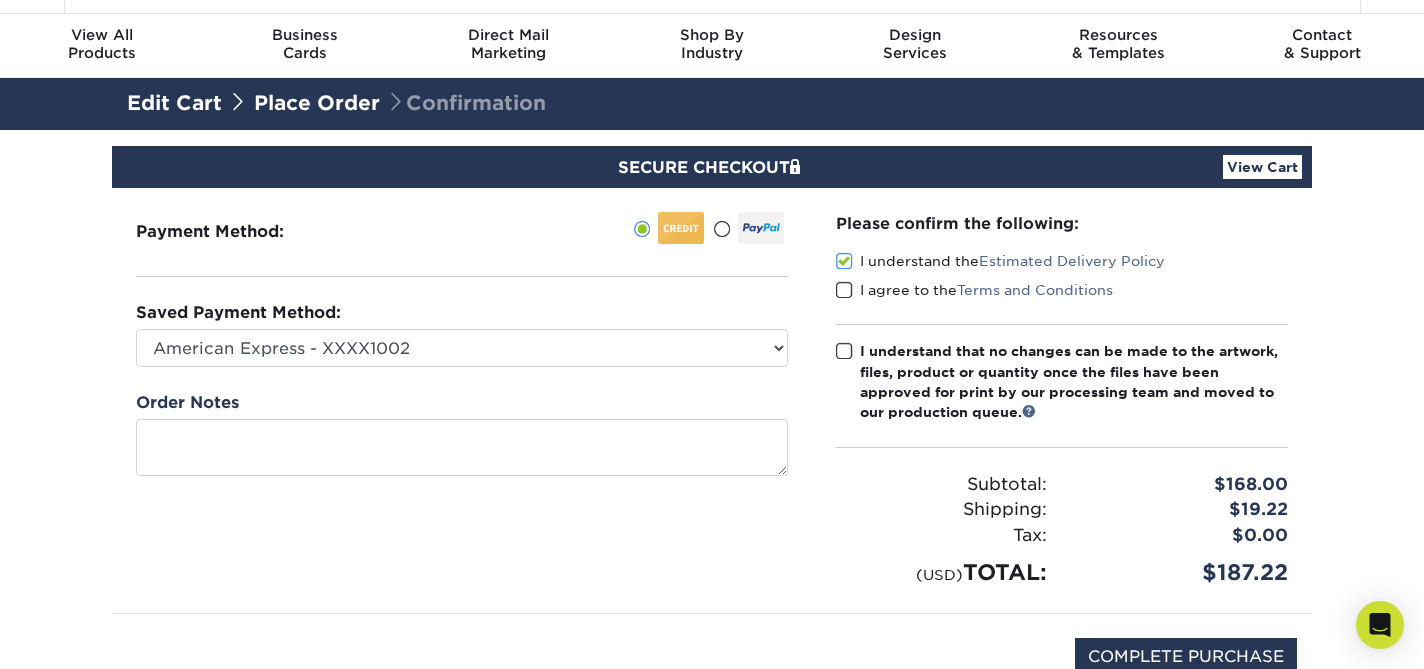 drag, startPoint x: 842, startPoint y: 289, endPoint x: 846, endPoint y: 335, distance: 46.173584 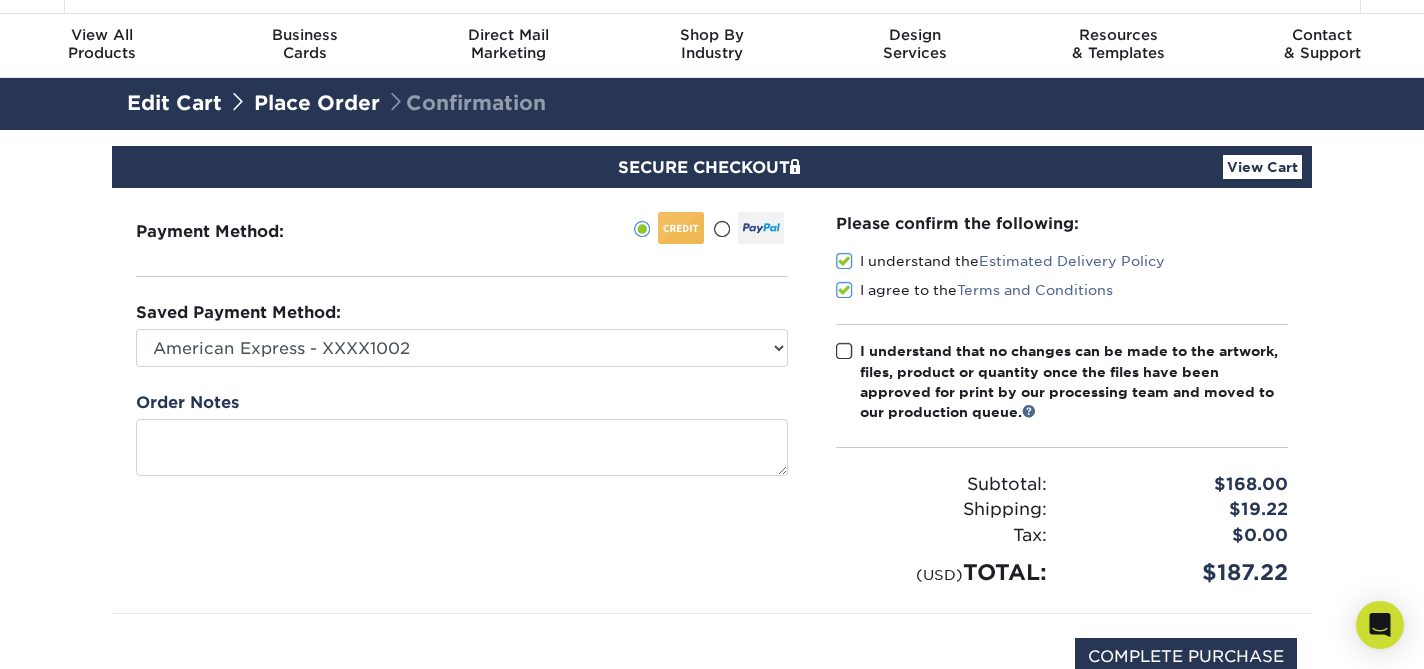 click at bounding box center (844, 351) 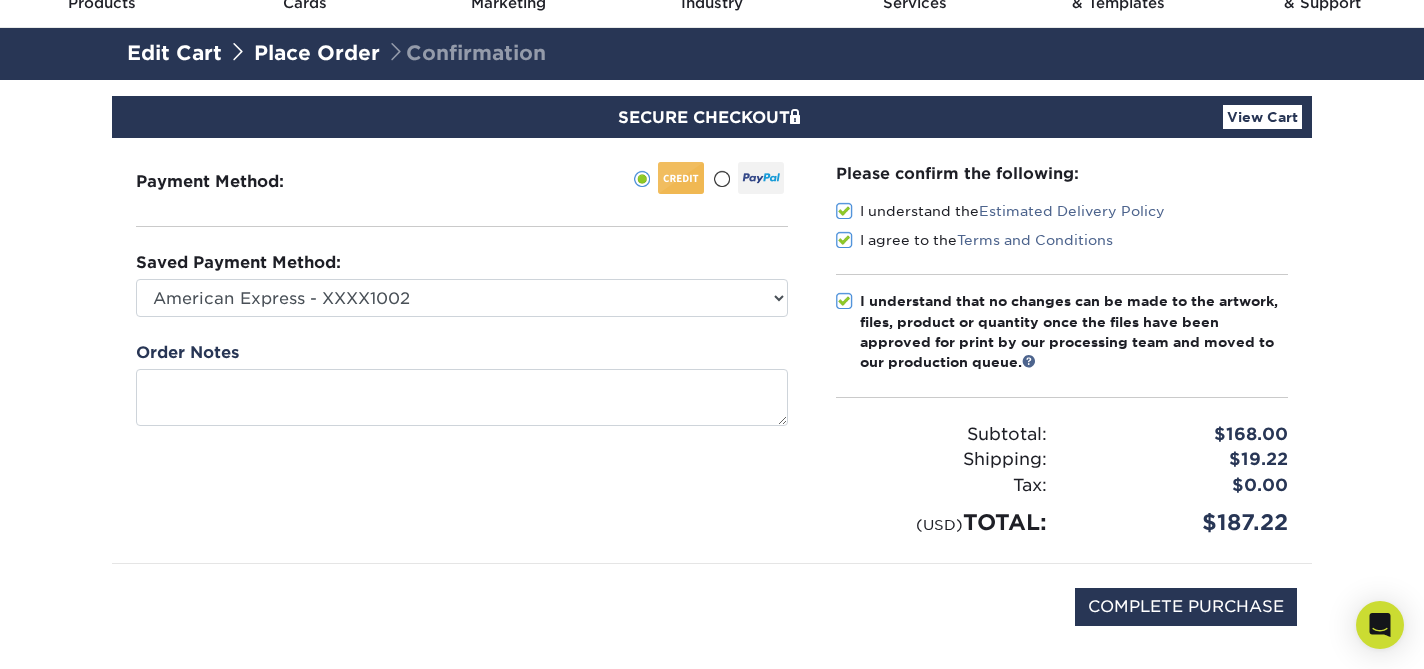 scroll, scrollTop: 97, scrollLeft: 0, axis: vertical 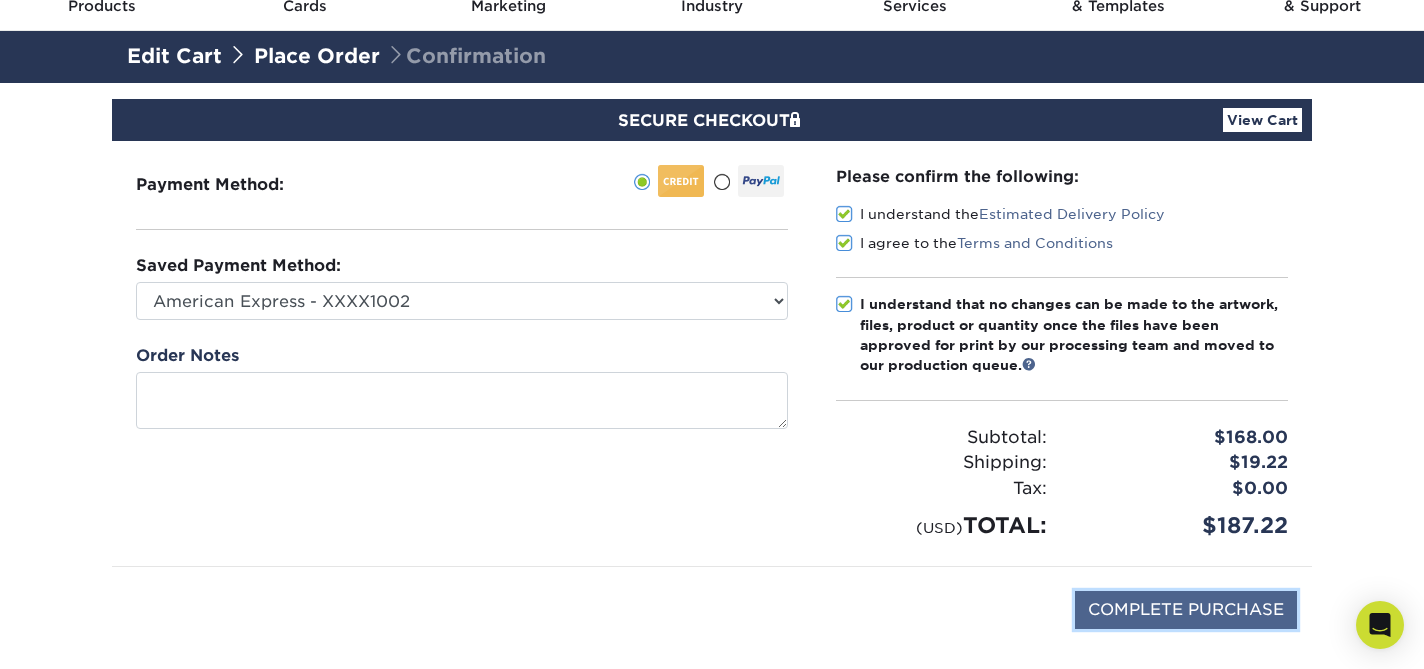click on "COMPLETE PURCHASE" at bounding box center (1186, 610) 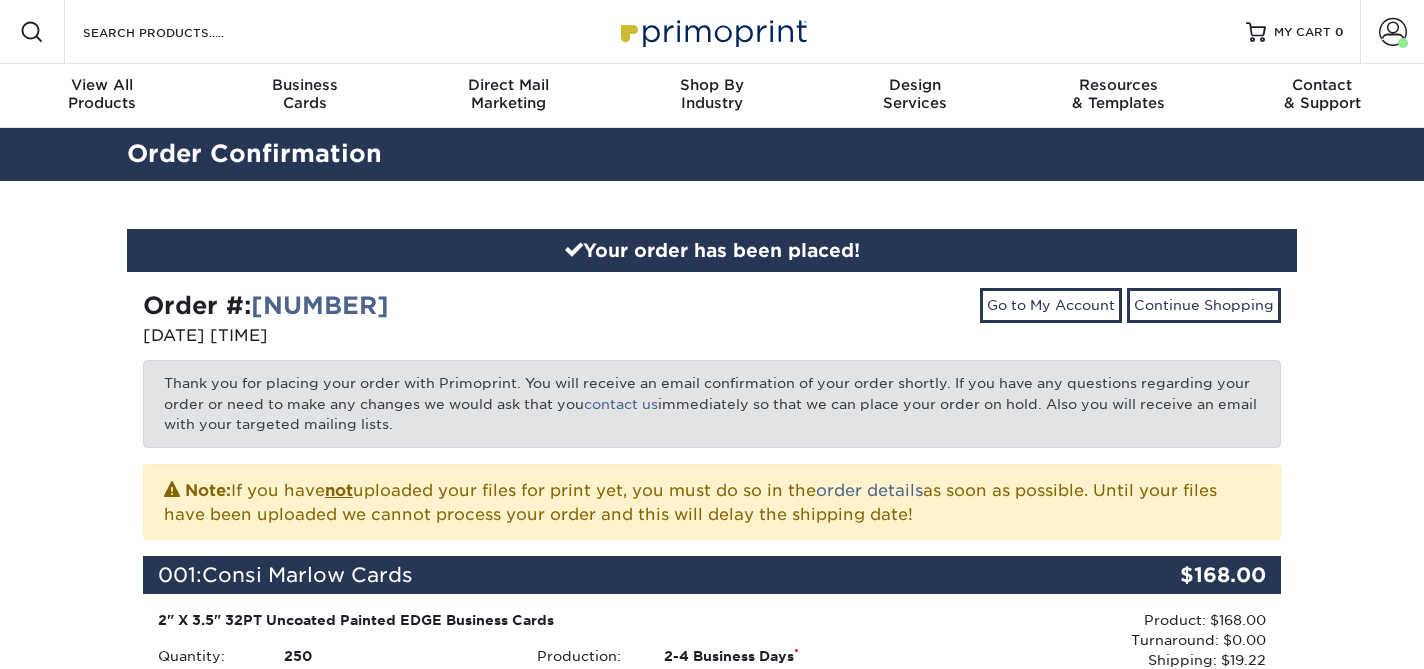 scroll, scrollTop: 0, scrollLeft: 0, axis: both 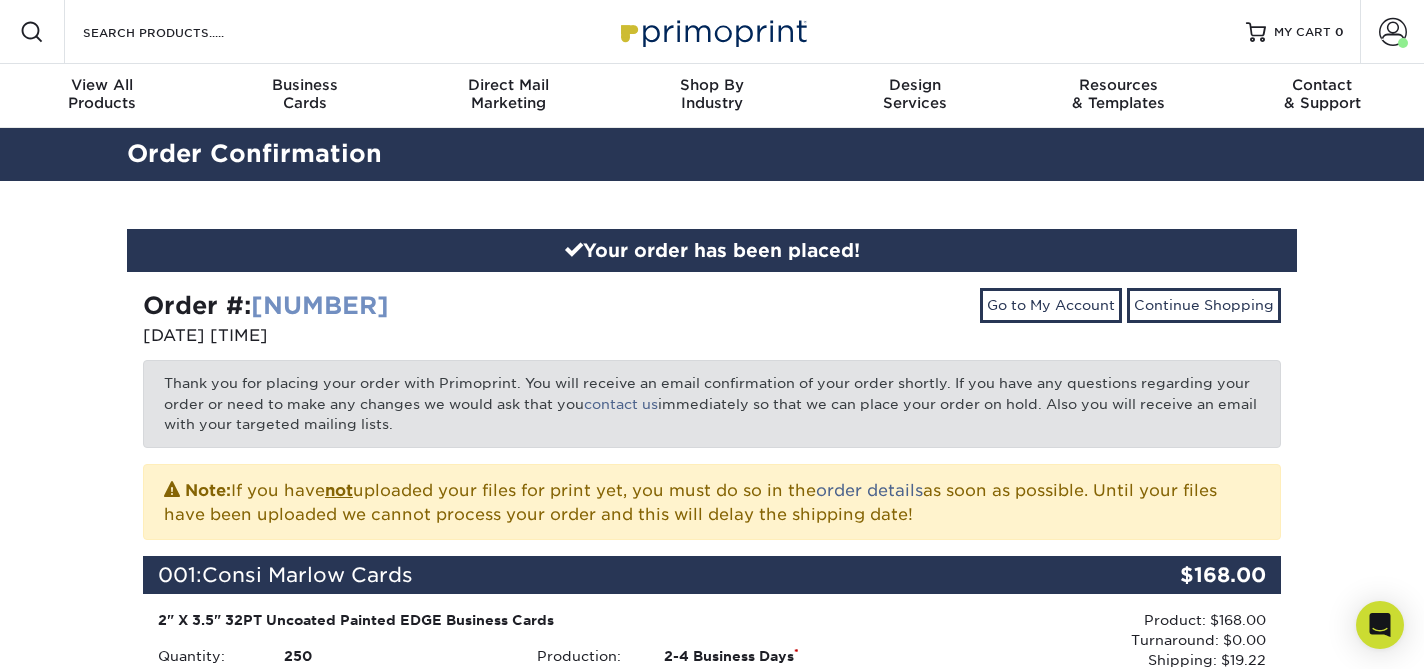 click on "[NUMBER]" at bounding box center [320, 305] 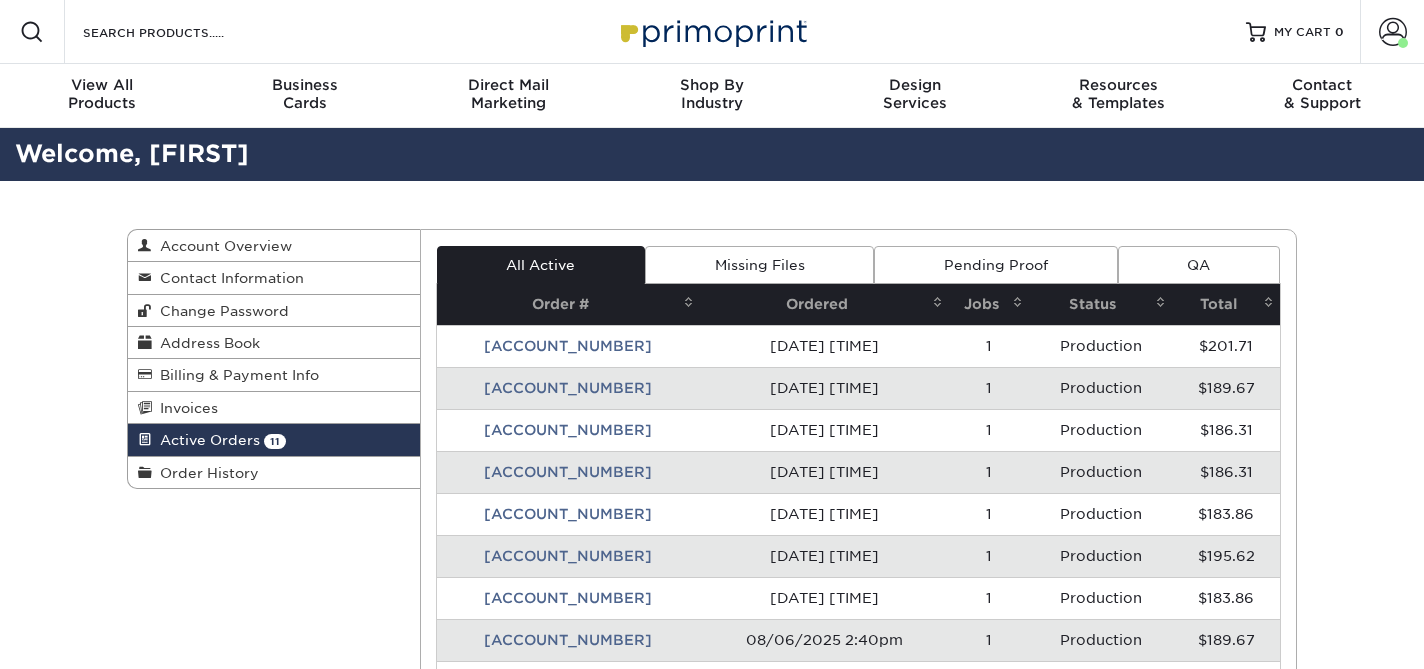 scroll, scrollTop: 0, scrollLeft: 0, axis: both 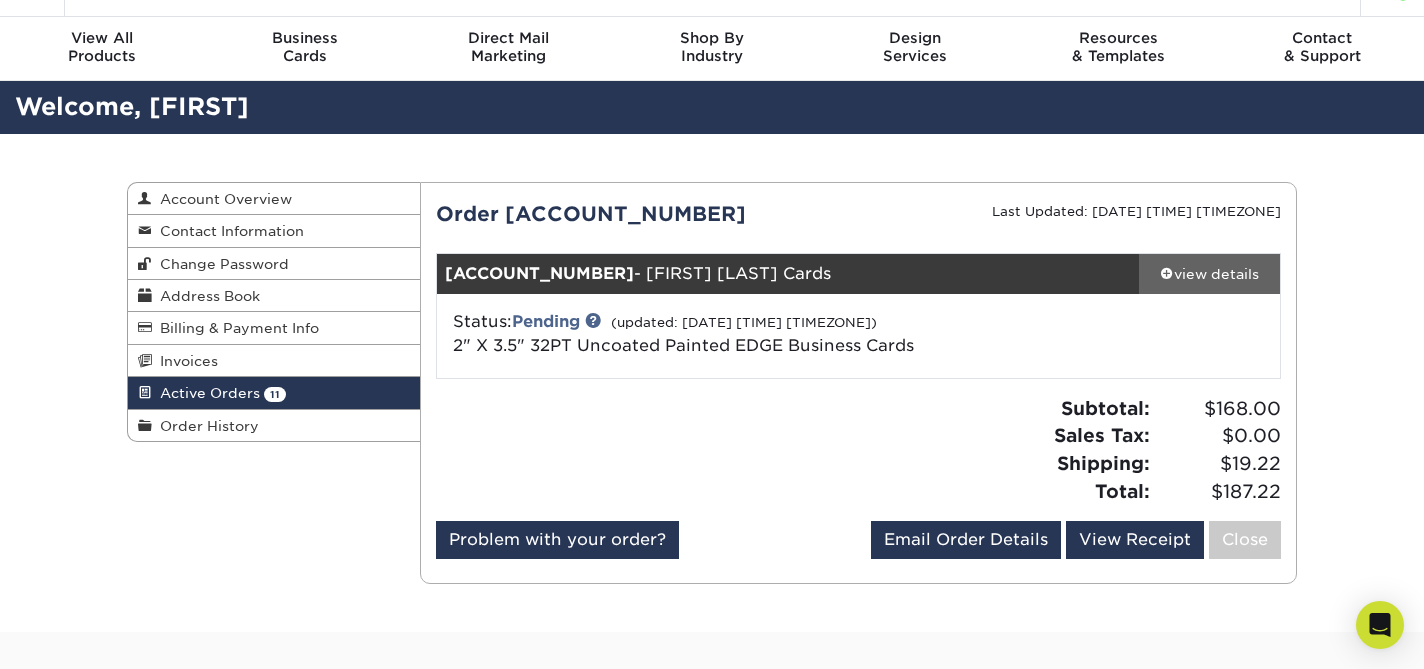 click on "view details" at bounding box center (1209, 274) 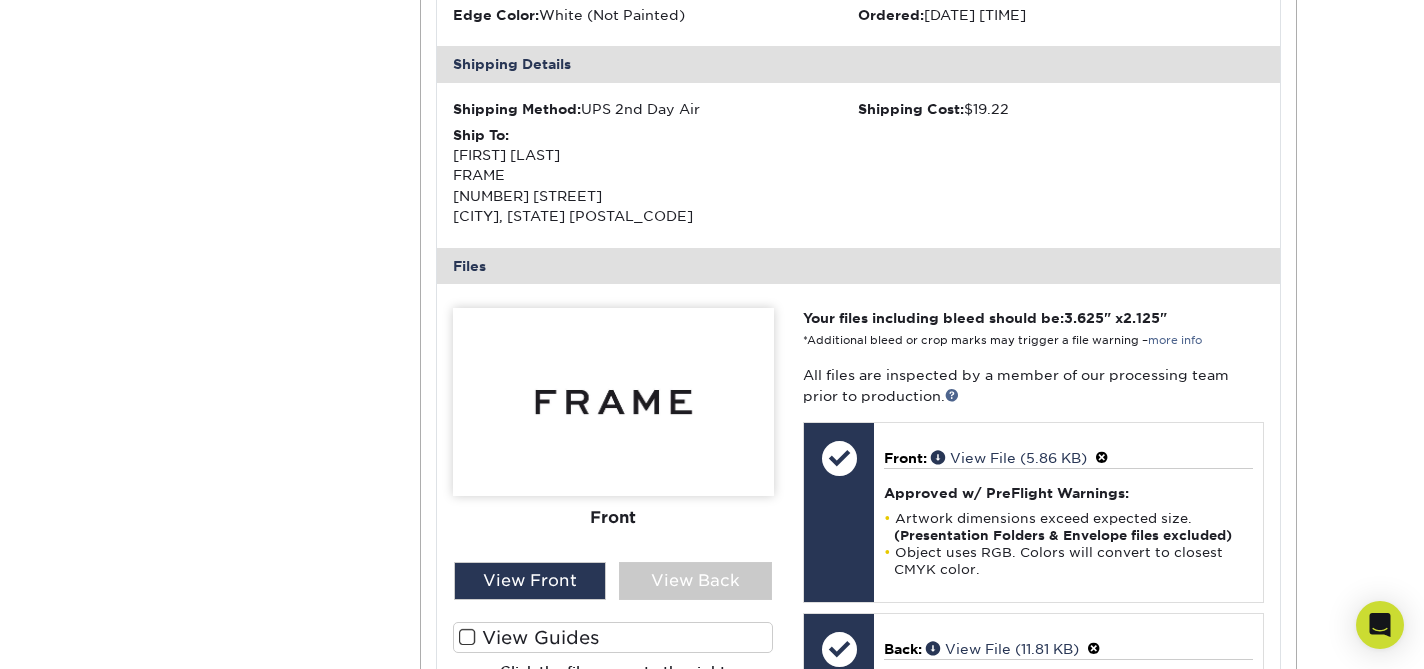 scroll, scrollTop: 587, scrollLeft: 0, axis: vertical 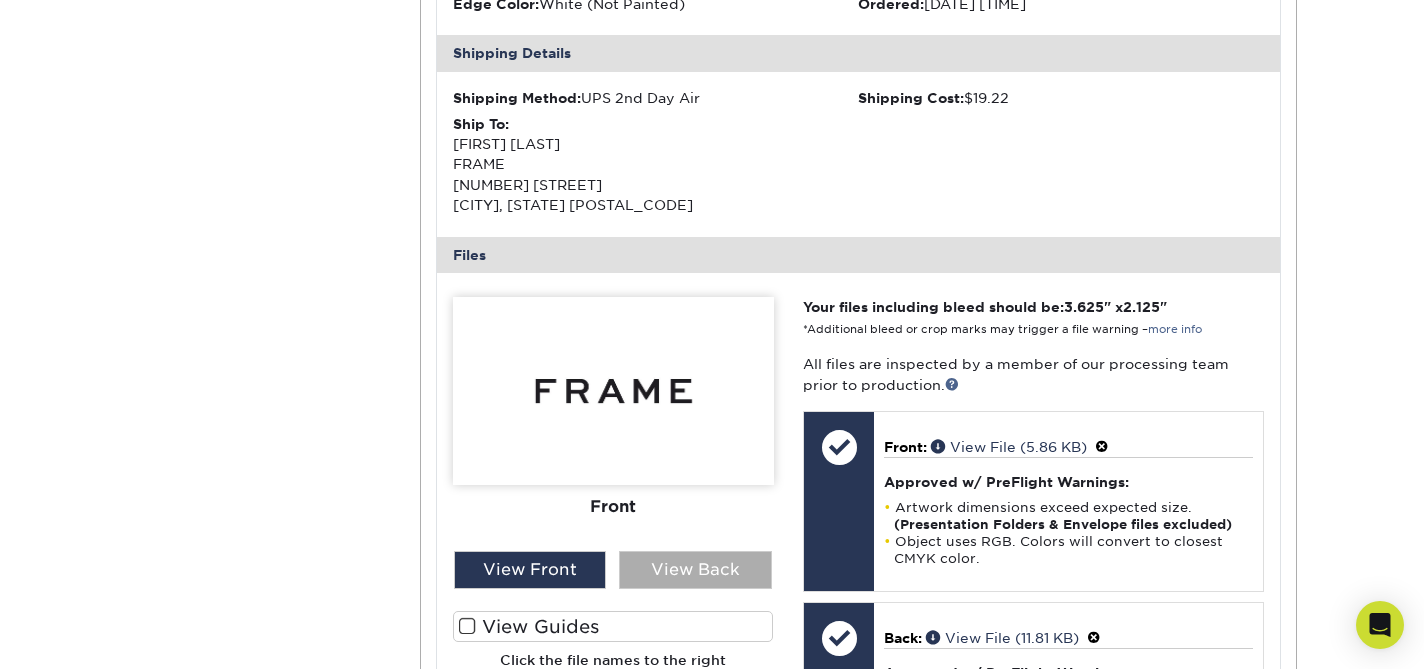 click on "View Back" at bounding box center [695, 570] 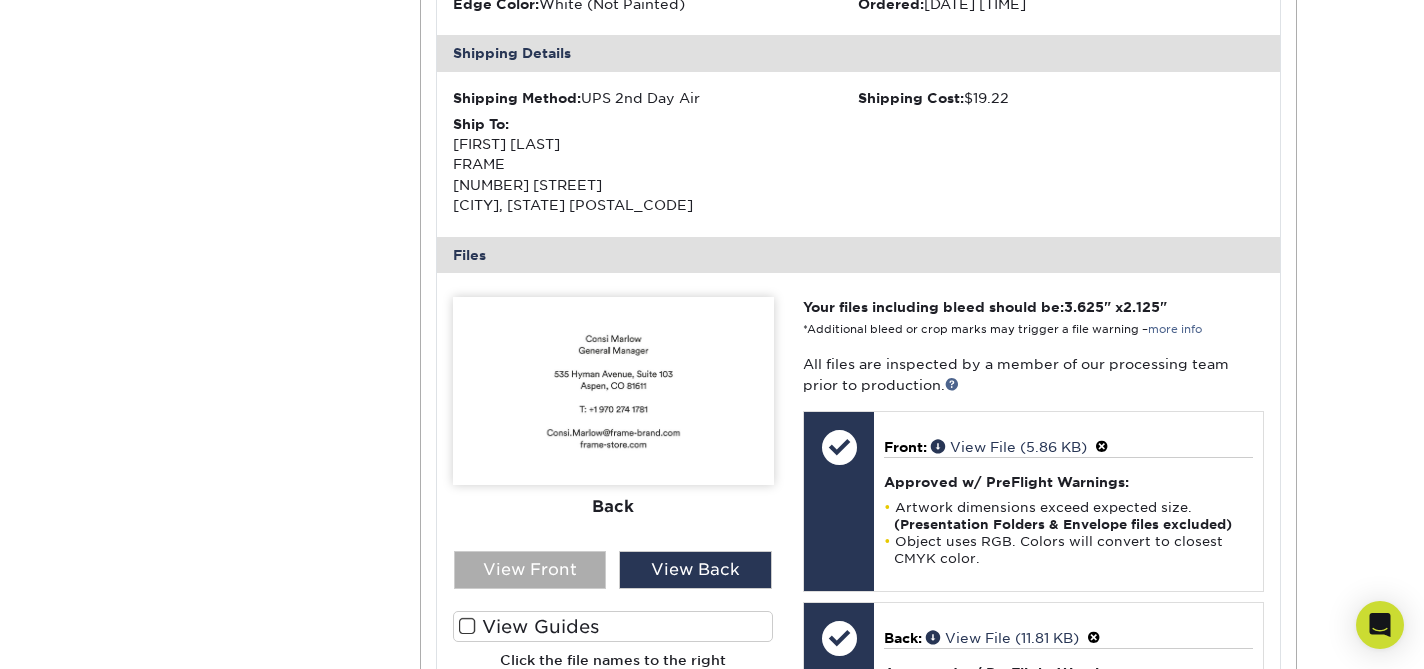 drag, startPoint x: 496, startPoint y: 564, endPoint x: 557, endPoint y: 564, distance: 61 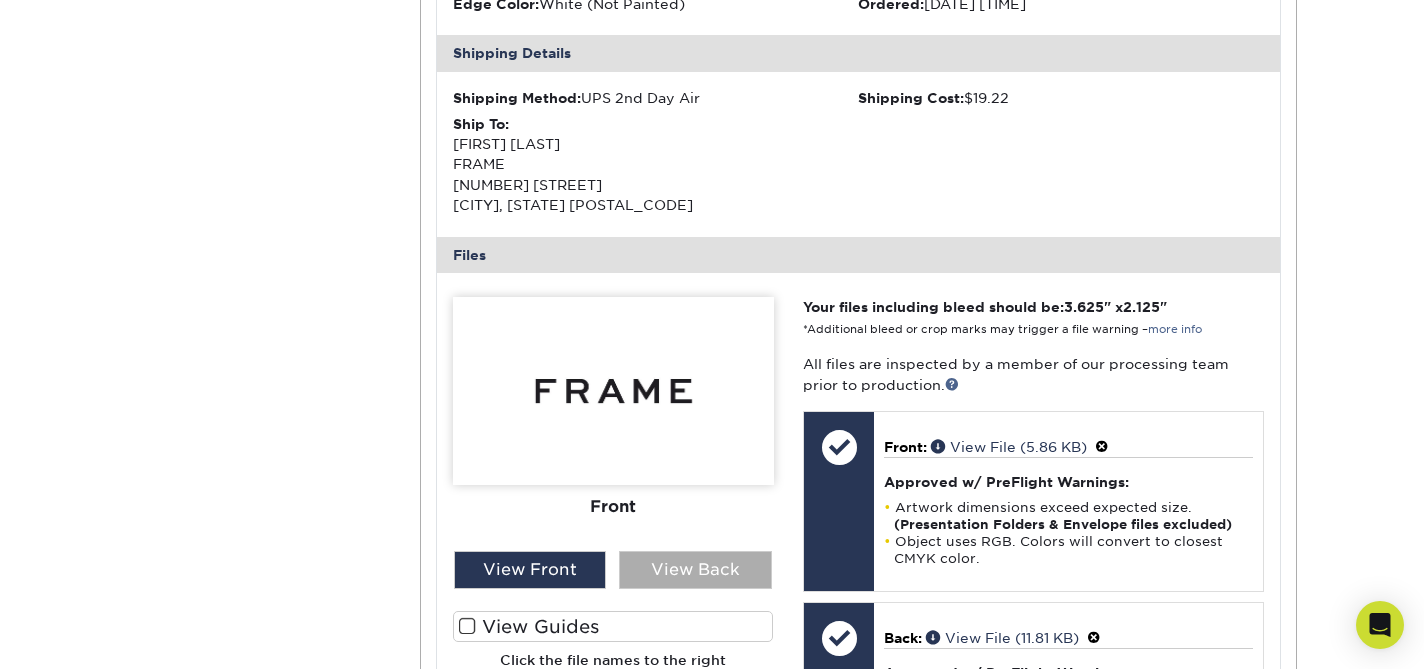 click on "View Back" at bounding box center (695, 570) 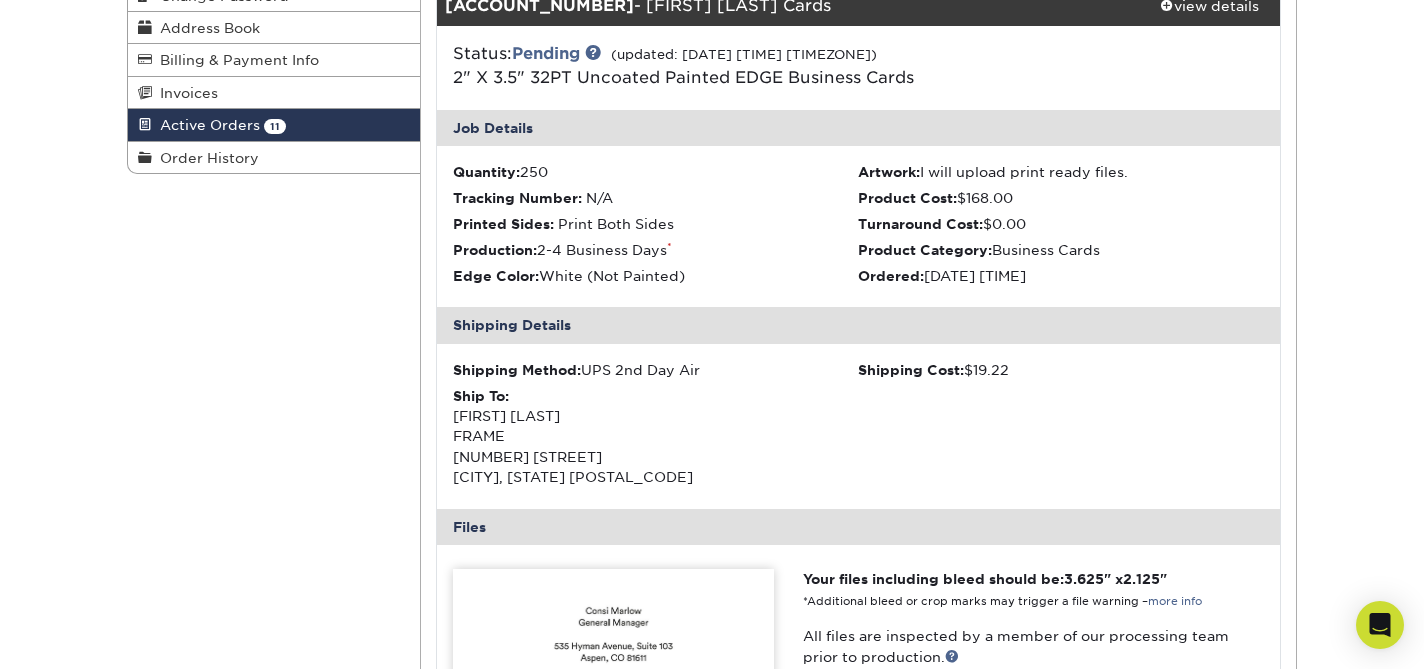 scroll, scrollTop: 0, scrollLeft: 0, axis: both 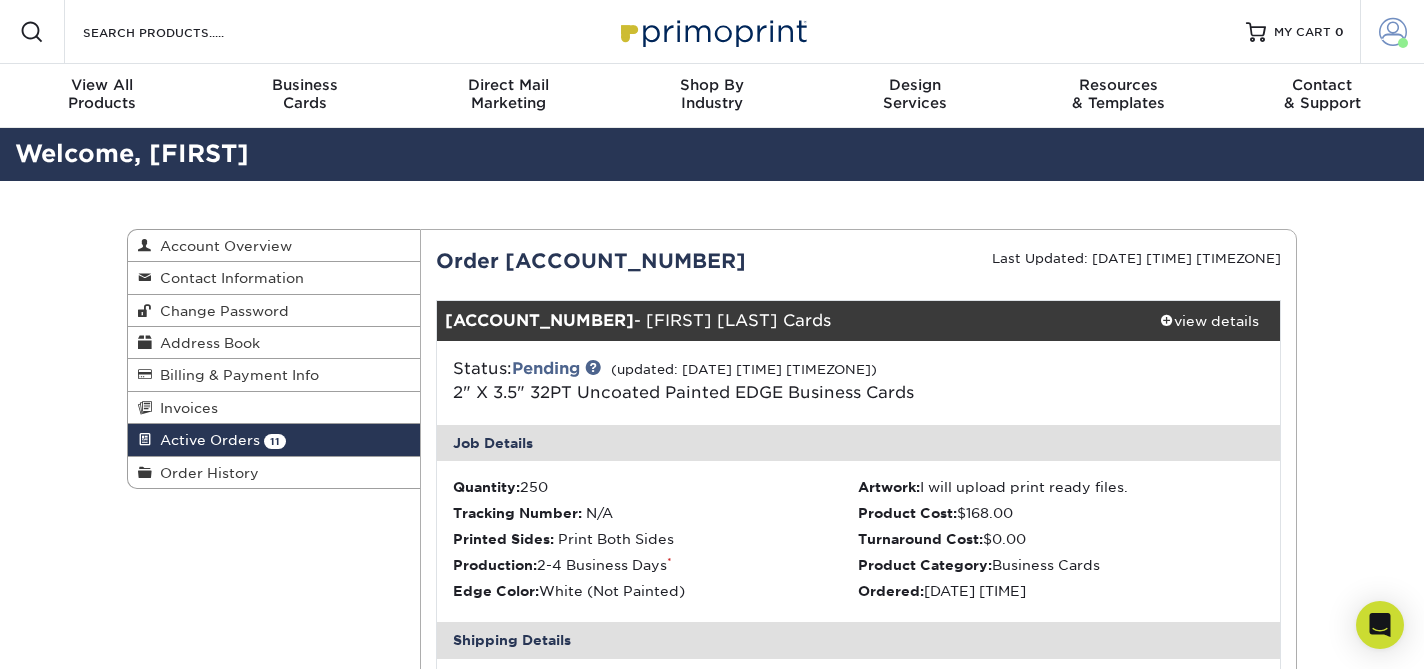 click at bounding box center (1393, 32) 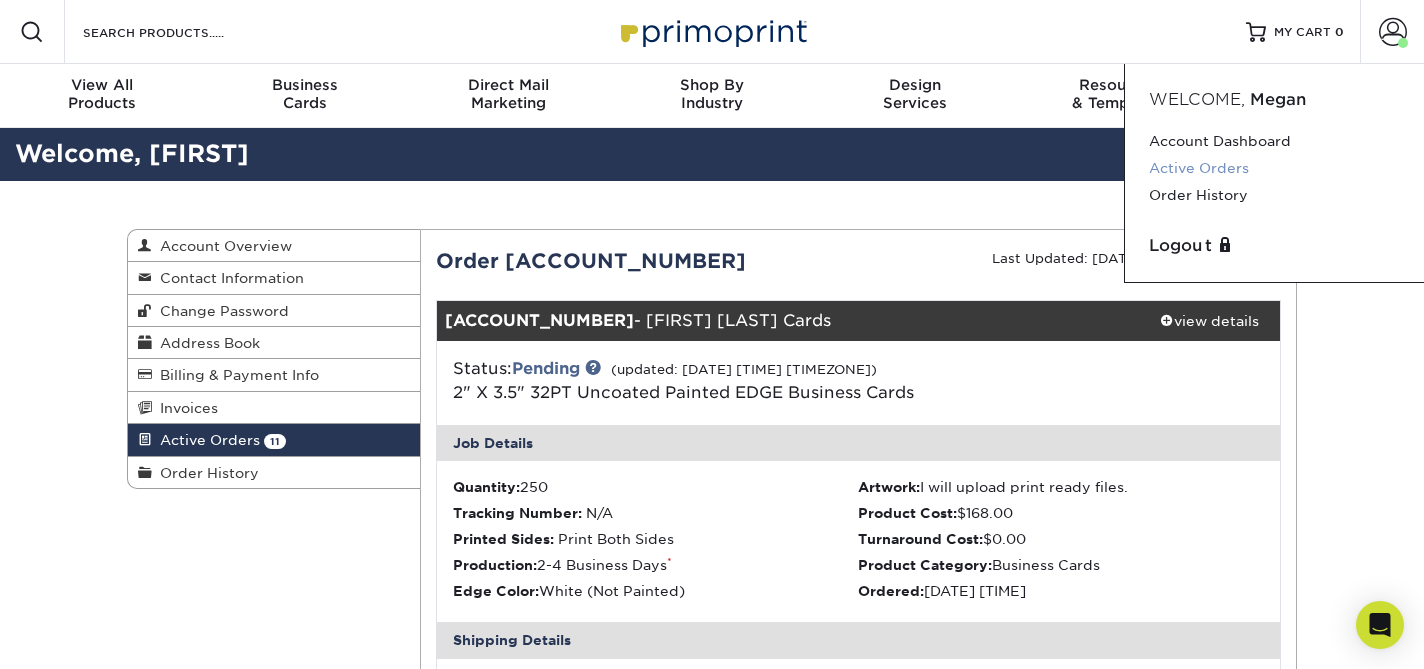 click on "Active Orders" at bounding box center (1274, 168) 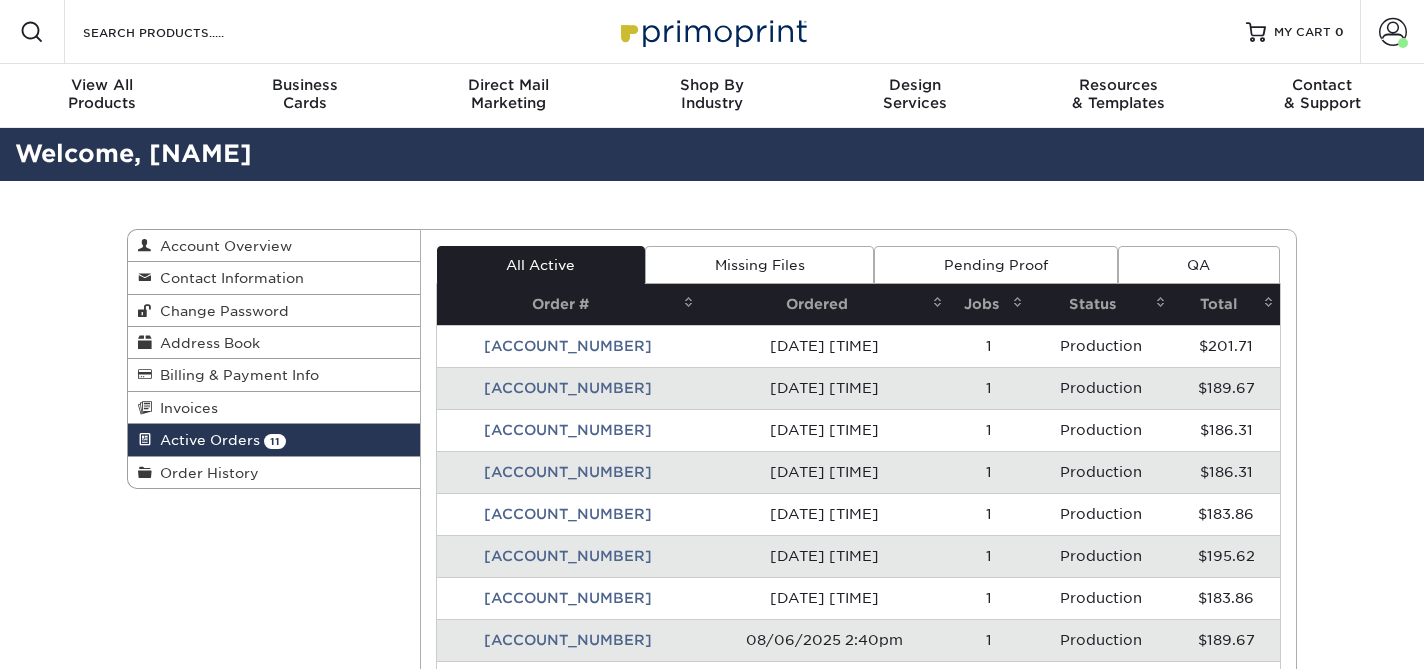 scroll, scrollTop: 0, scrollLeft: 0, axis: both 